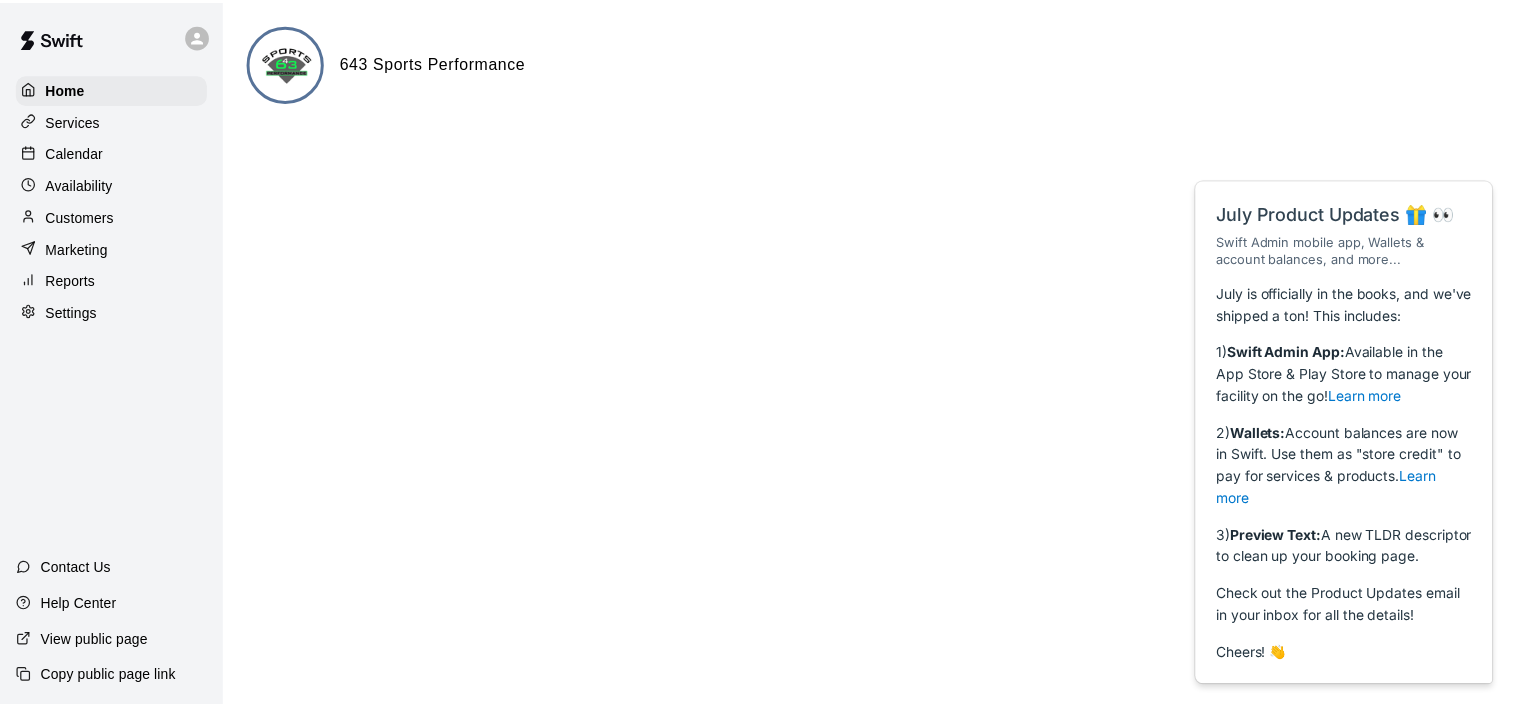 scroll, scrollTop: 0, scrollLeft: 0, axis: both 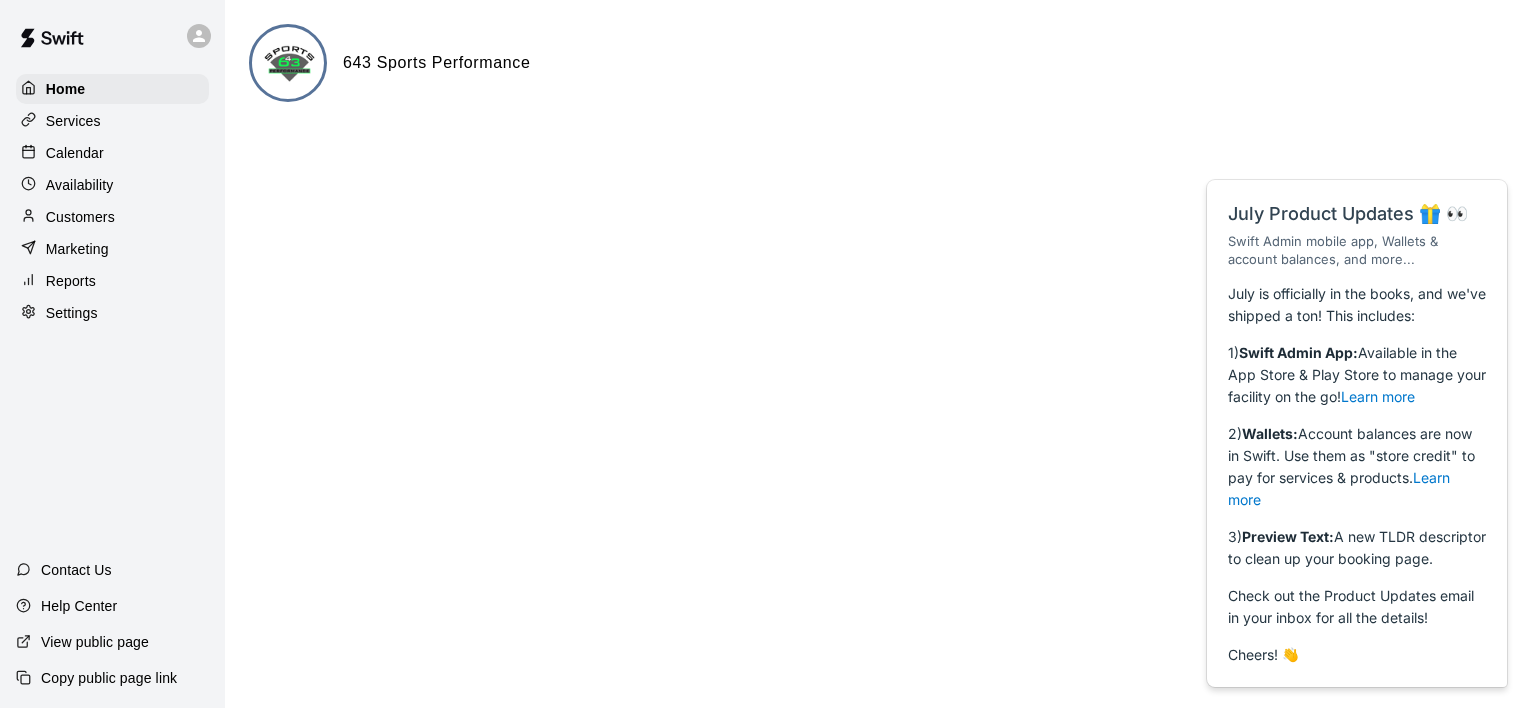 click on "Services" at bounding box center (73, 121) 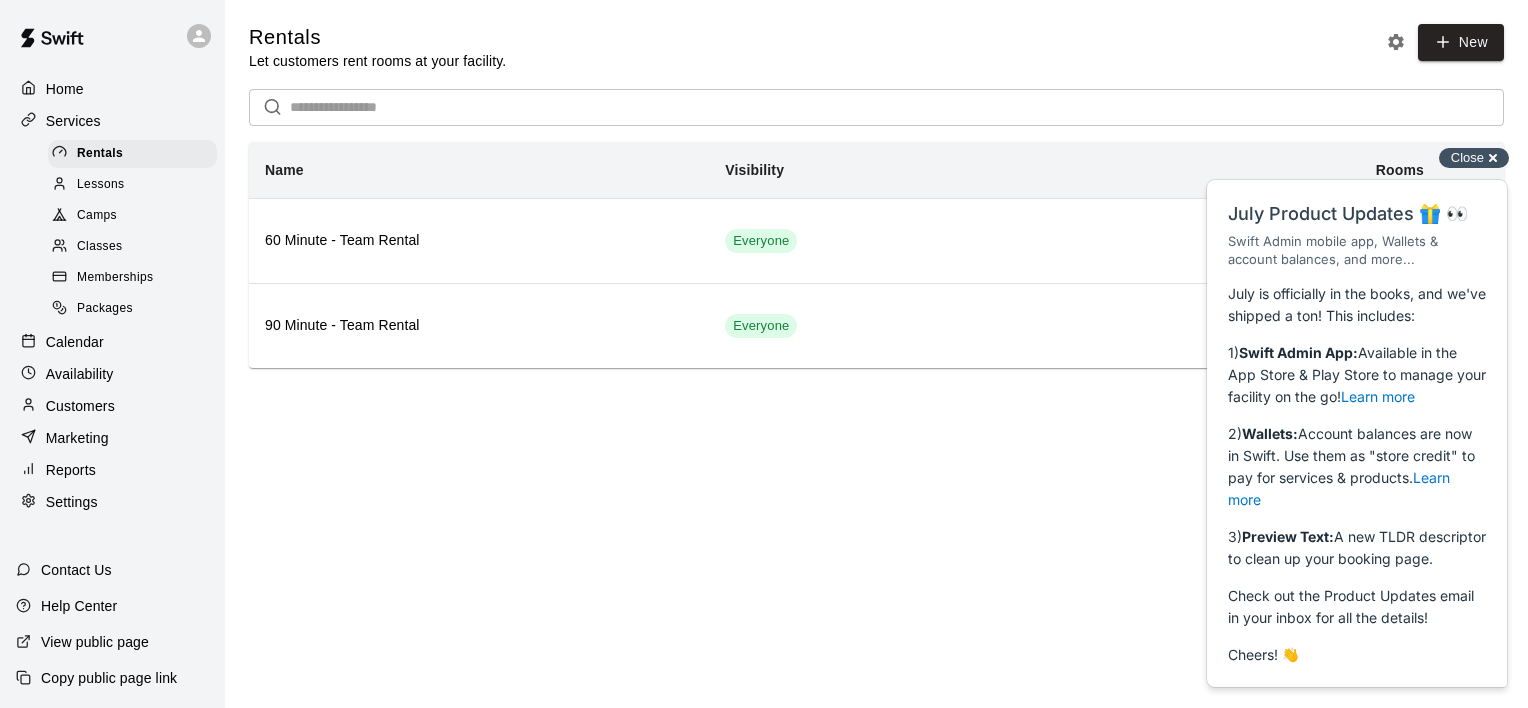 click on "Close cross-small" at bounding box center (1474, 158) 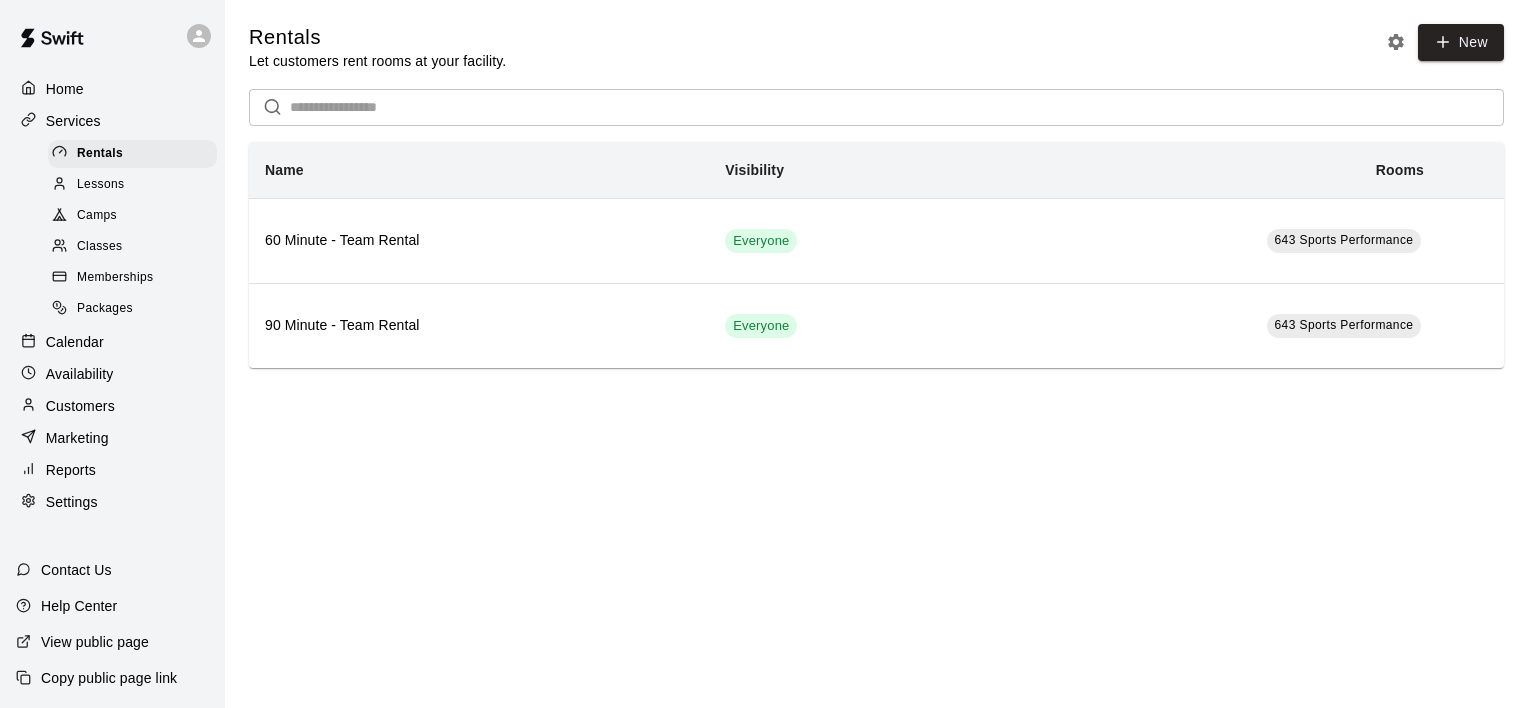 click on "Lessons" at bounding box center (132, 185) 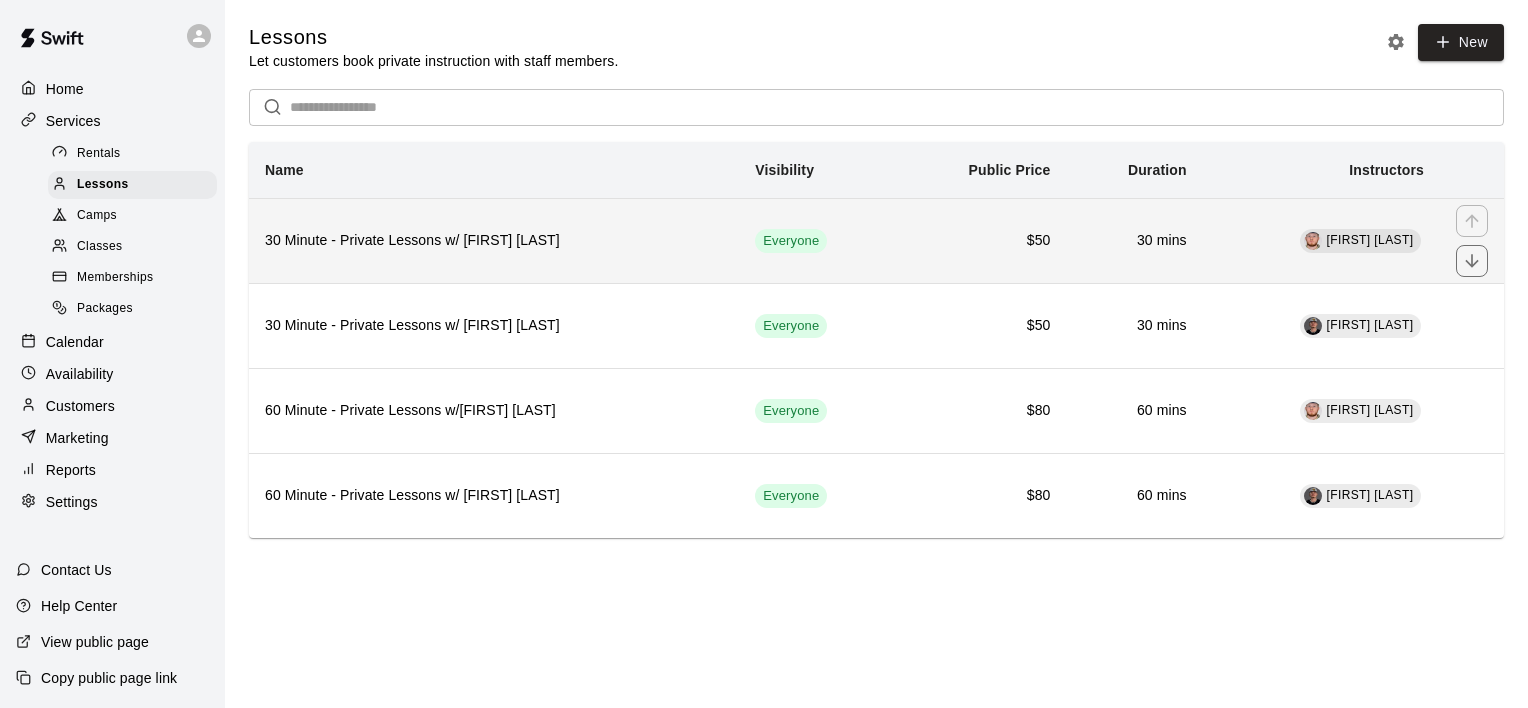 click on "30 Minute - Private Lessons w/ [FIRST] [LAST]" at bounding box center (494, 240) 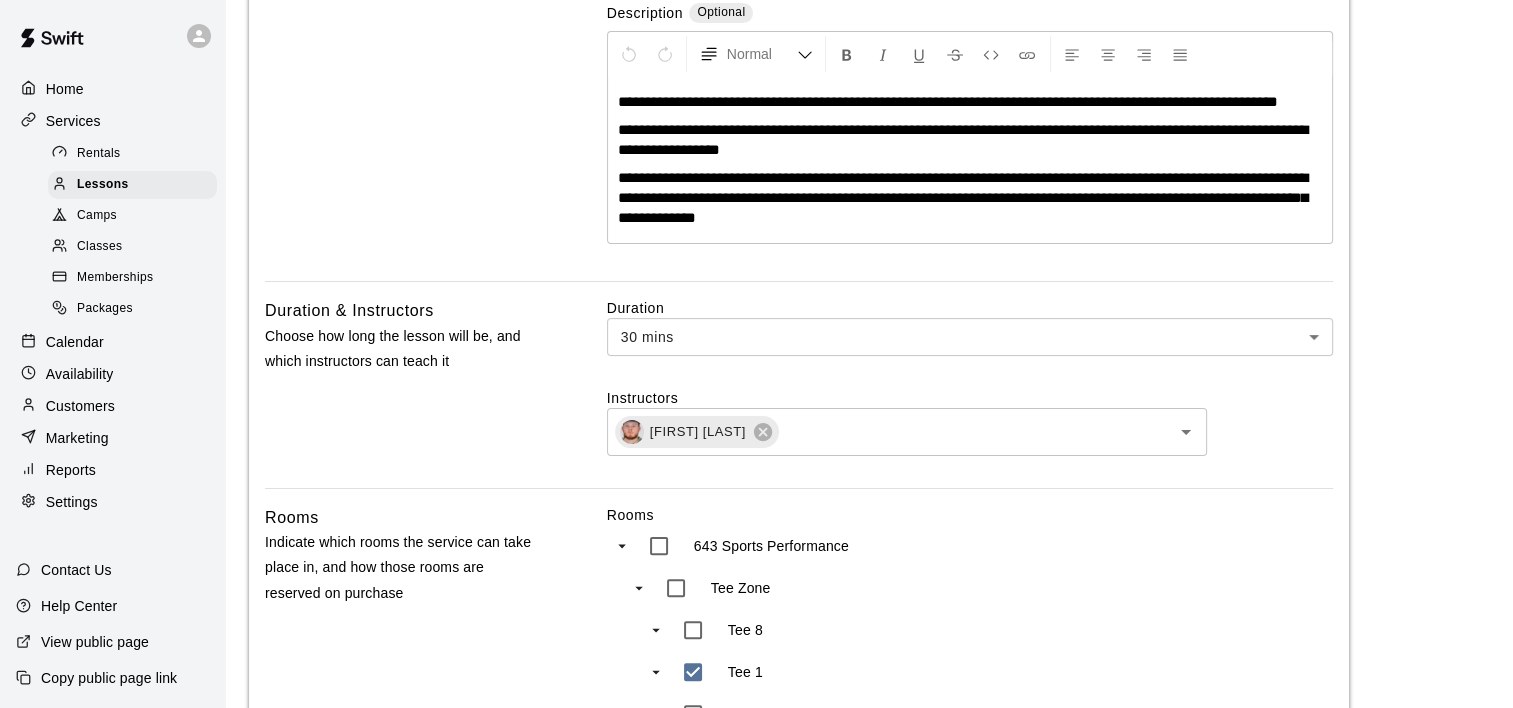 scroll, scrollTop: 0, scrollLeft: 0, axis: both 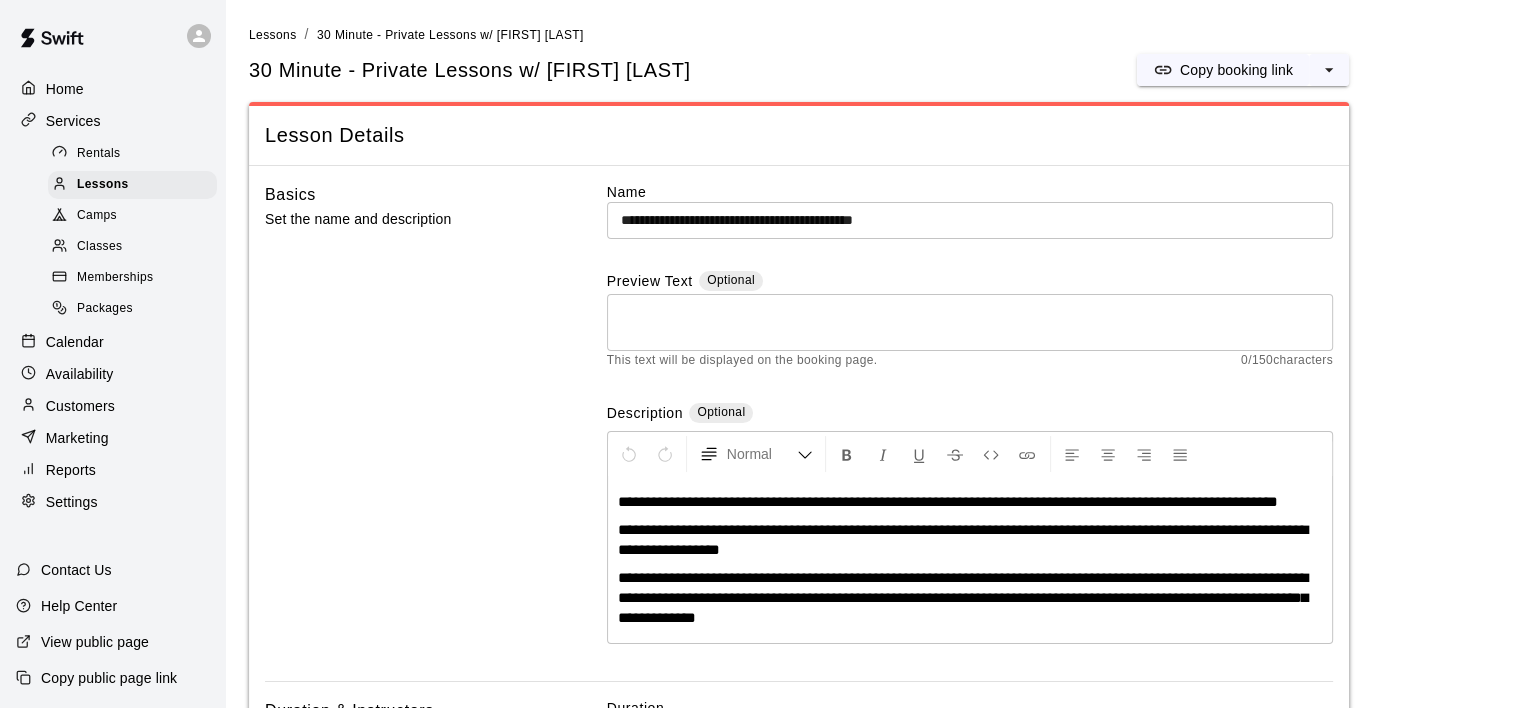 click on "Classes" at bounding box center (132, 247) 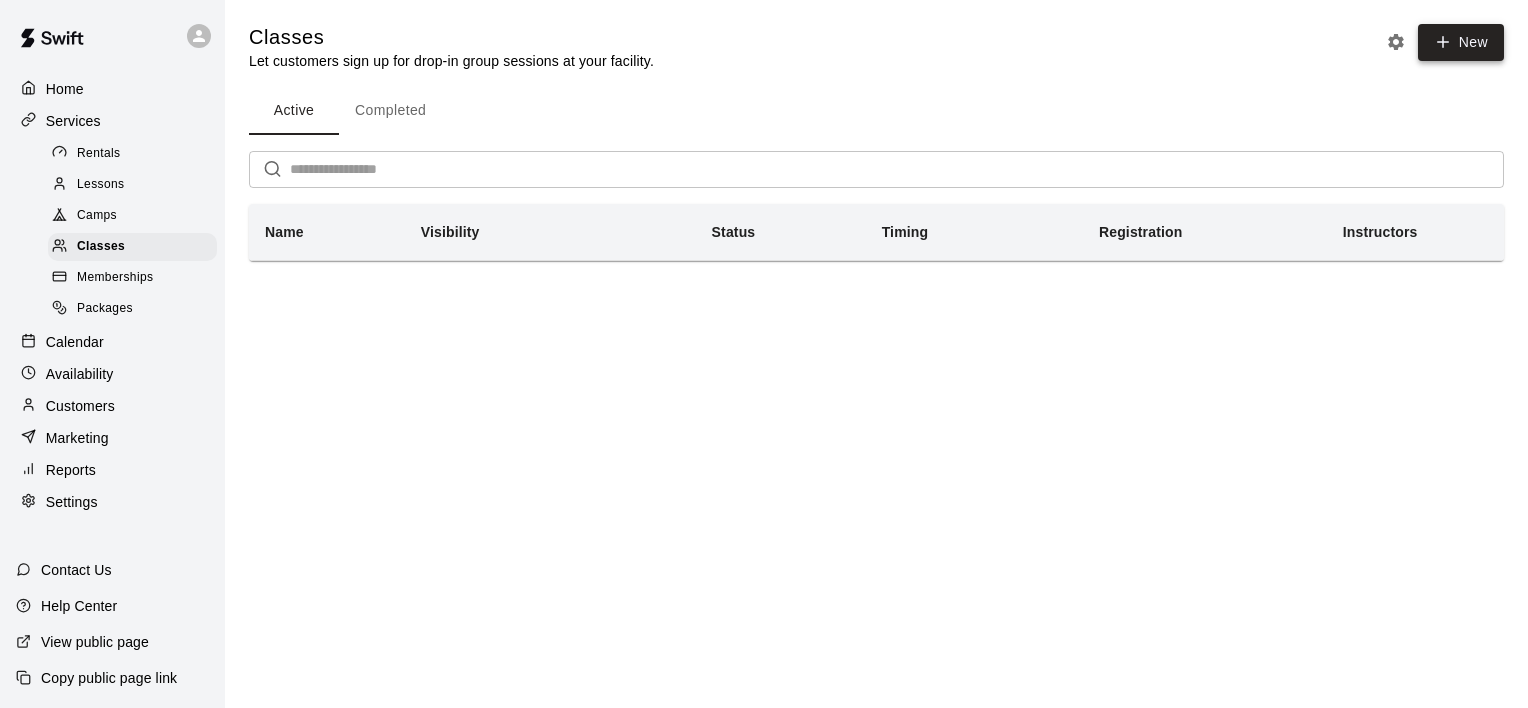 click on "New" at bounding box center (1461, 42) 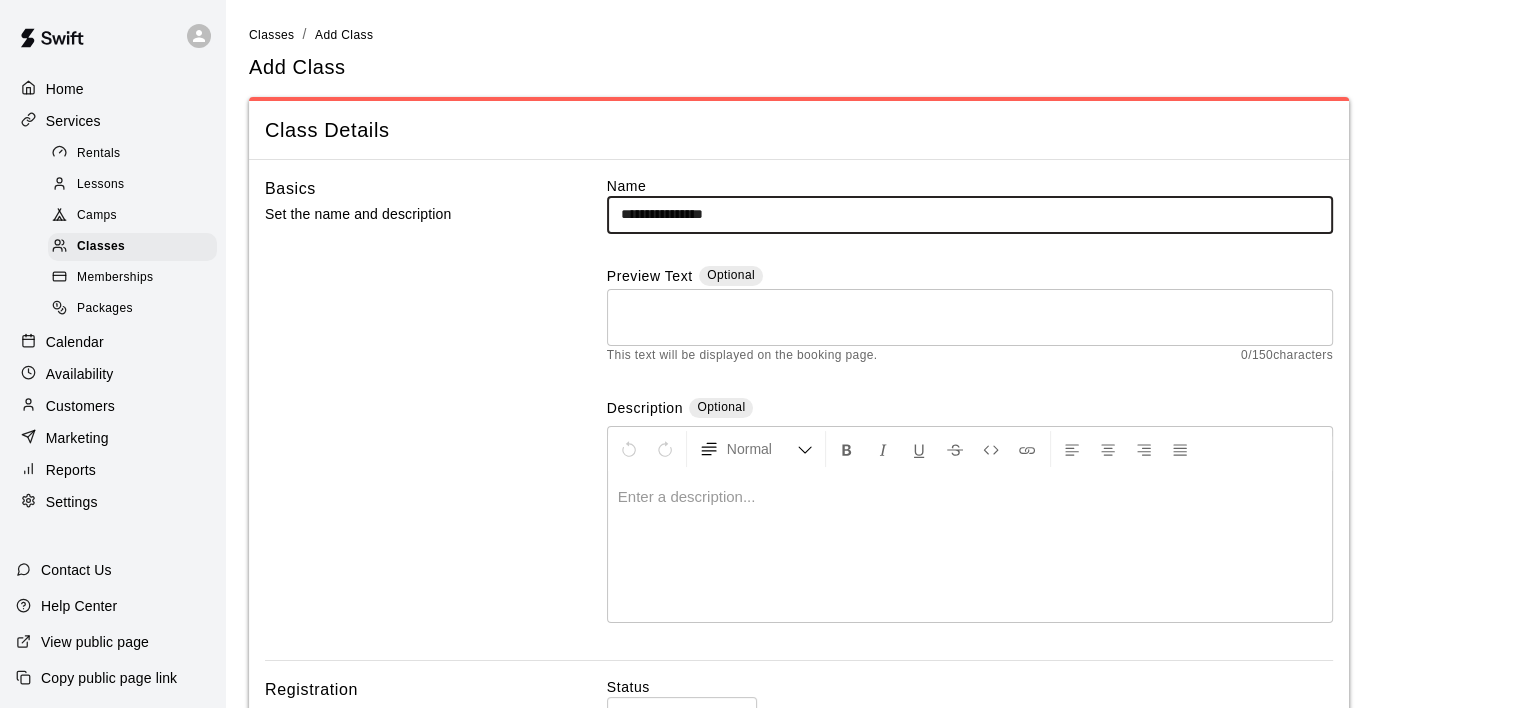 type on "**********" 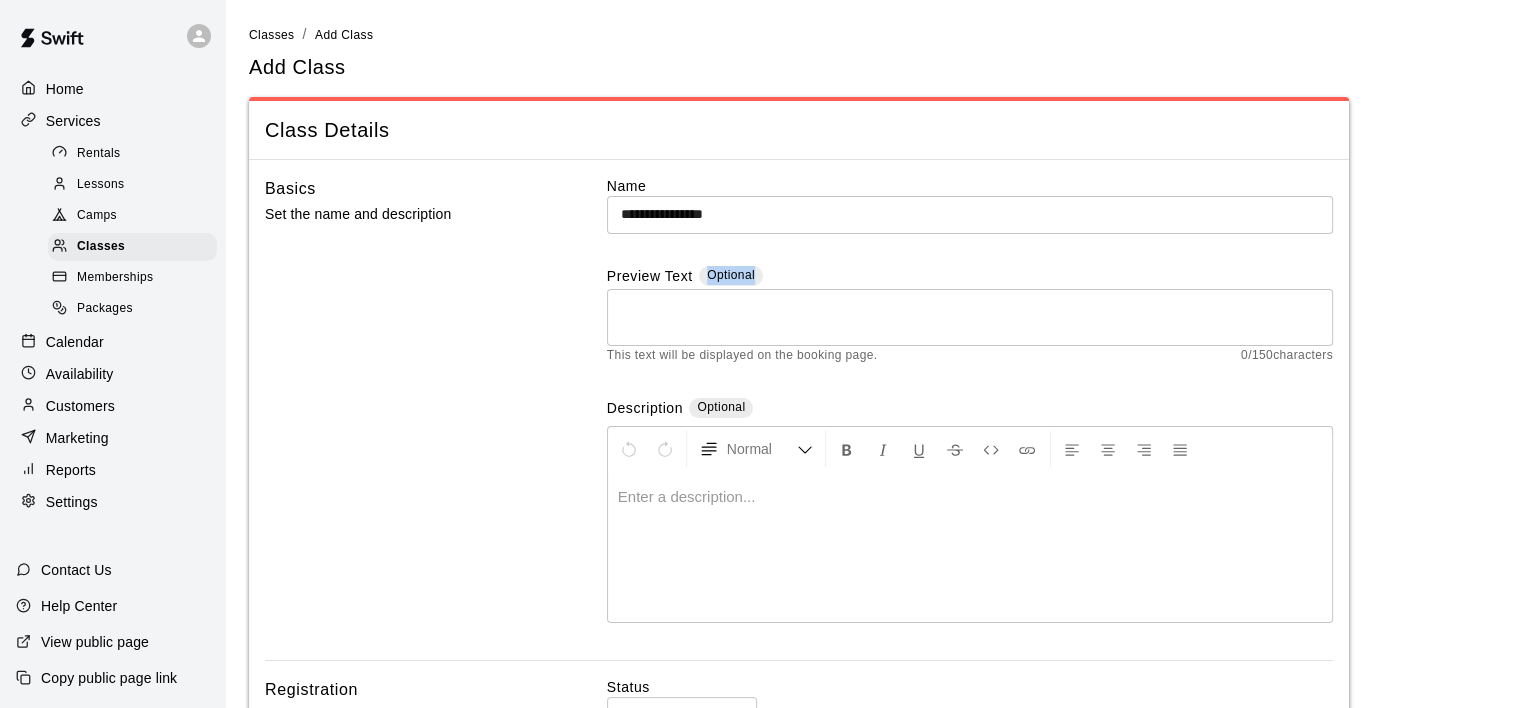 click on "Preview Text Optional * ​ This text will be displayed on the booking page. 0  /  150  characters" at bounding box center [970, 316] 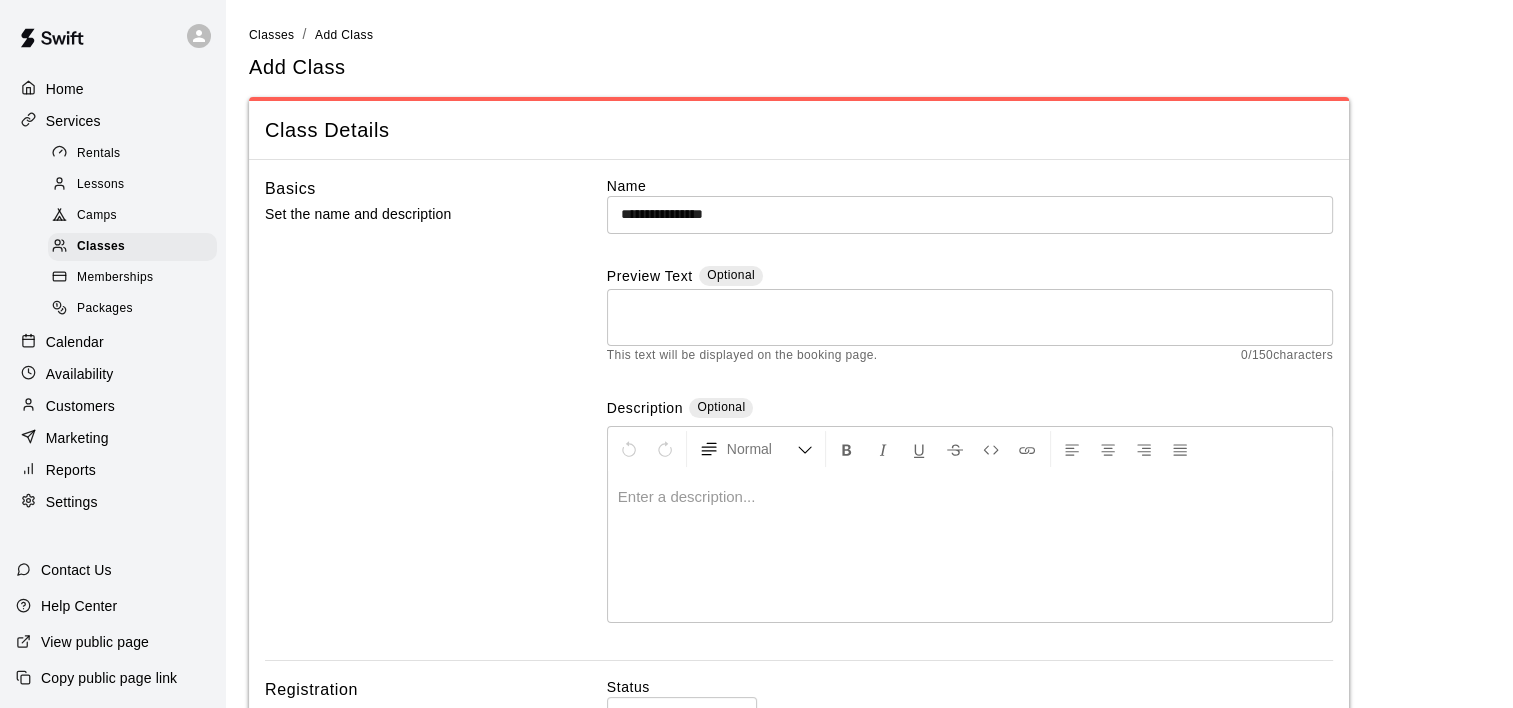 drag, startPoint x: 699, startPoint y: 286, endPoint x: 699, endPoint y: 299, distance: 13 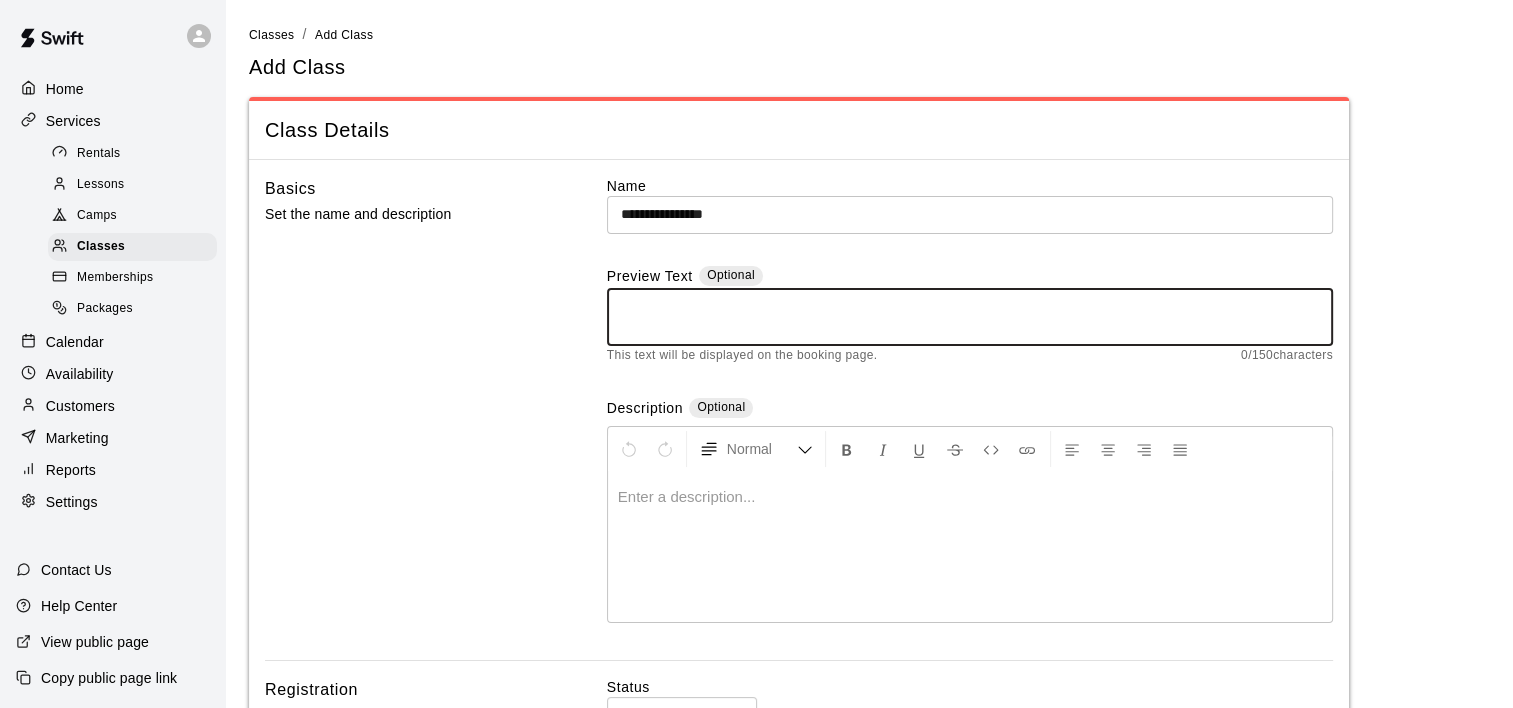paste on "**********" 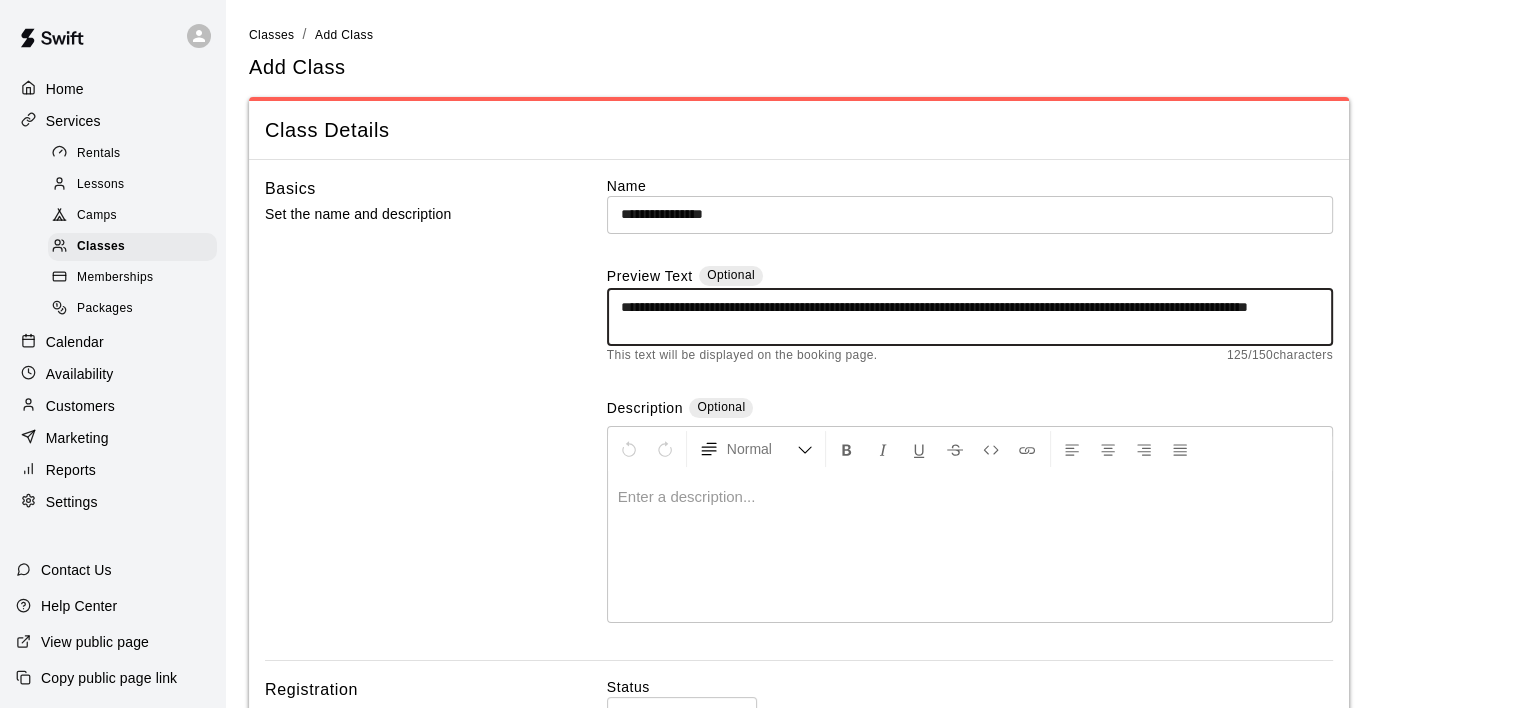 type on "**********" 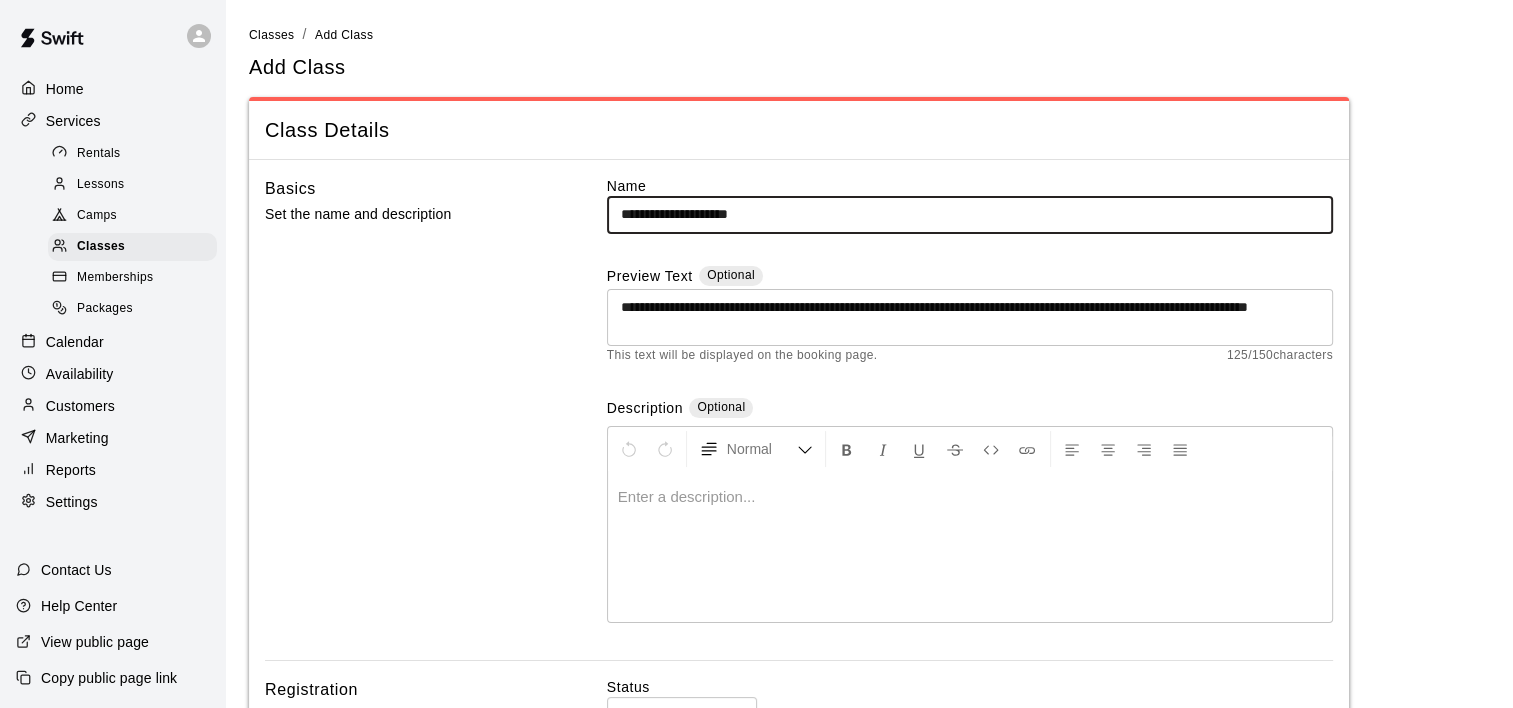 type on "**********" 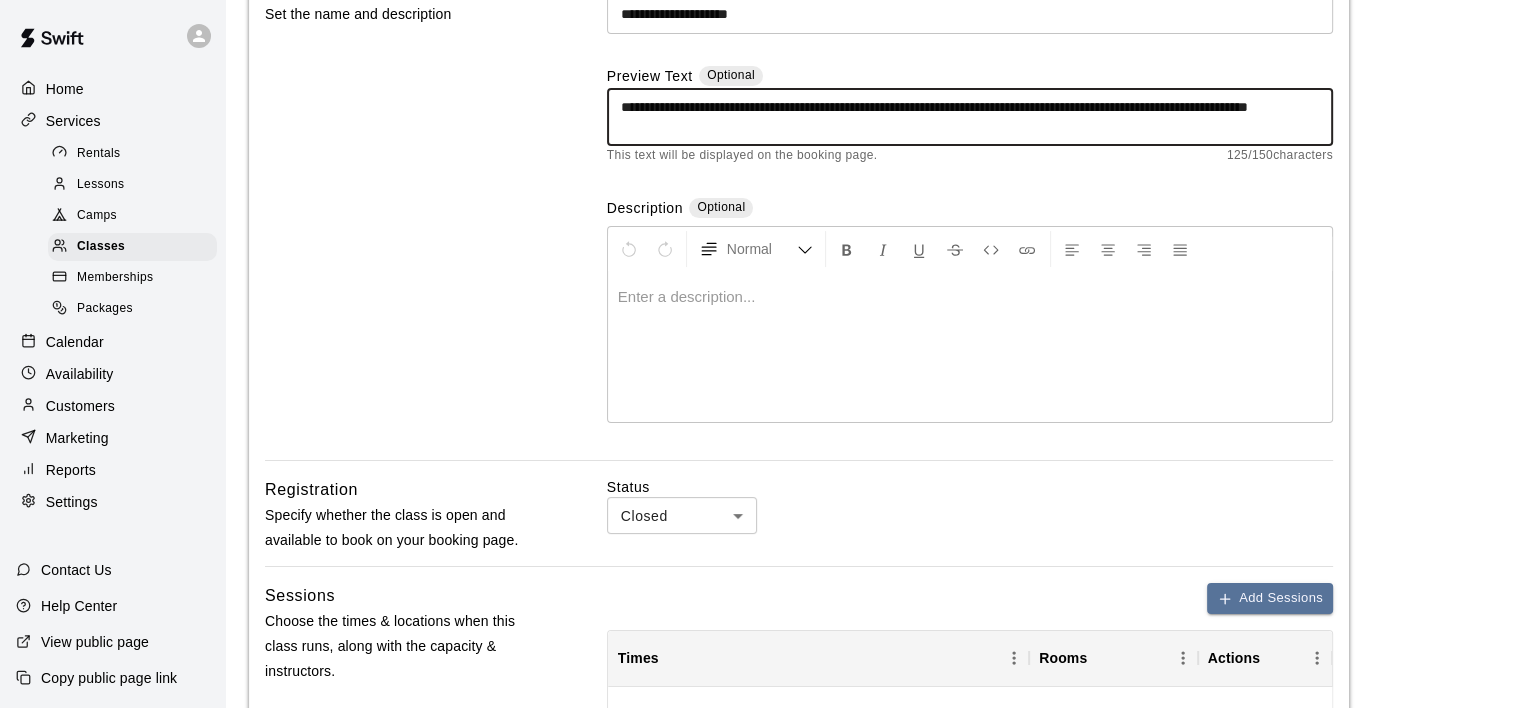 scroll, scrollTop: 400, scrollLeft: 0, axis: vertical 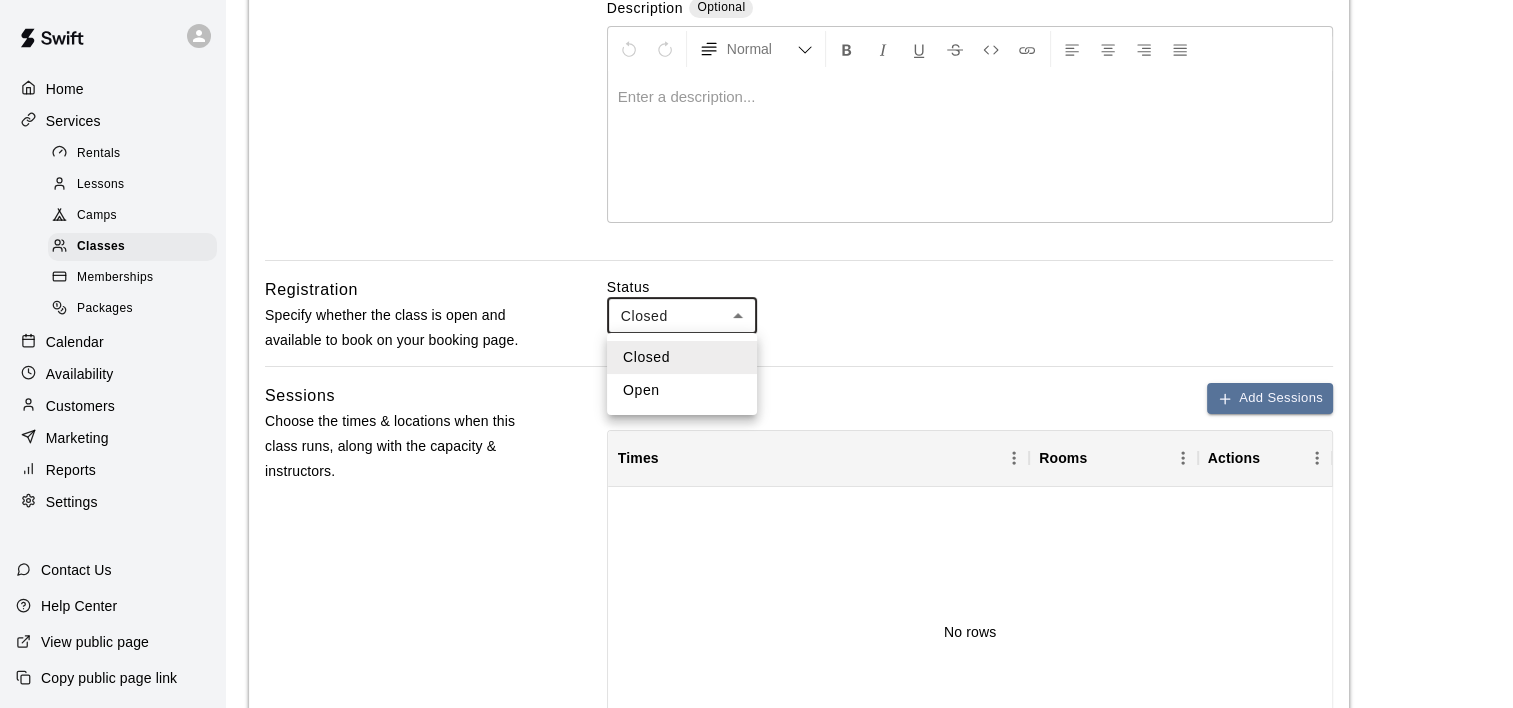 click on "**********" at bounding box center [756, 424] 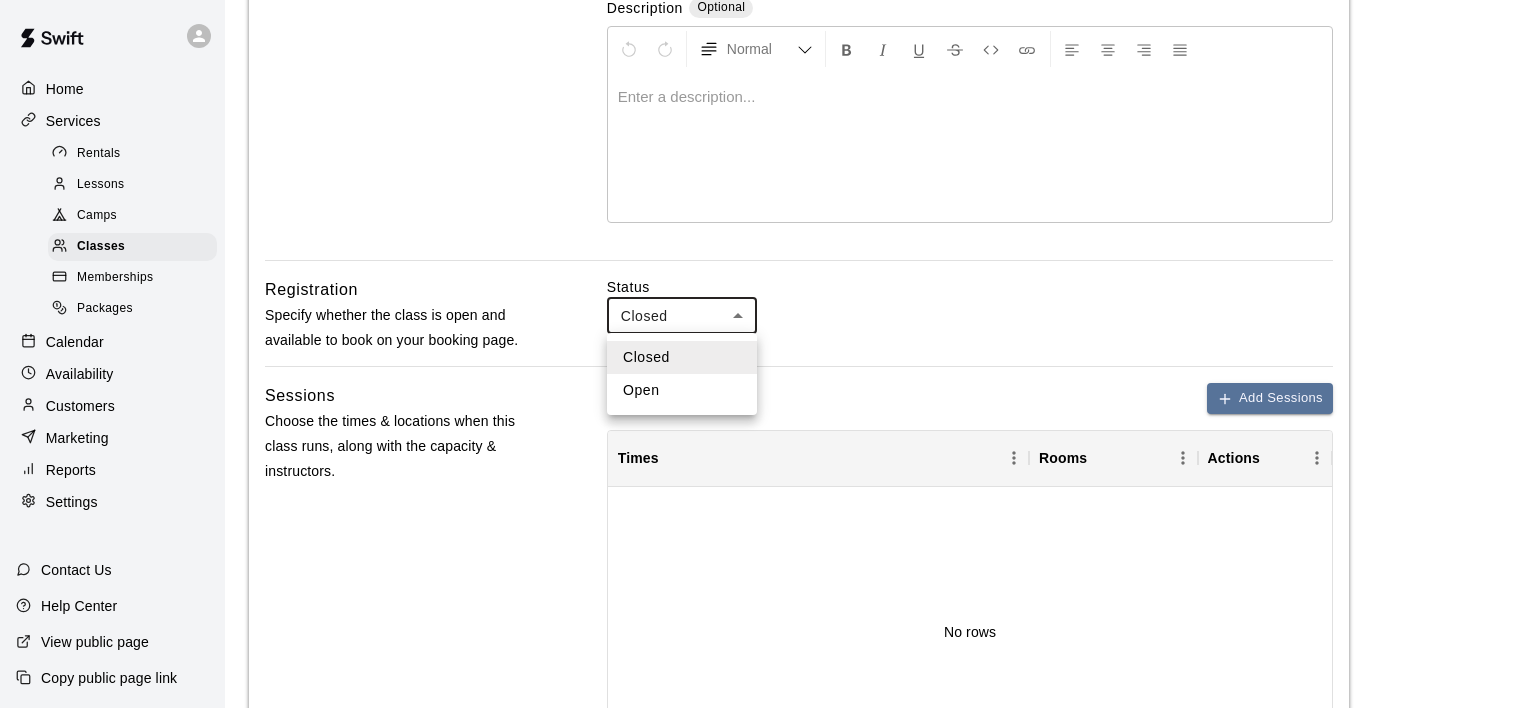 click on "Open" at bounding box center (682, 390) 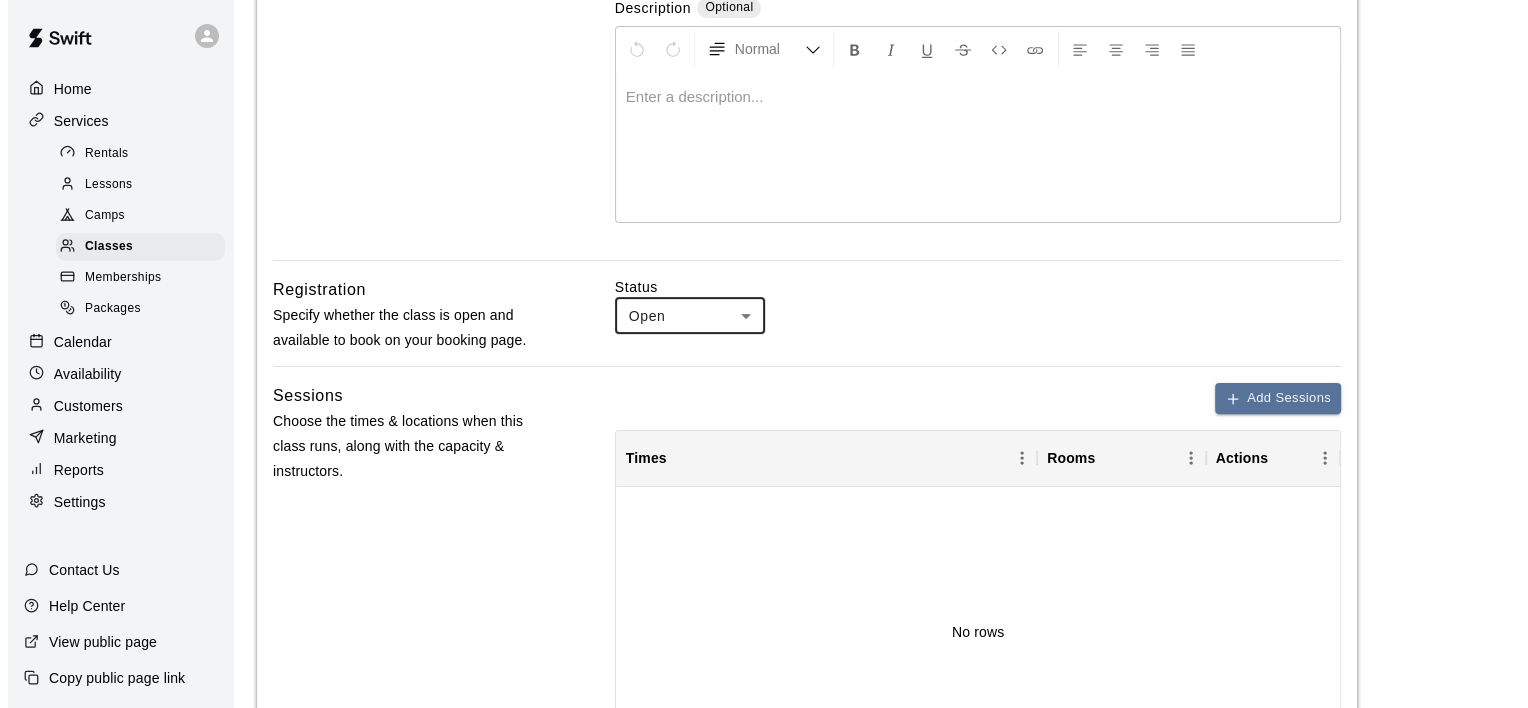 scroll, scrollTop: 600, scrollLeft: 0, axis: vertical 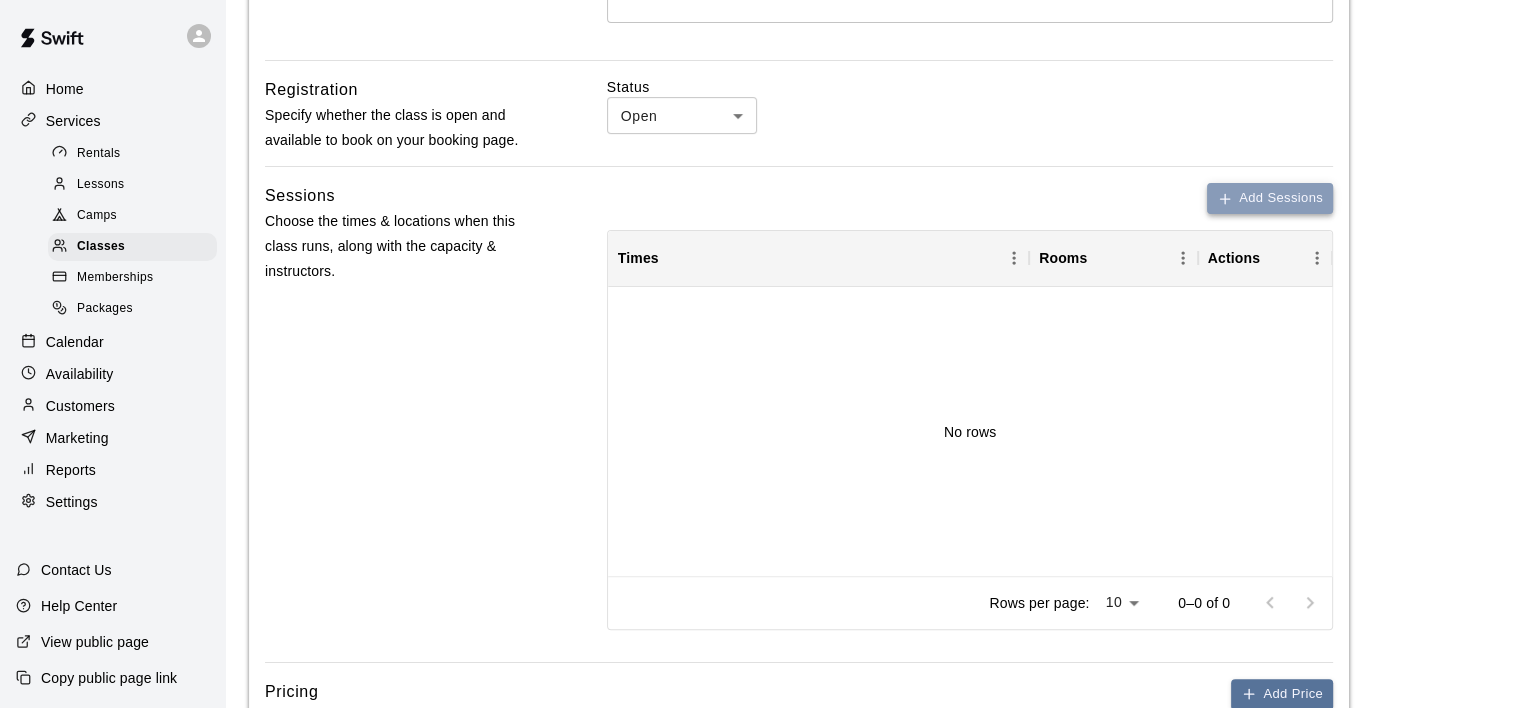 click on "Add Sessions" at bounding box center (1270, 198) 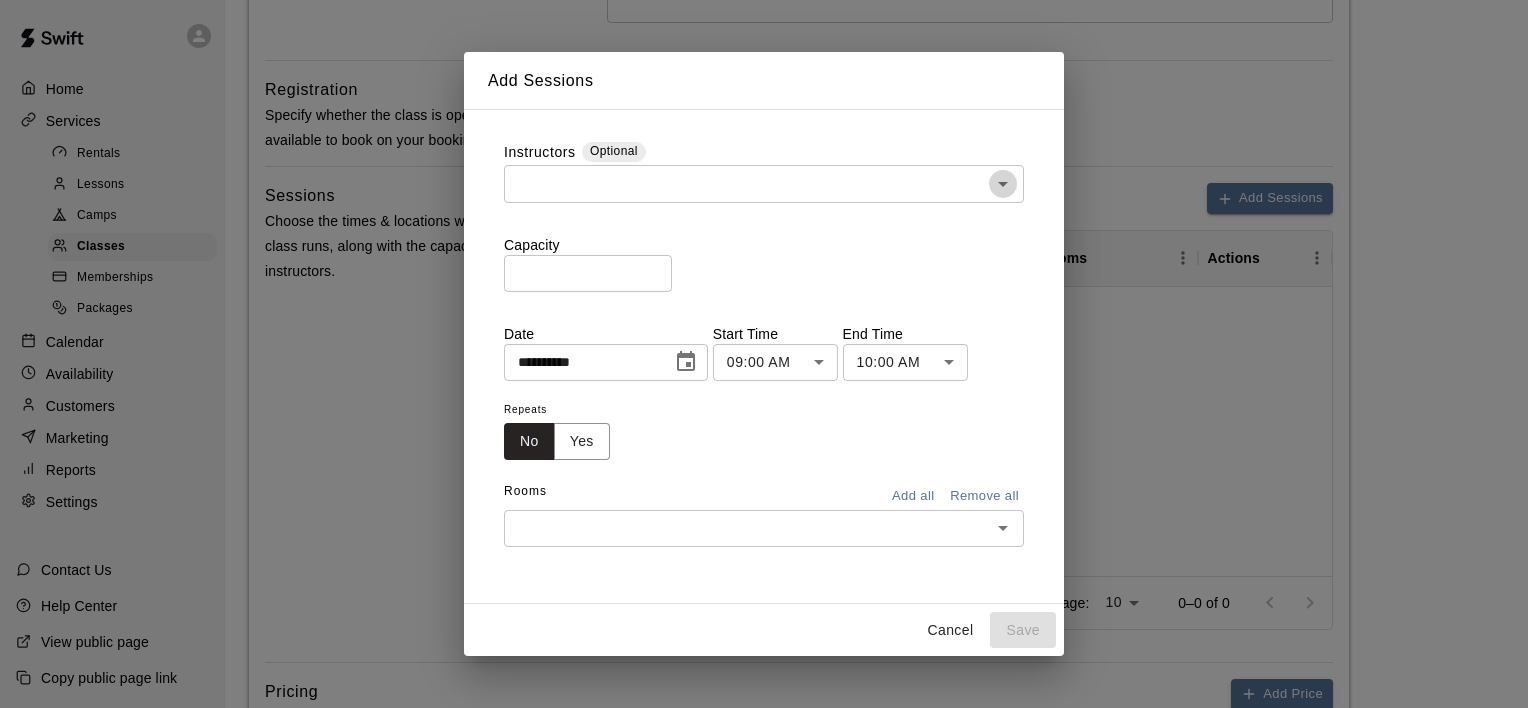 click 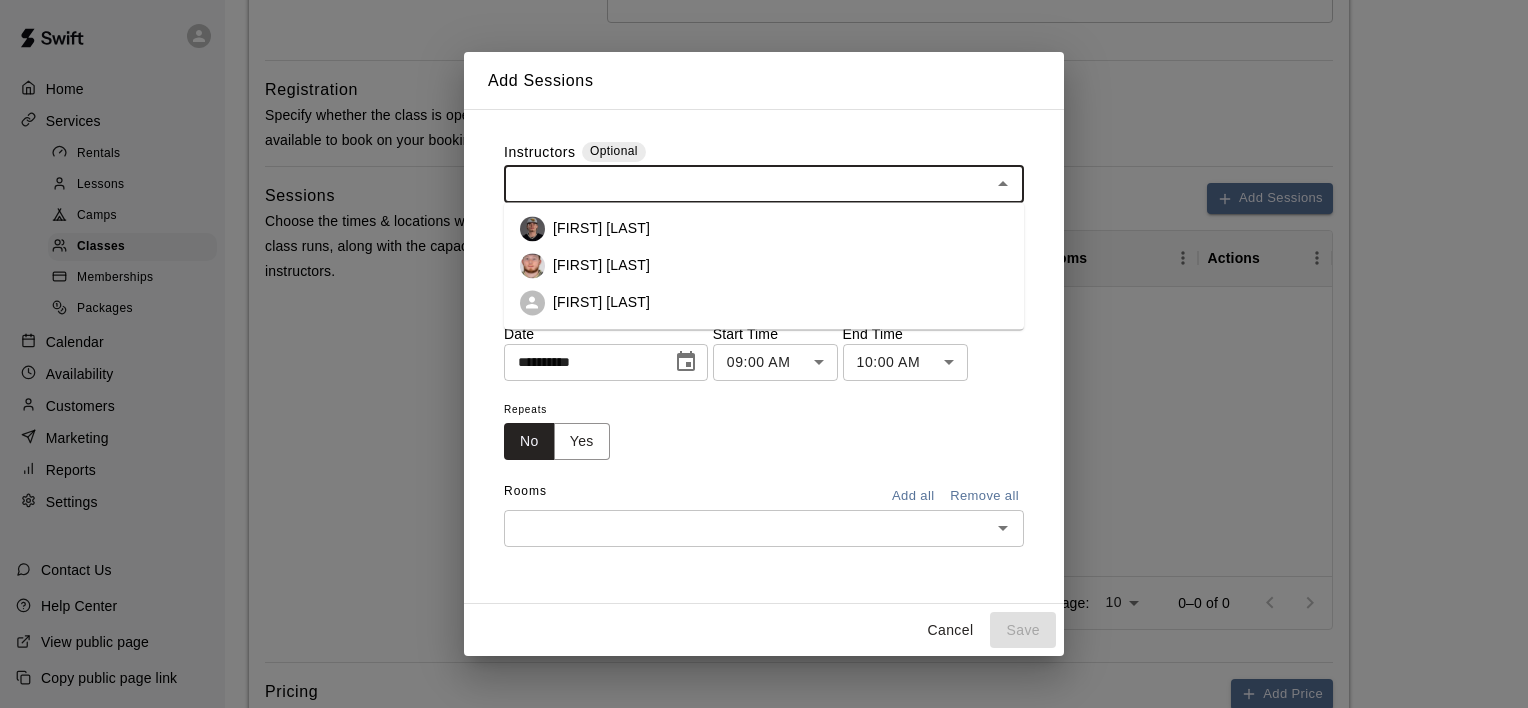 click on "[FIRST] [LAST]" at bounding box center [764, 302] 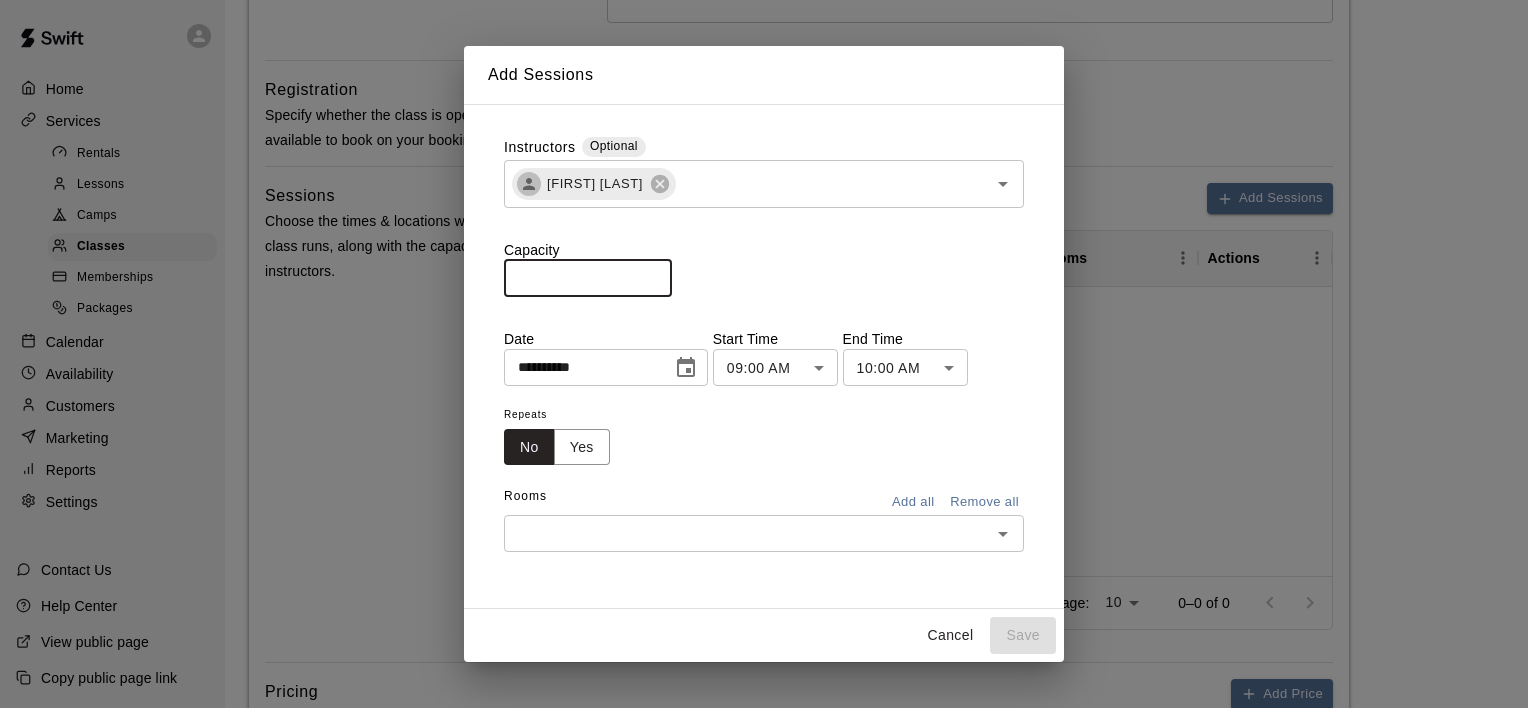 click on "*" at bounding box center [588, 278] 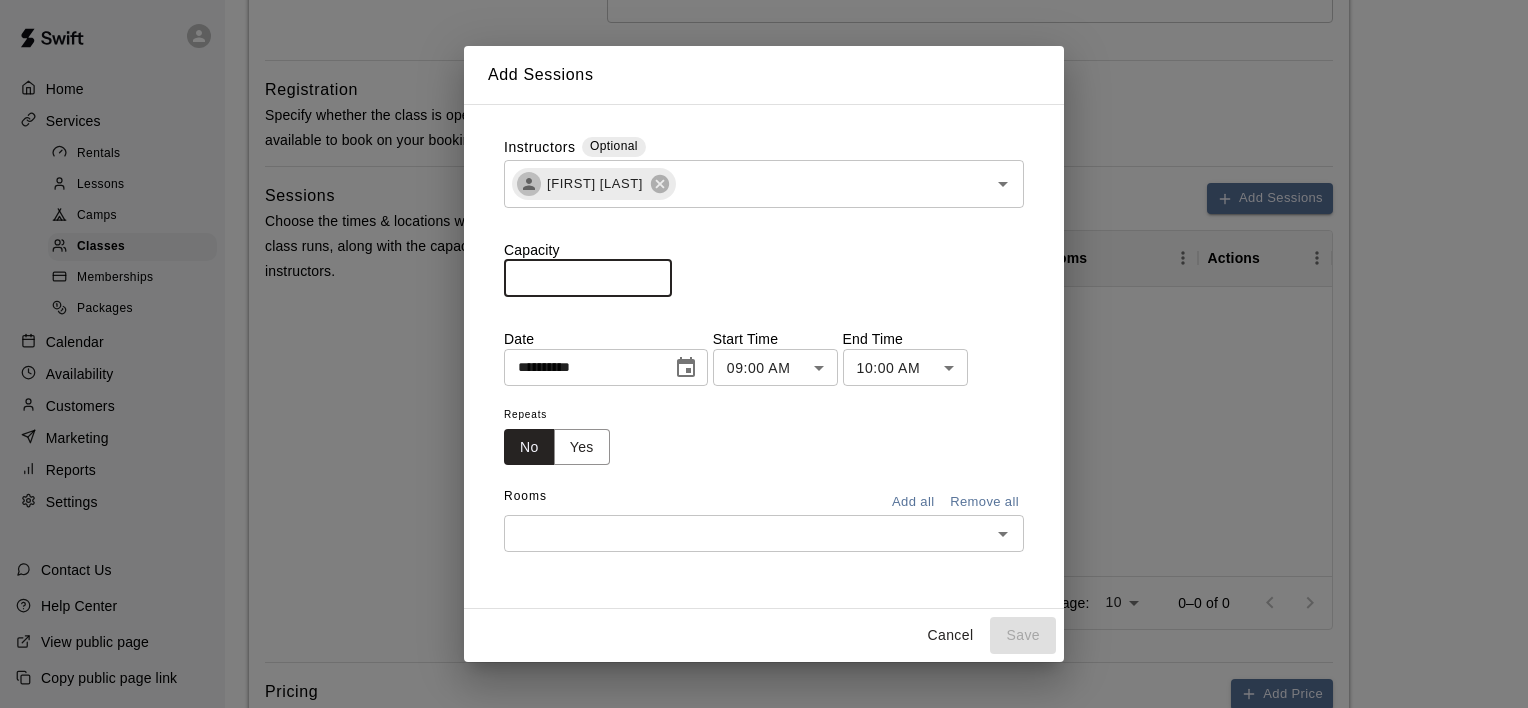 click on "*" at bounding box center [588, 278] 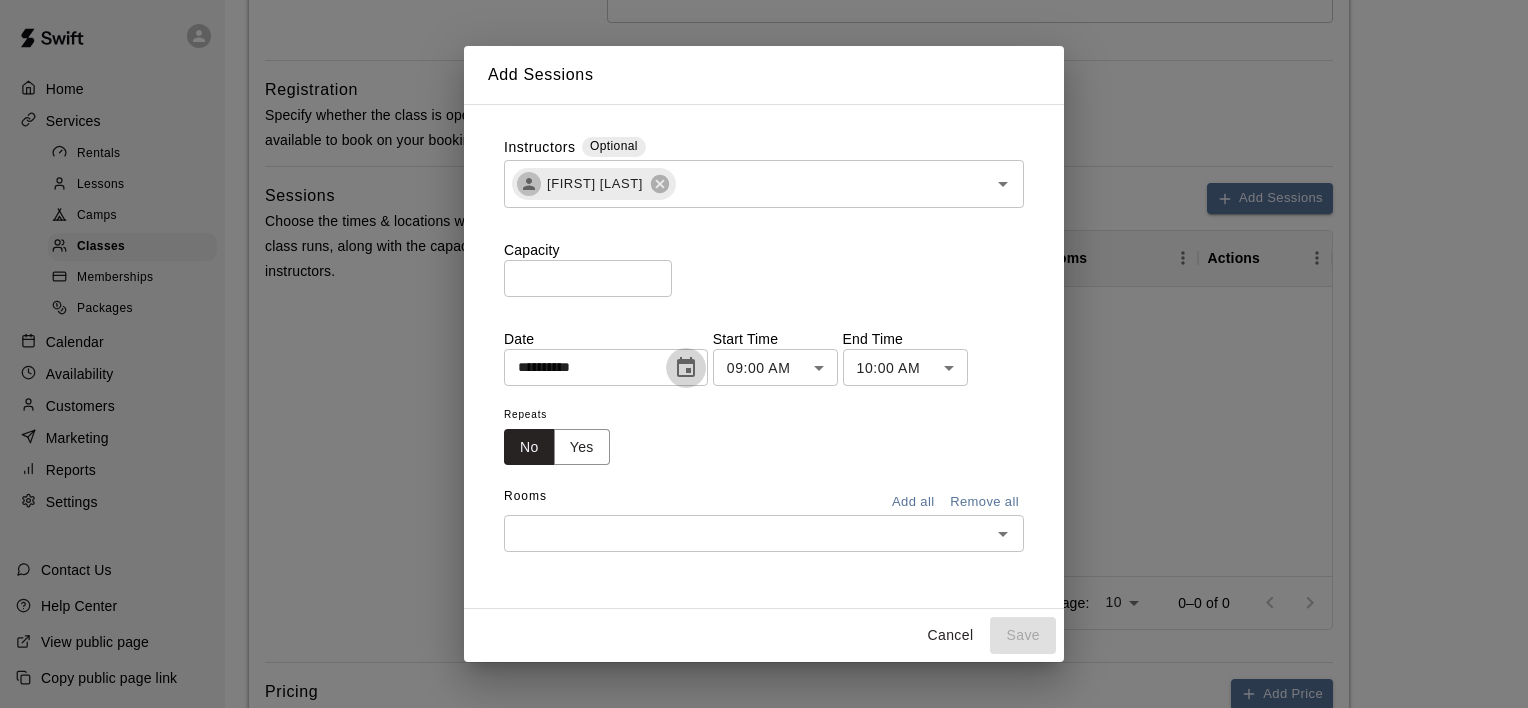 click 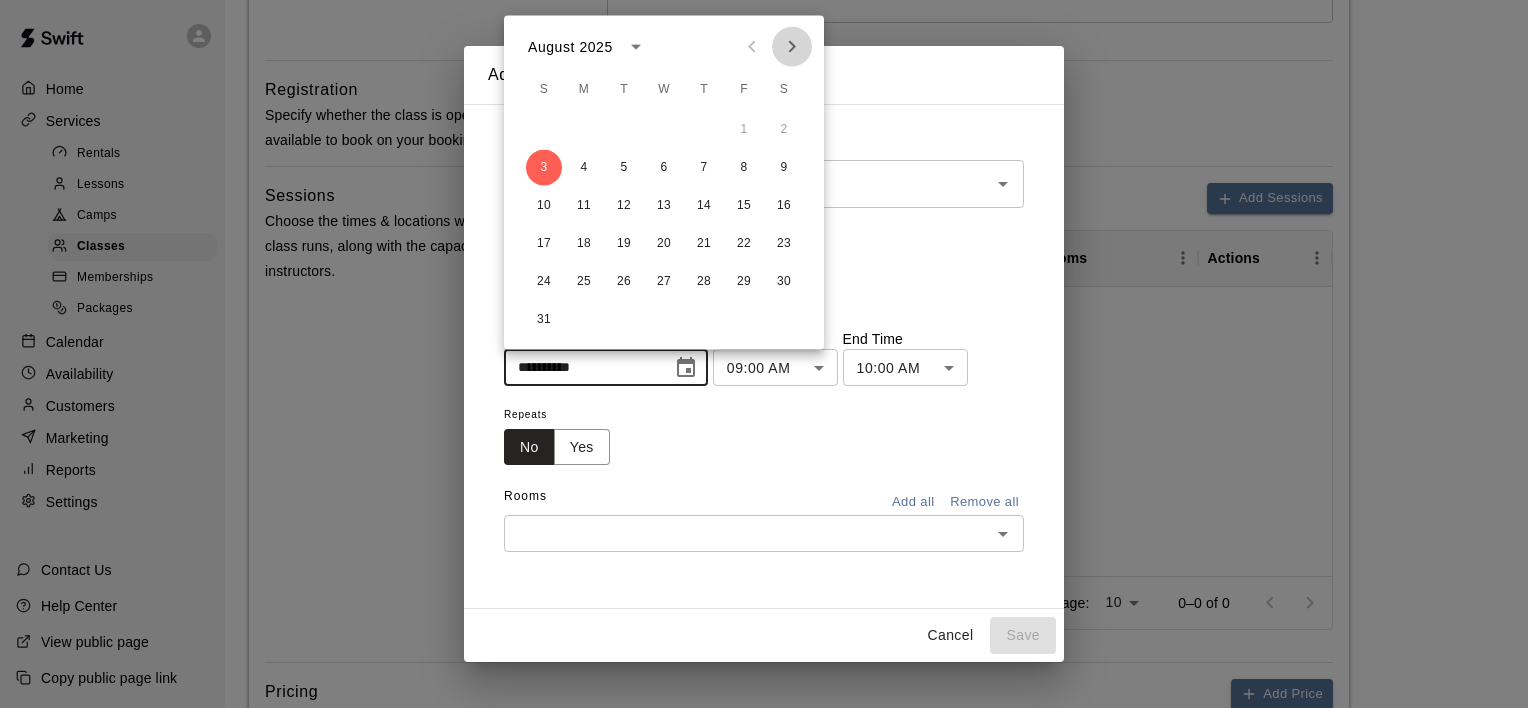 click 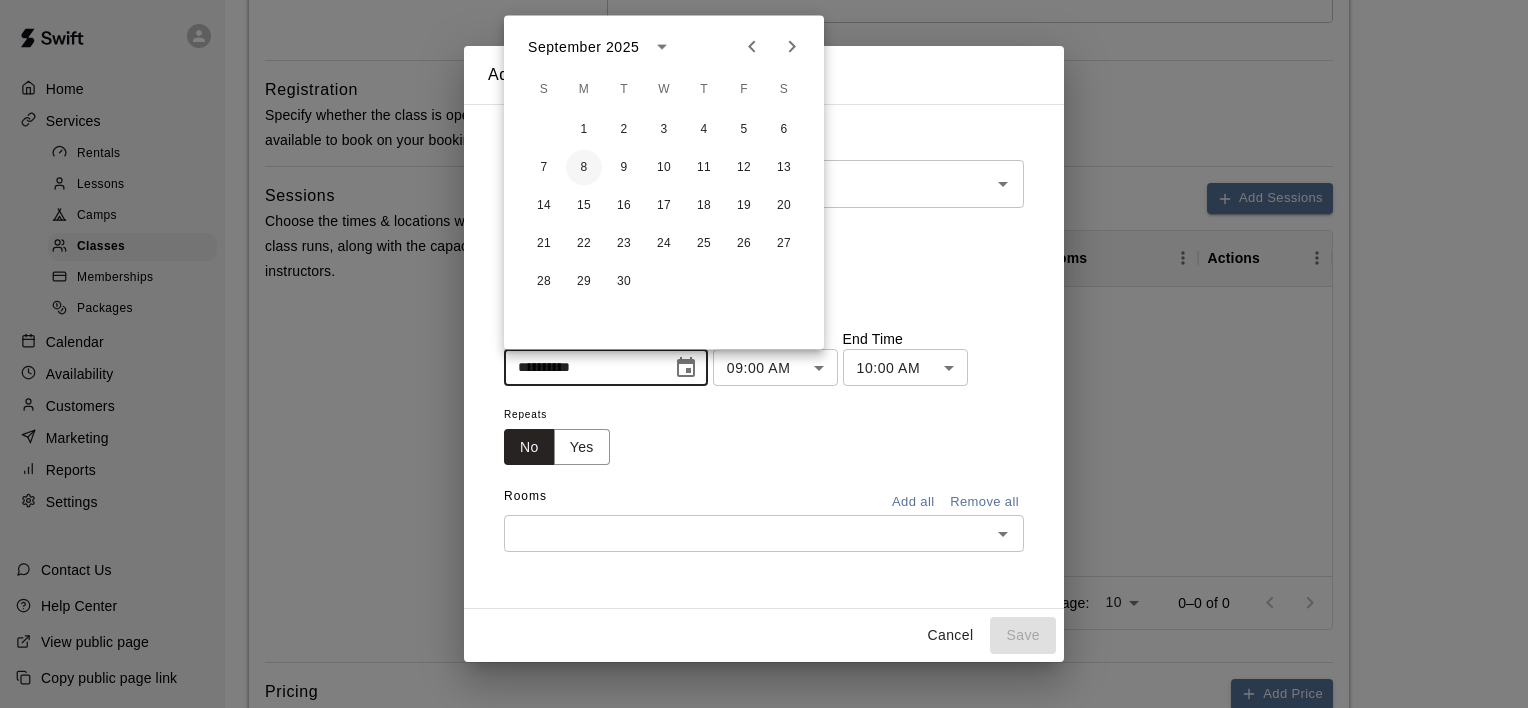 click on "8" at bounding box center (584, 168) 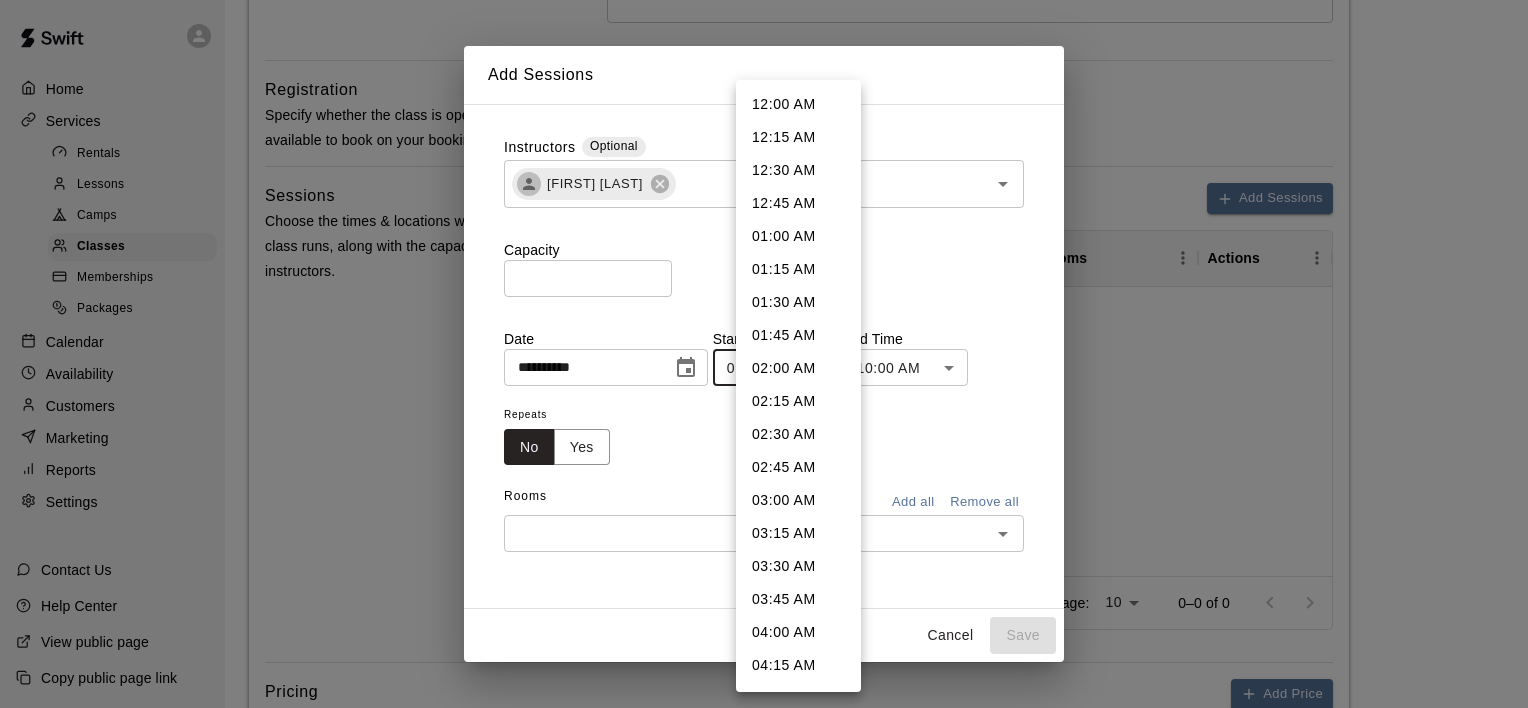 click on "**********" at bounding box center [764, 224] 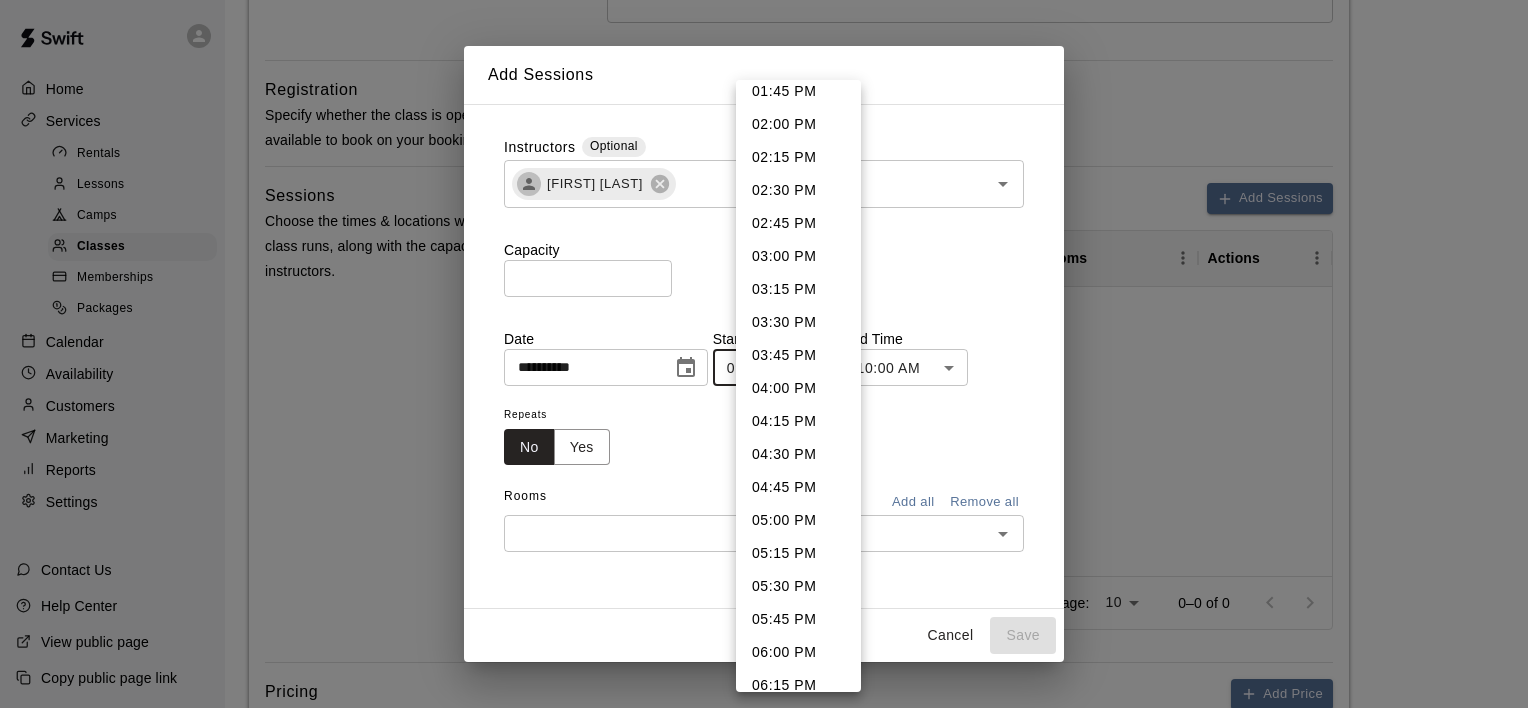 scroll, scrollTop: 2000, scrollLeft: 0, axis: vertical 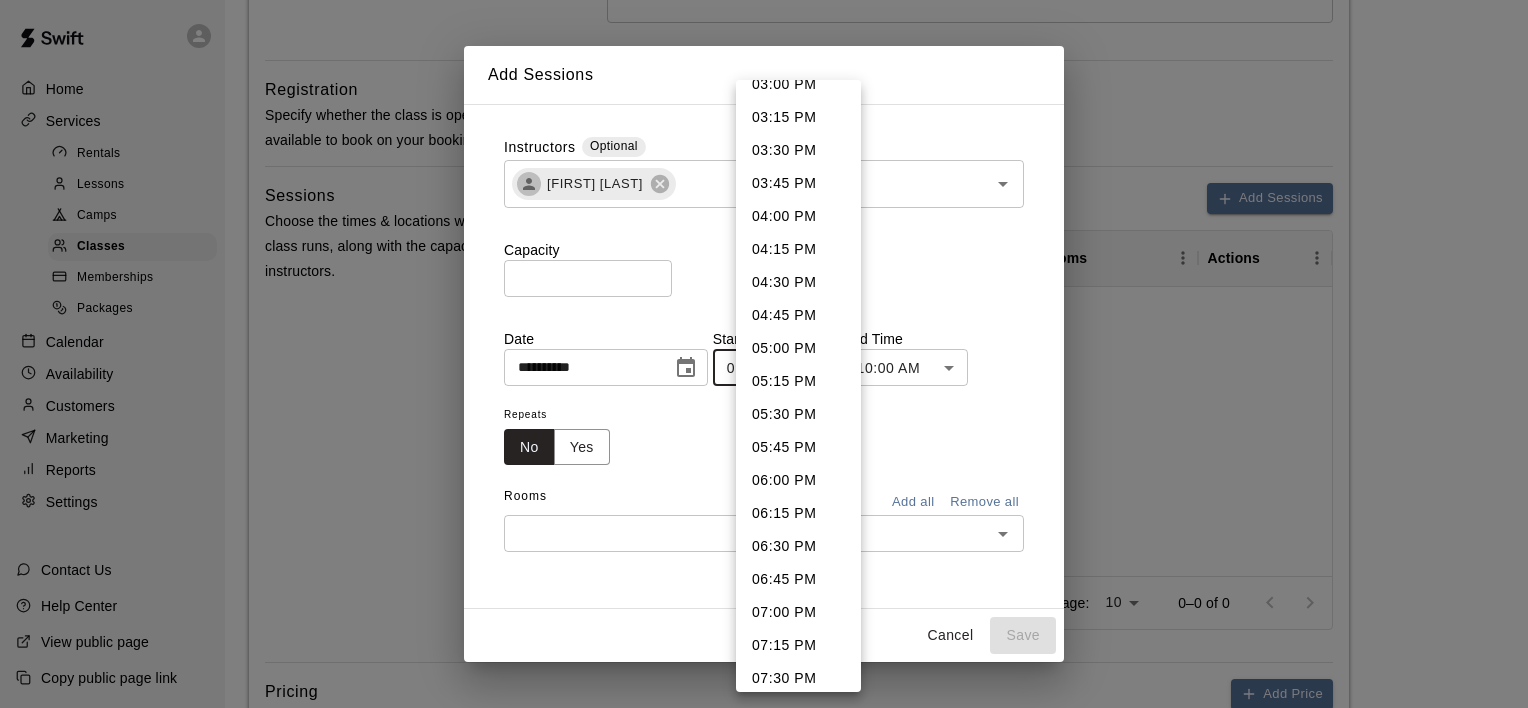click on "06:00 PM" at bounding box center (798, 480) 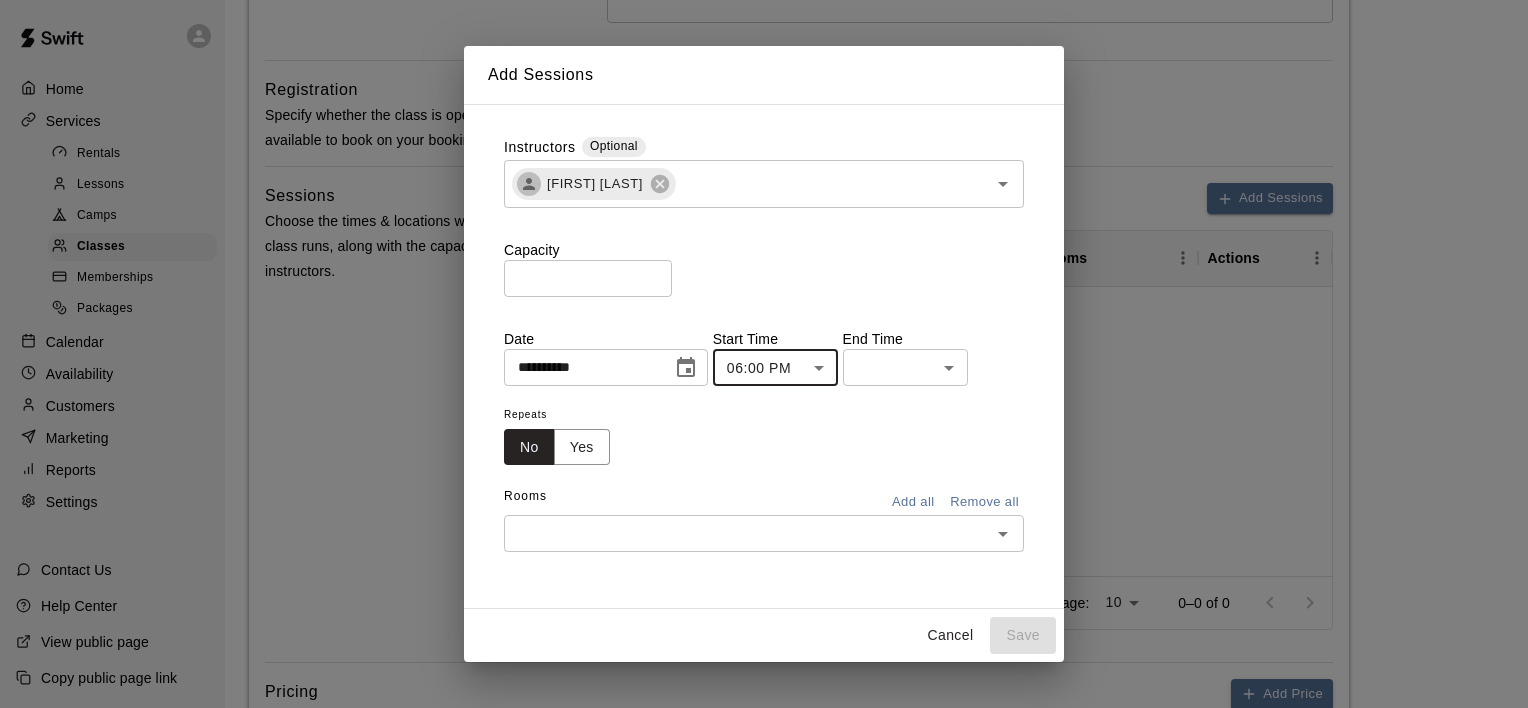 click on "**********" at bounding box center (764, 224) 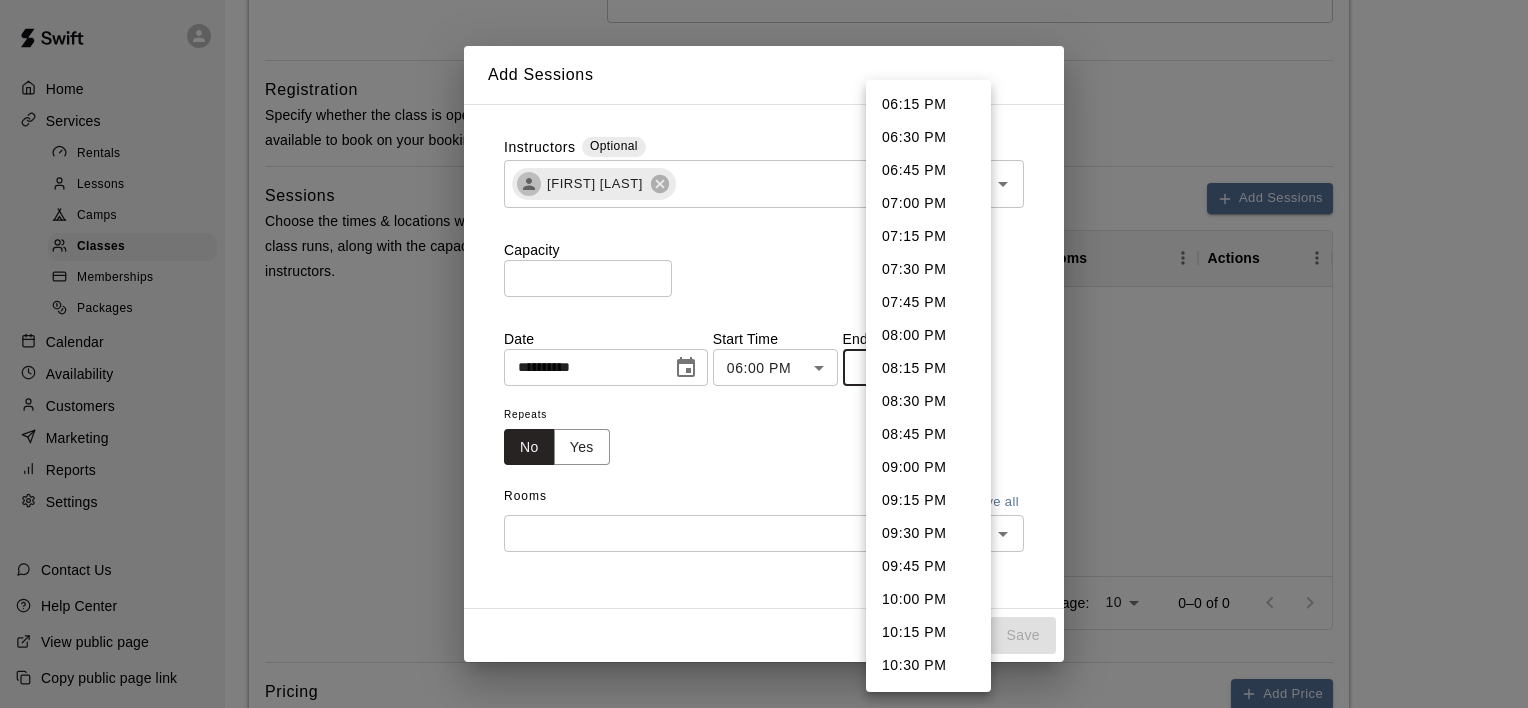 click on "07:00 PM" at bounding box center [928, 203] 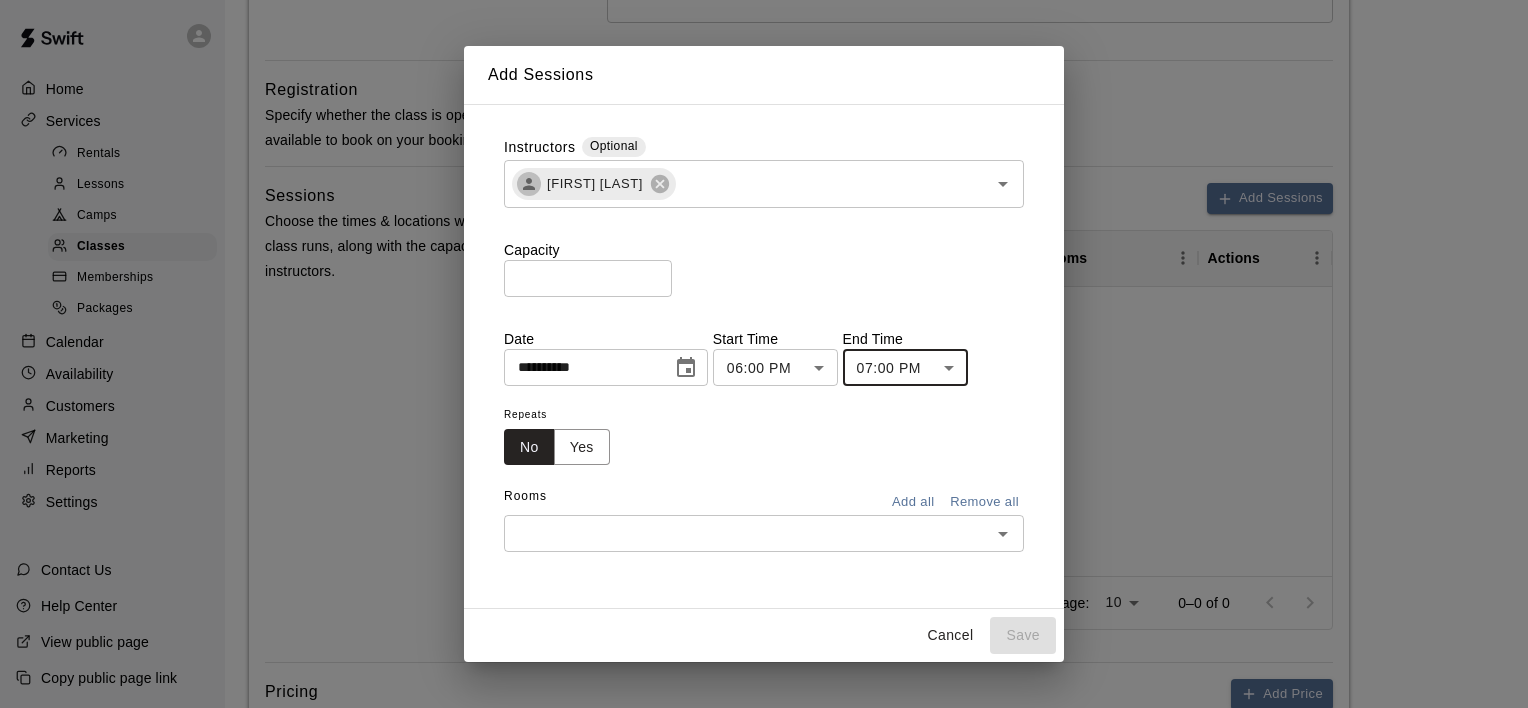 click on "Add all" at bounding box center [913, 502] 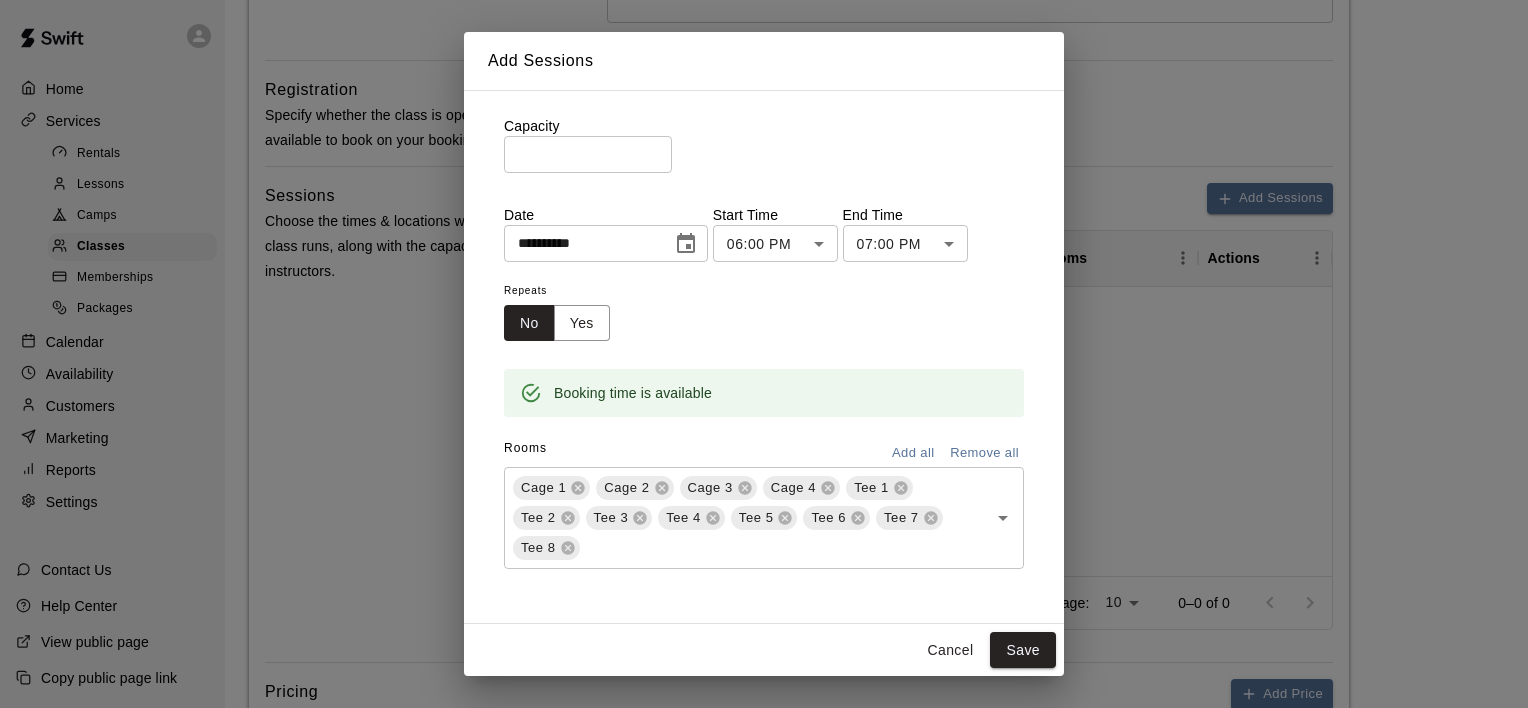 scroll, scrollTop: 112, scrollLeft: 0, axis: vertical 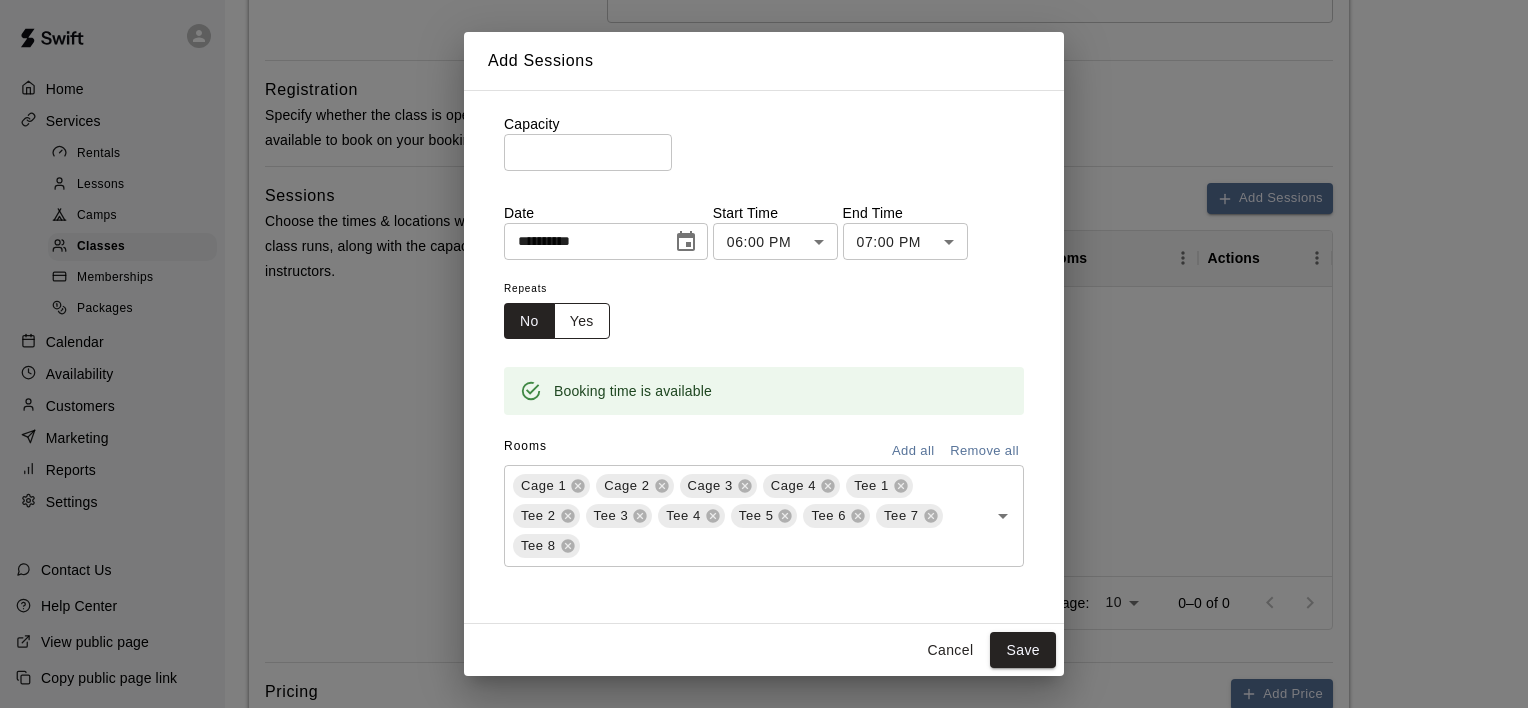 click on "Yes" at bounding box center (582, 321) 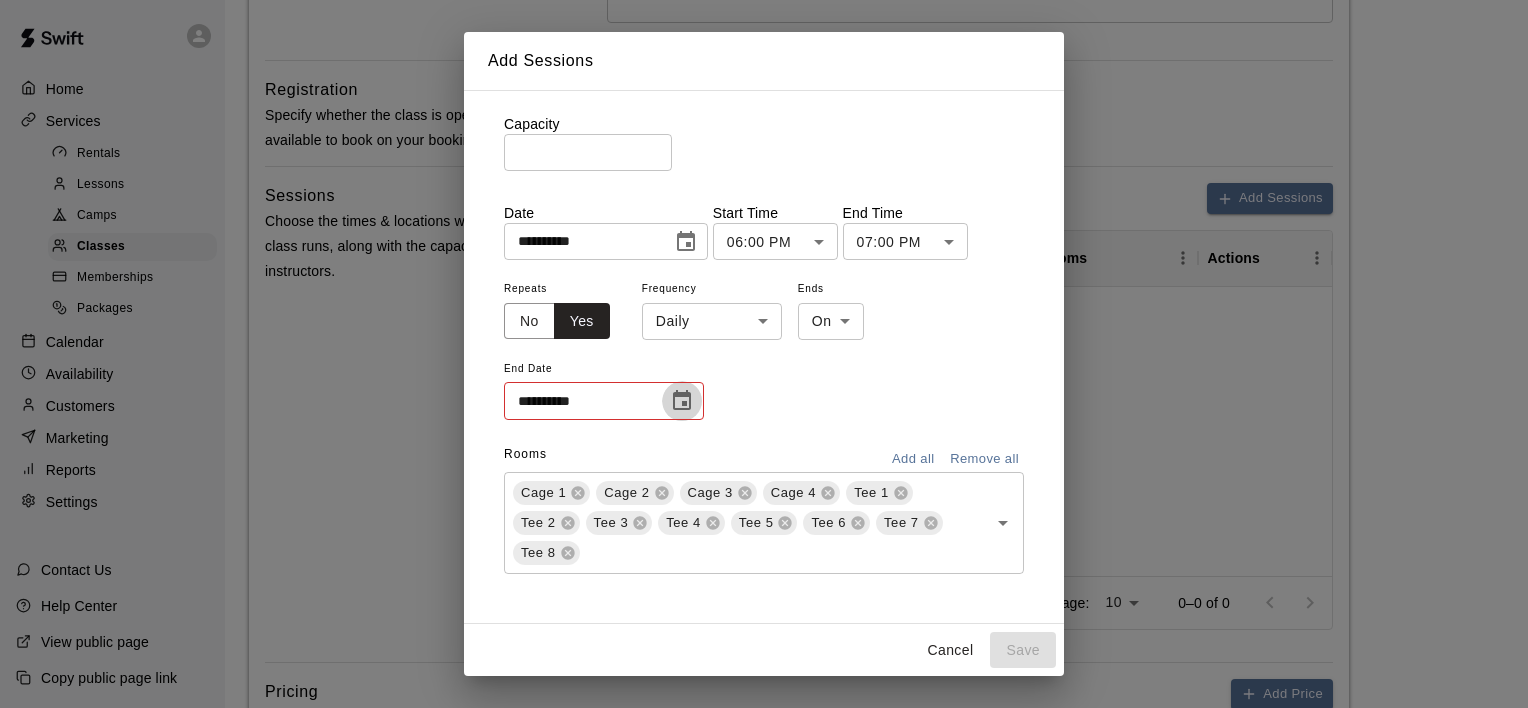 click 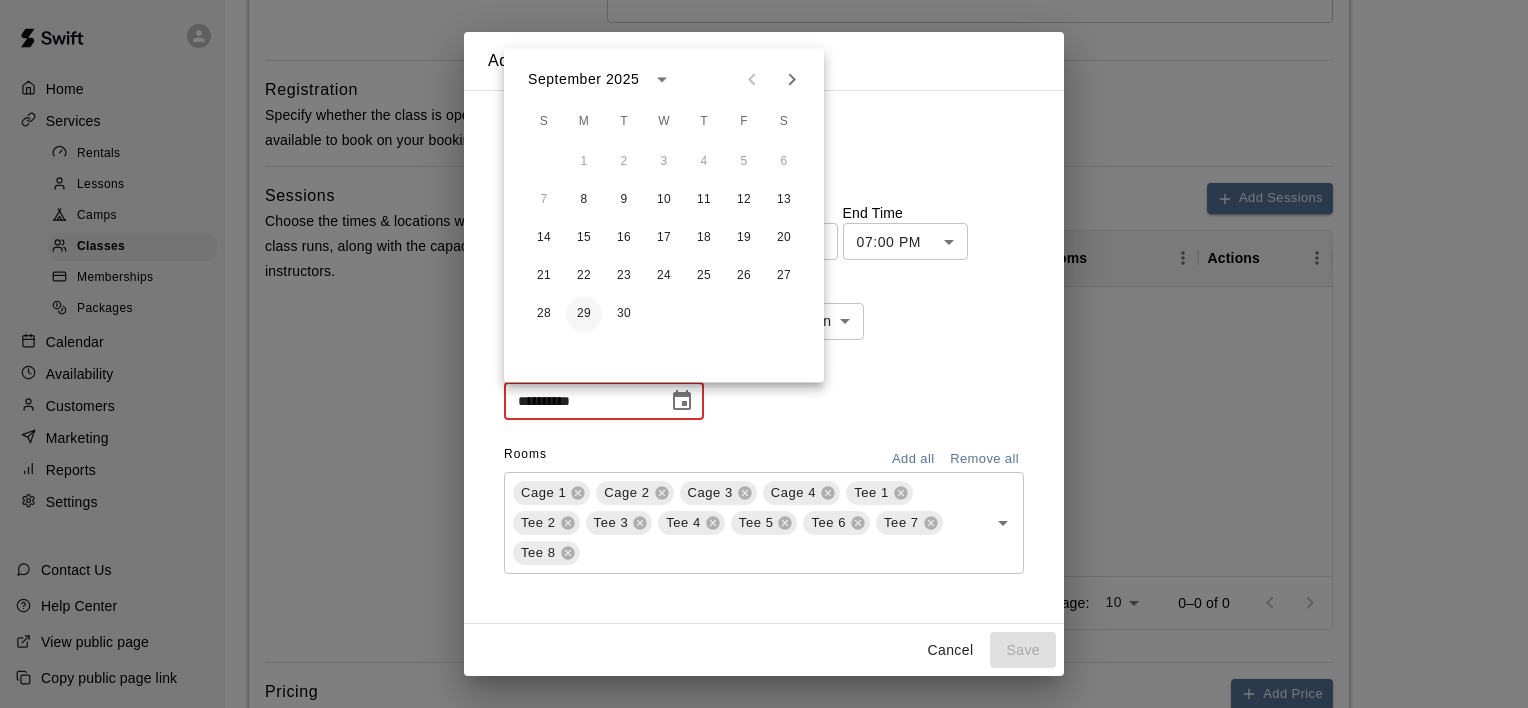 click on "29" at bounding box center [584, 314] 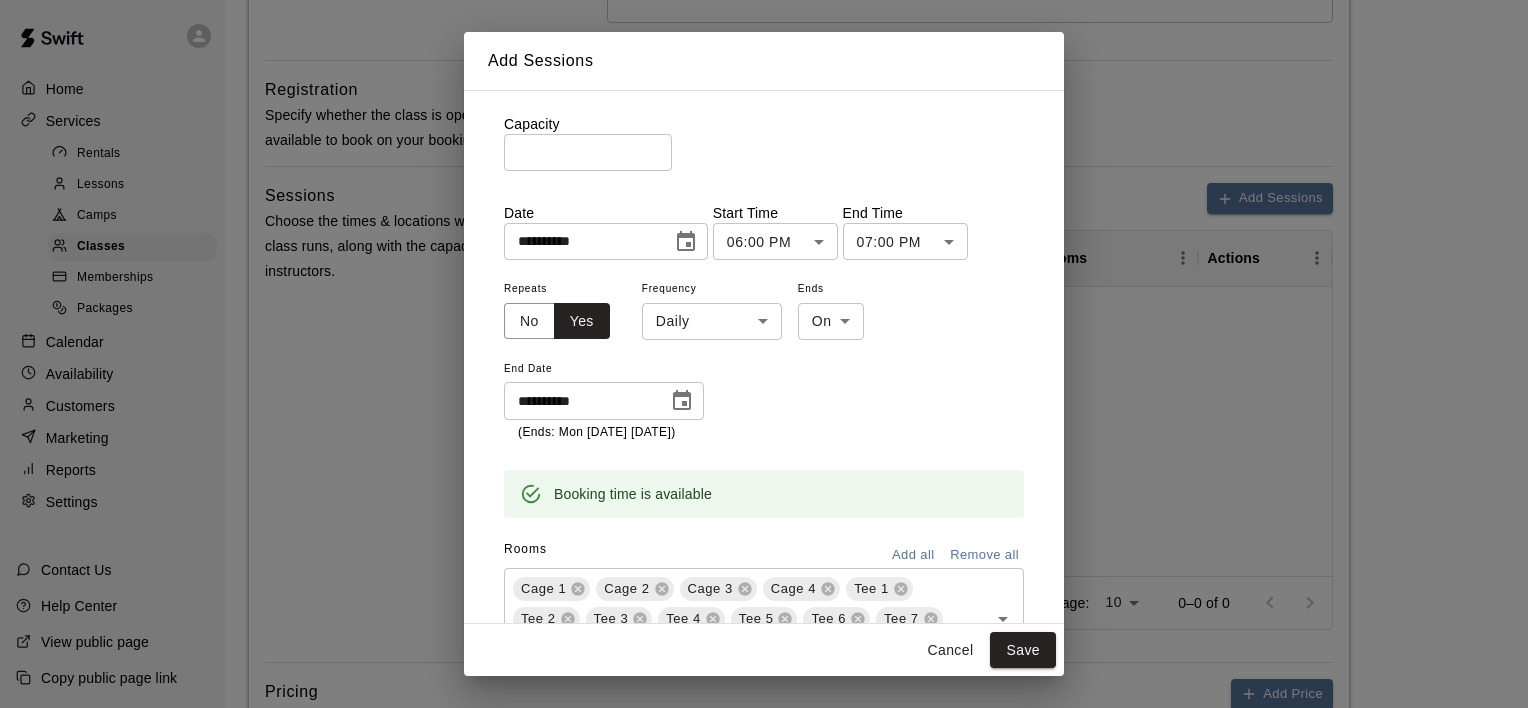 click on "**********" at bounding box center (764, 224) 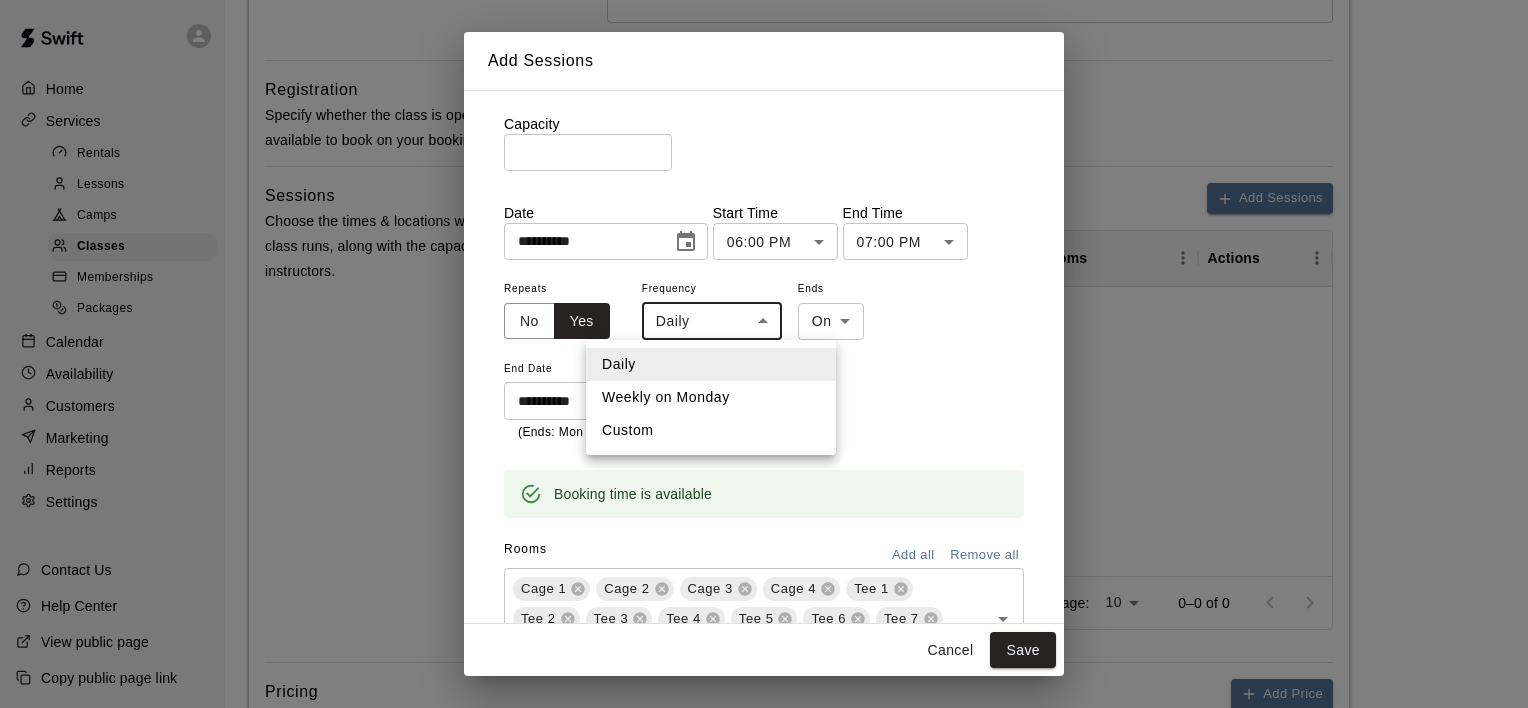 click on "Weekly on Monday" at bounding box center [711, 397] 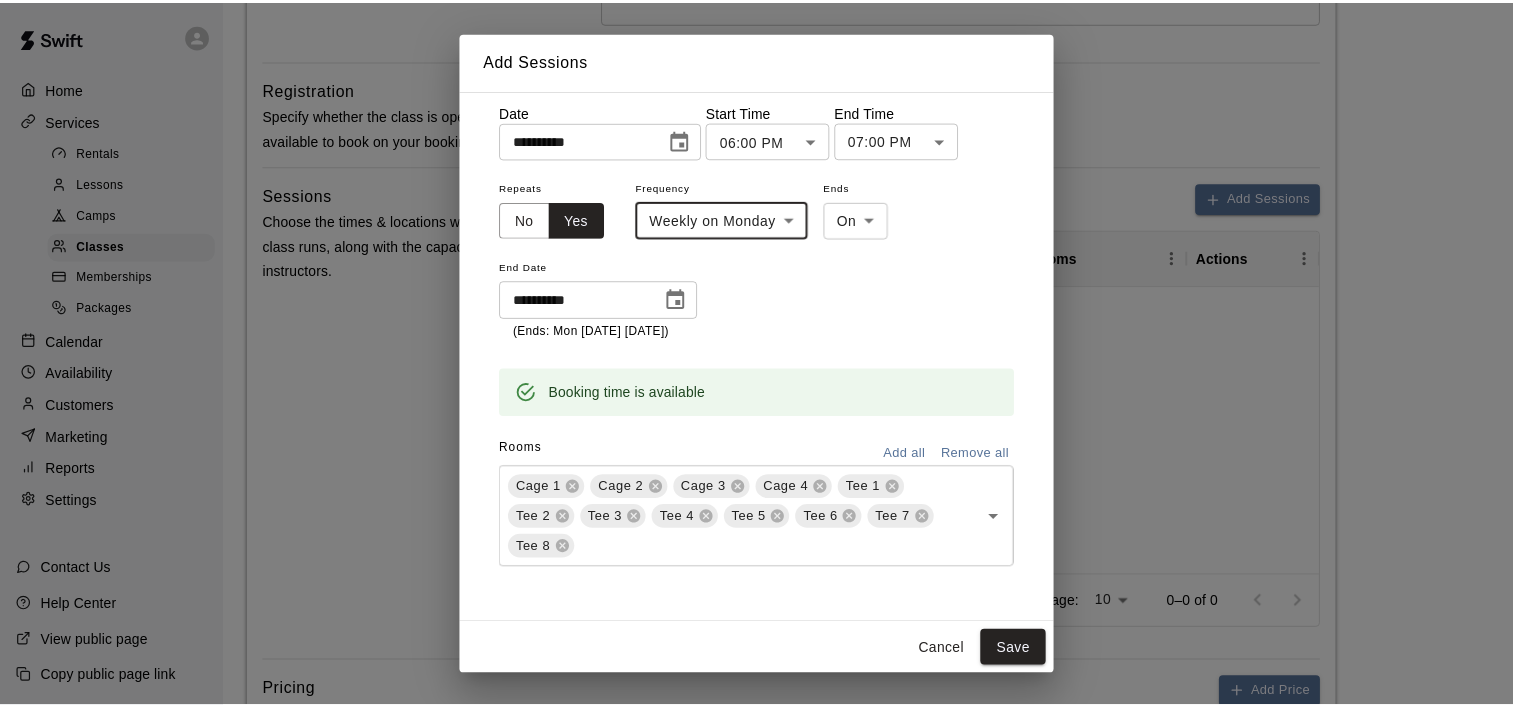 scroll, scrollTop: 216, scrollLeft: 0, axis: vertical 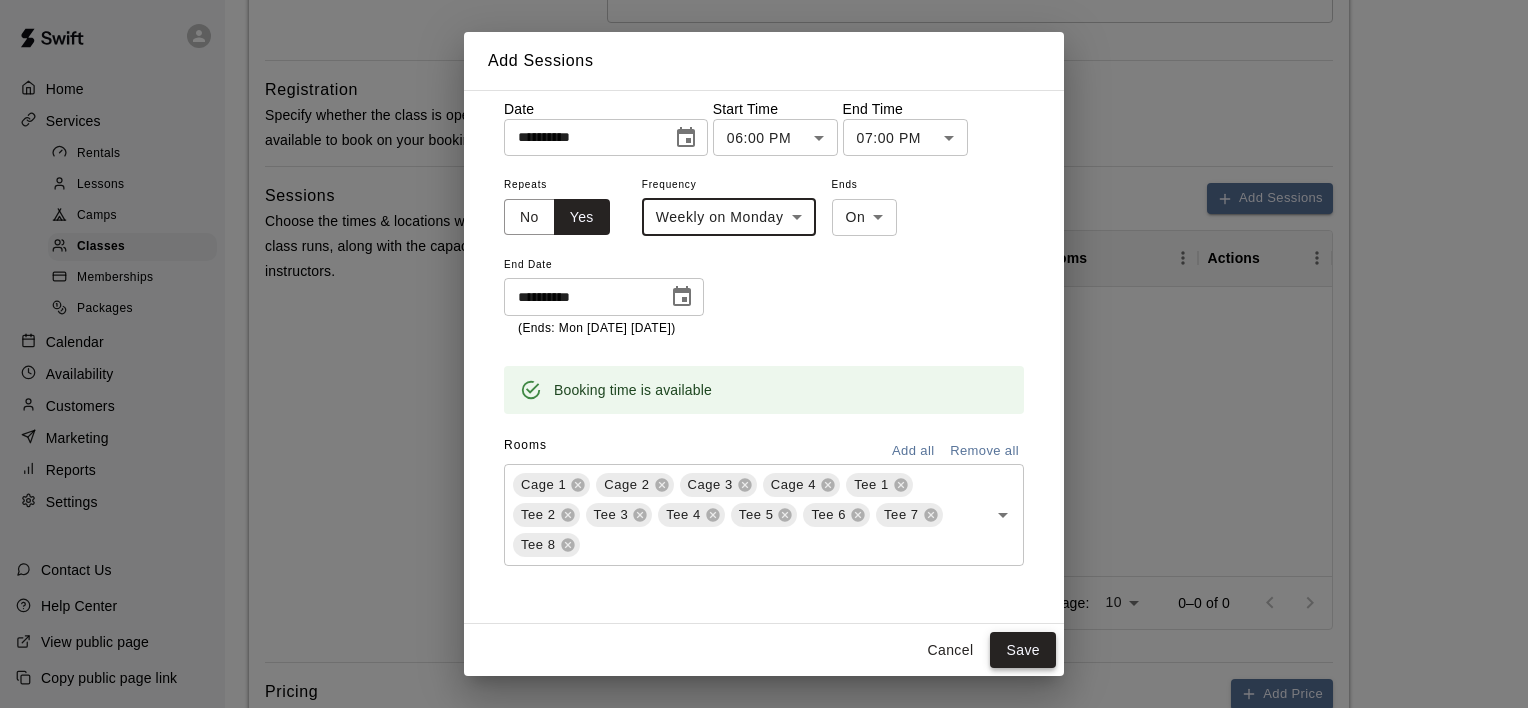 click on "Save" at bounding box center (1023, 650) 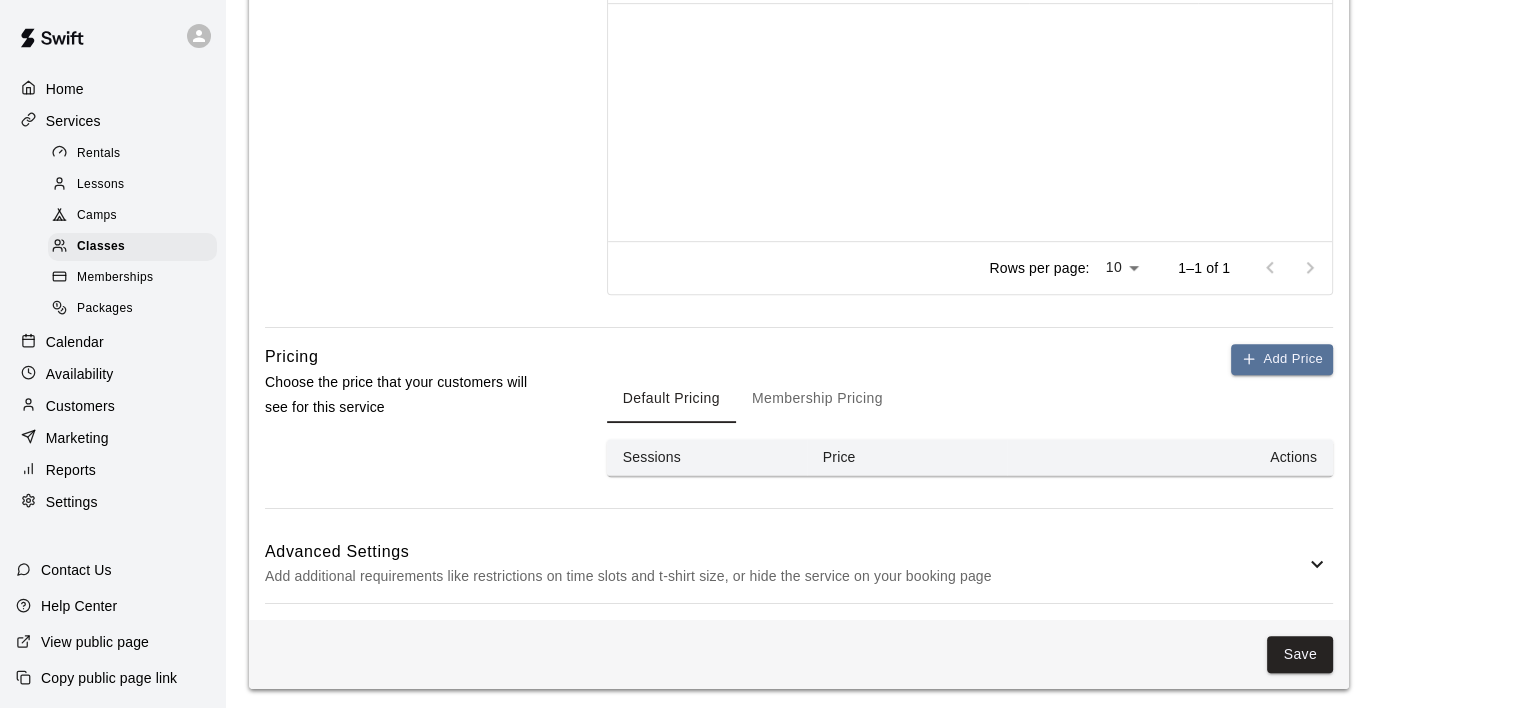 scroll, scrollTop: 937, scrollLeft: 0, axis: vertical 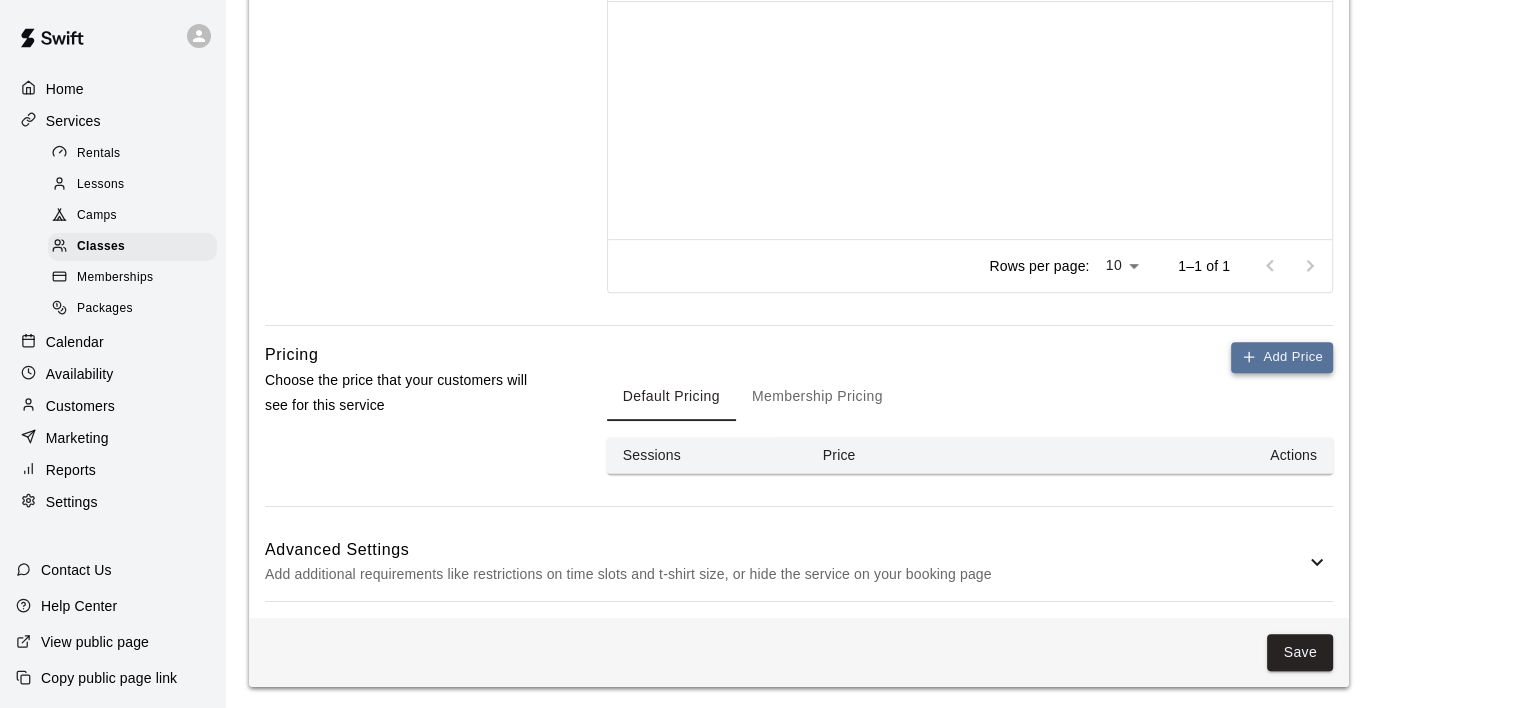 click on "Add Price" at bounding box center [1282, 357] 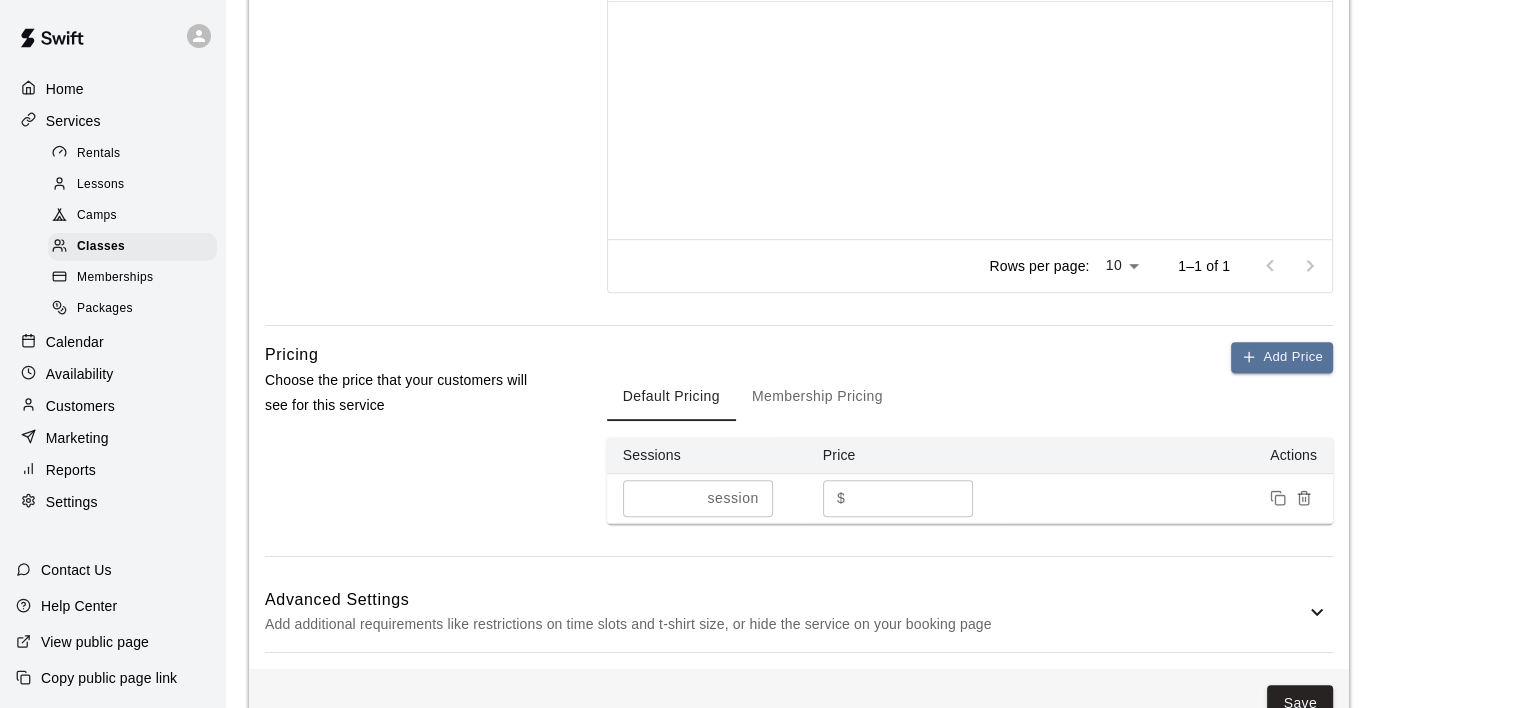 scroll, scrollTop: 988, scrollLeft: 0, axis: vertical 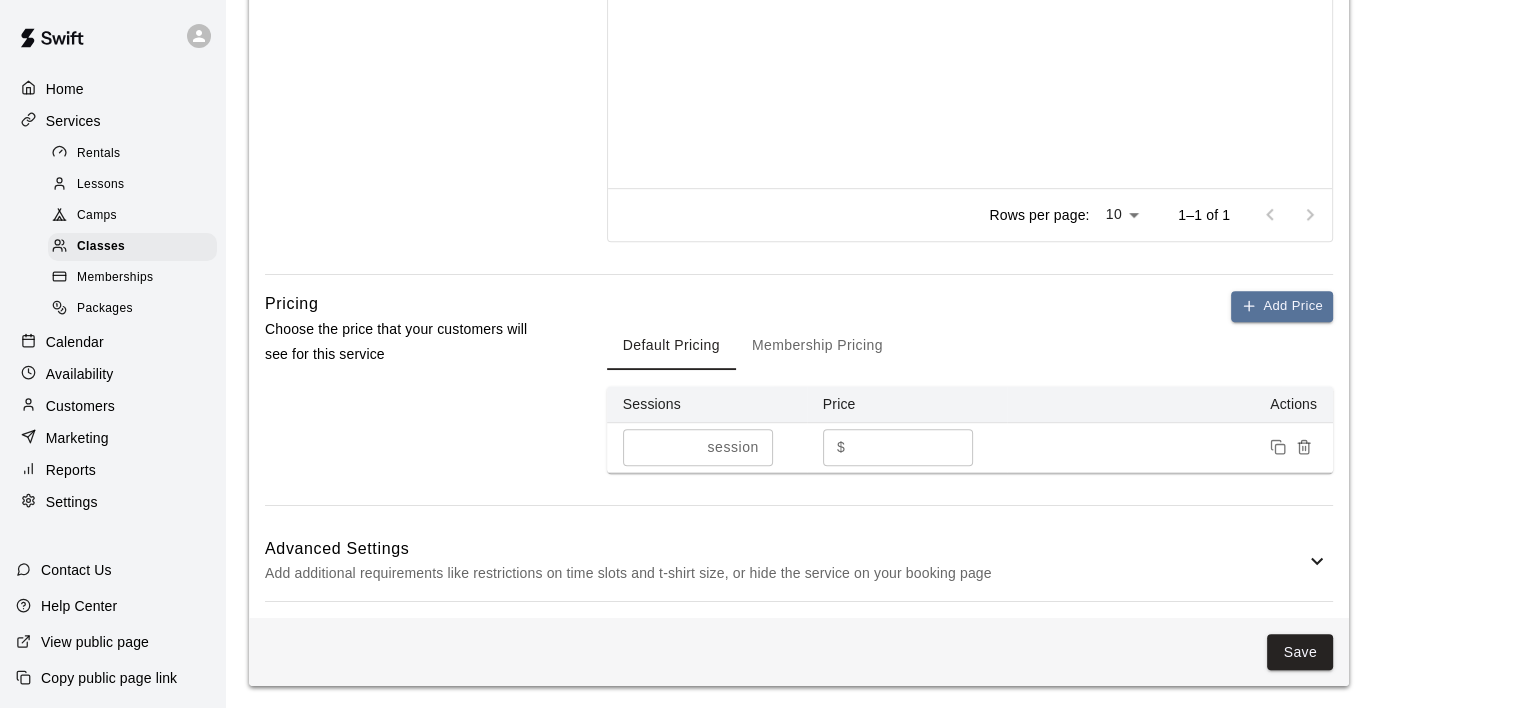 click on "*" at bounding box center [661, 447] 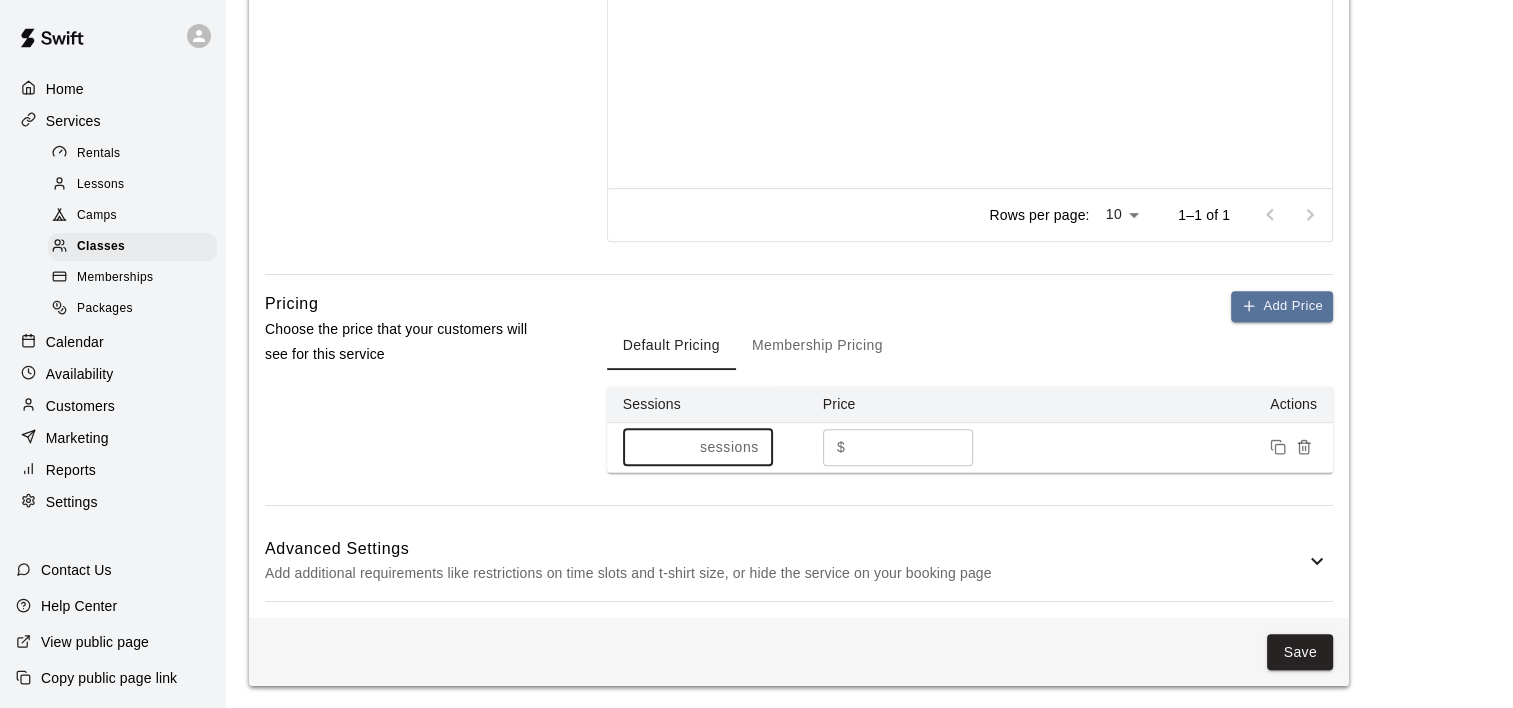 click on "*" at bounding box center (657, 447) 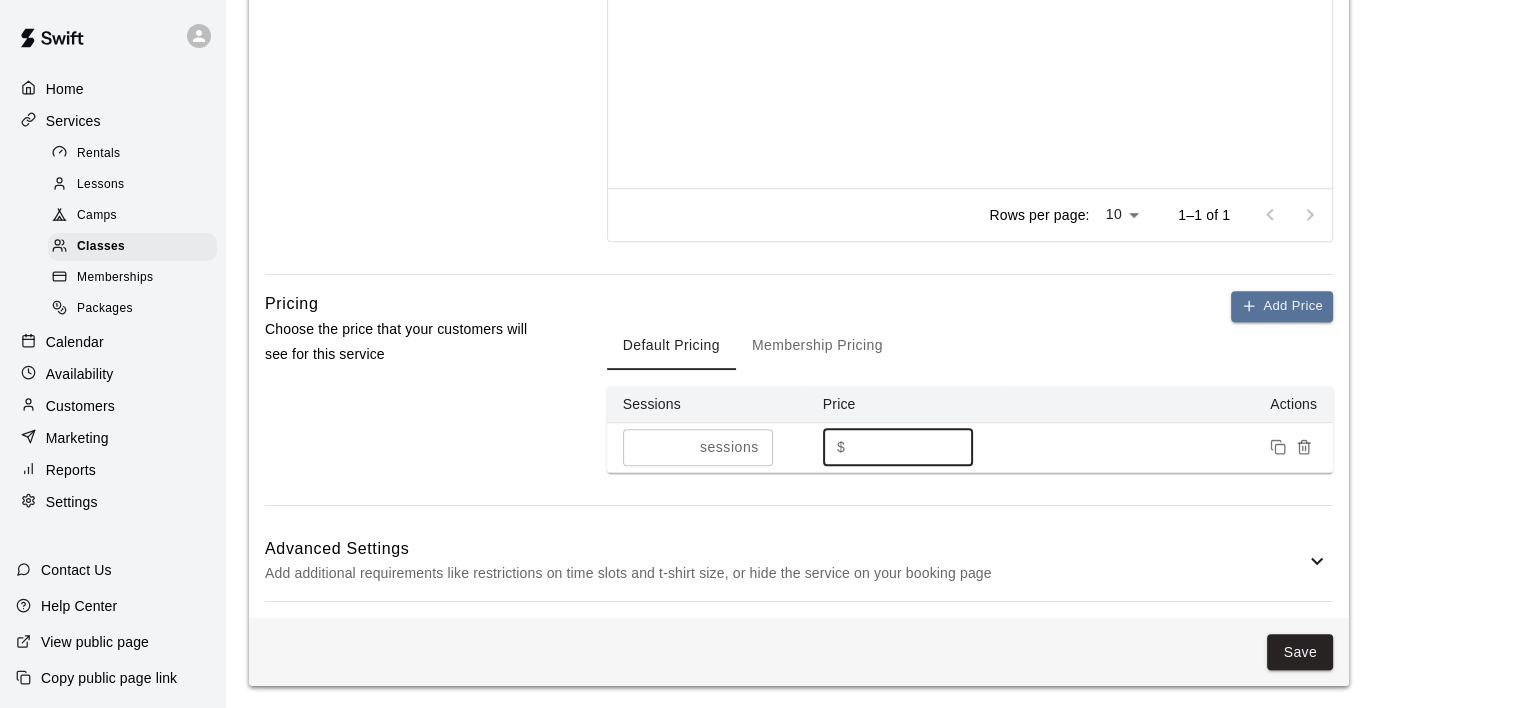 click on "*" at bounding box center (913, 447) 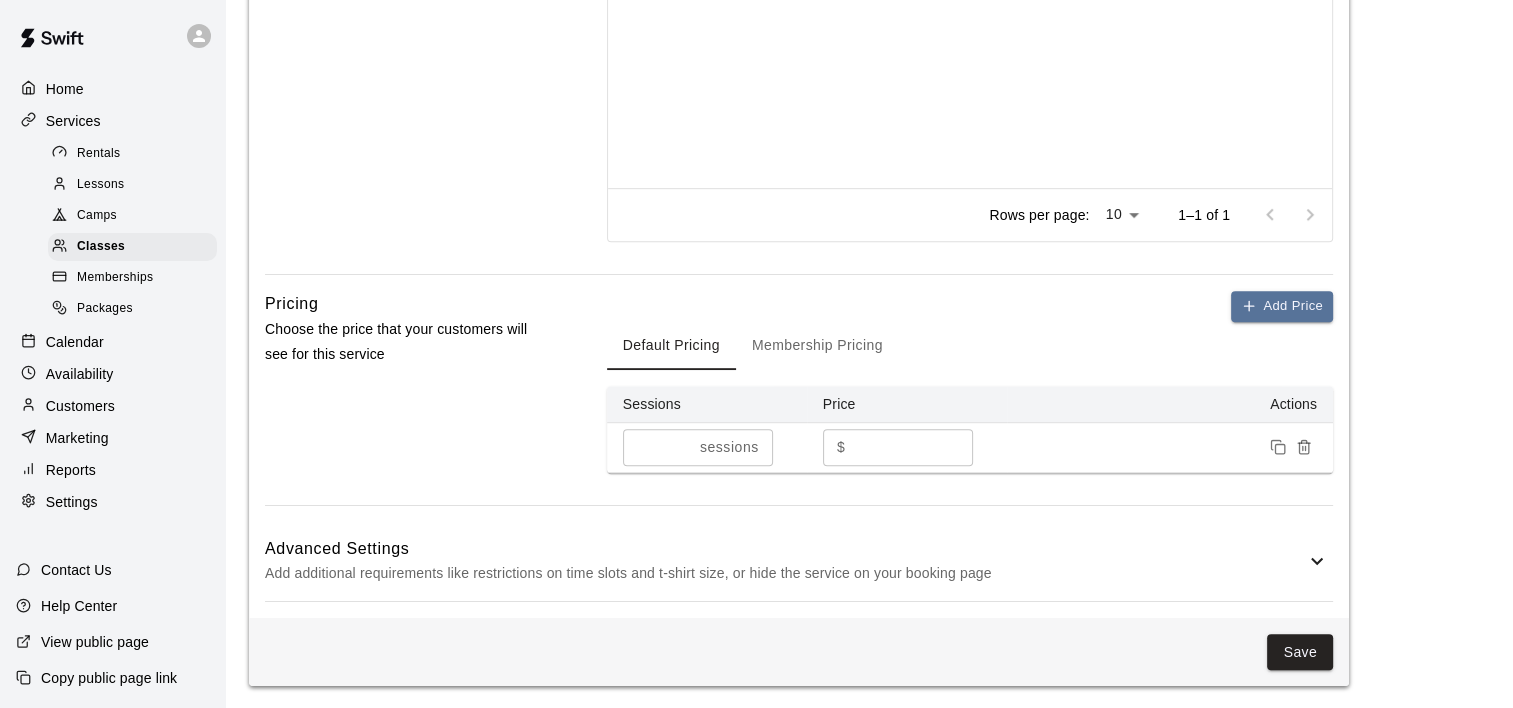 click on "Add Price Default Pricing Membership Pricing Sessions Price Actions * sessions ​ $ *** ​" at bounding box center (970, 398) 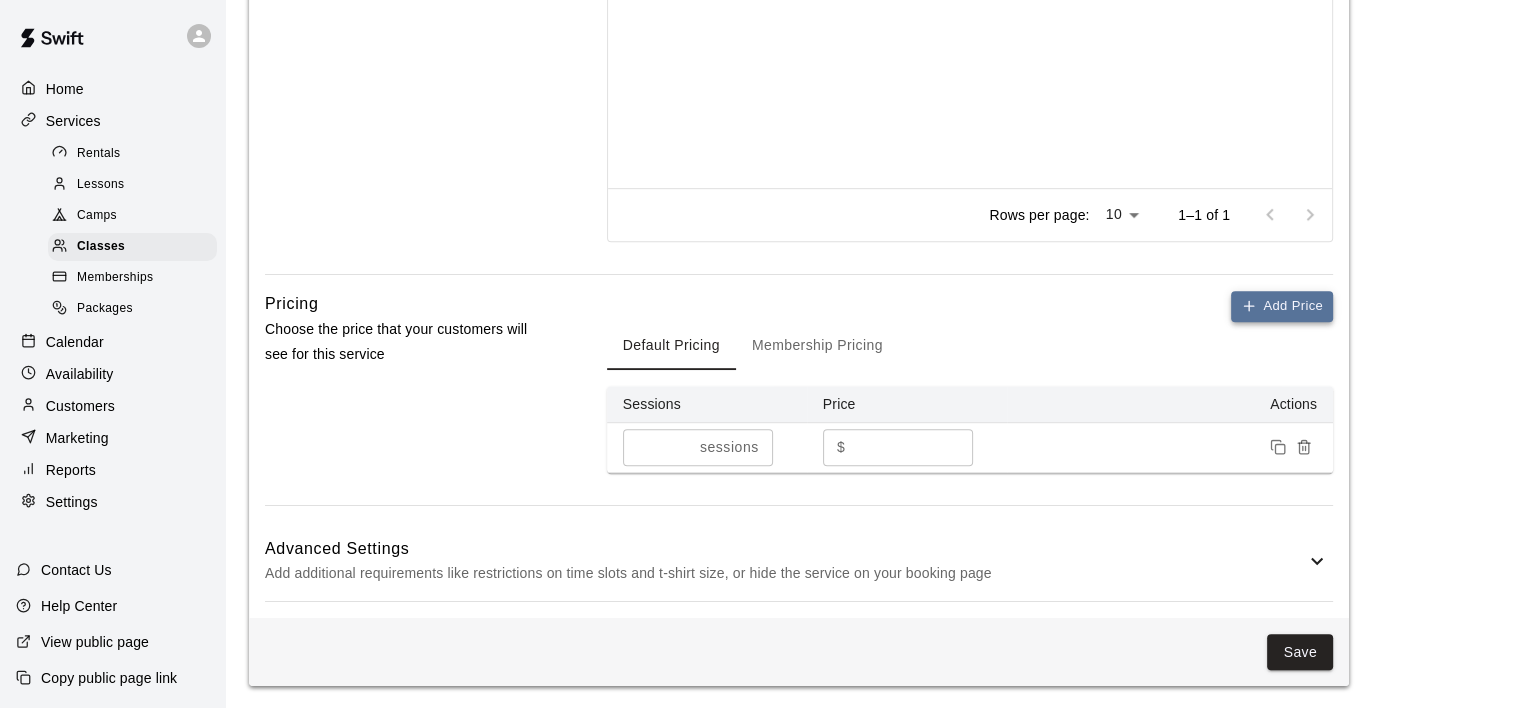 click on "Add Price" at bounding box center [1282, 306] 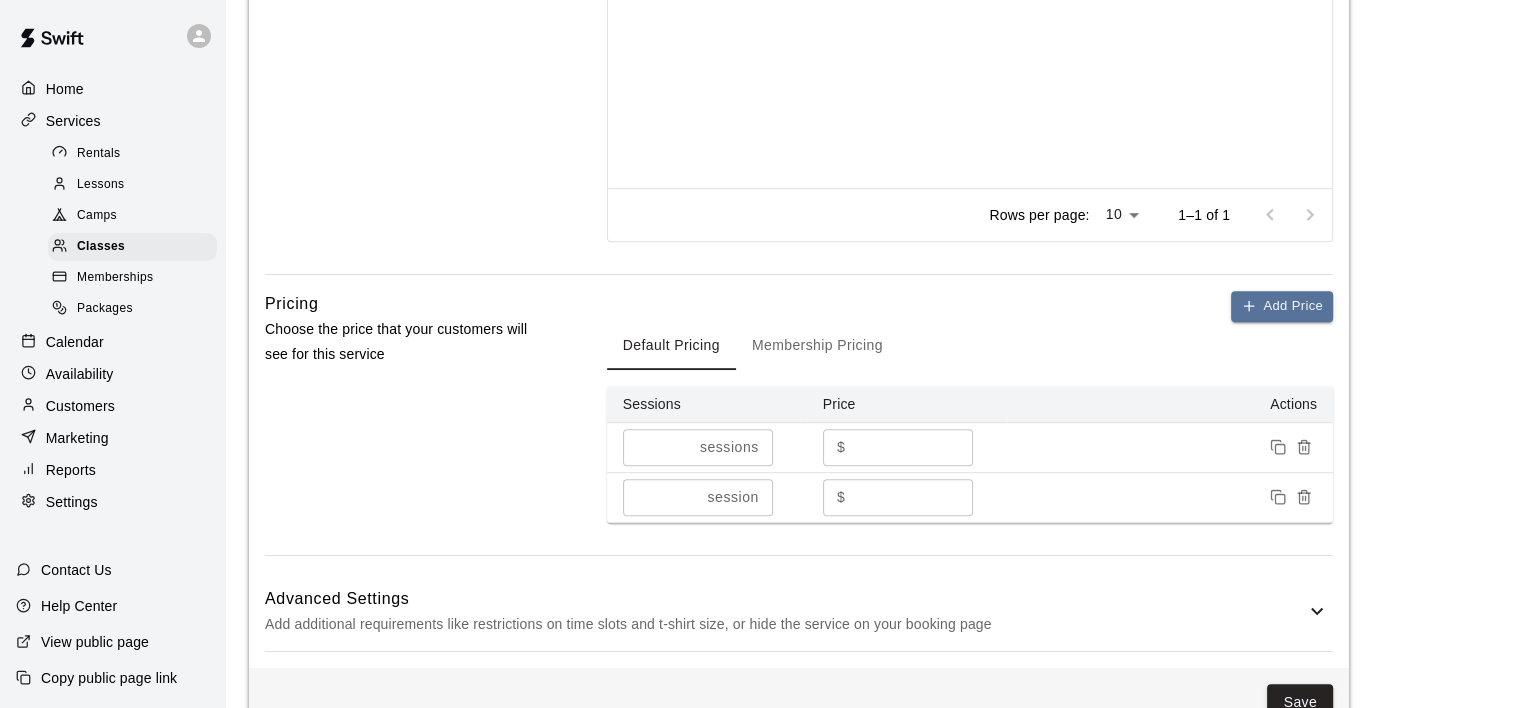 click on "*" at bounding box center [913, 497] 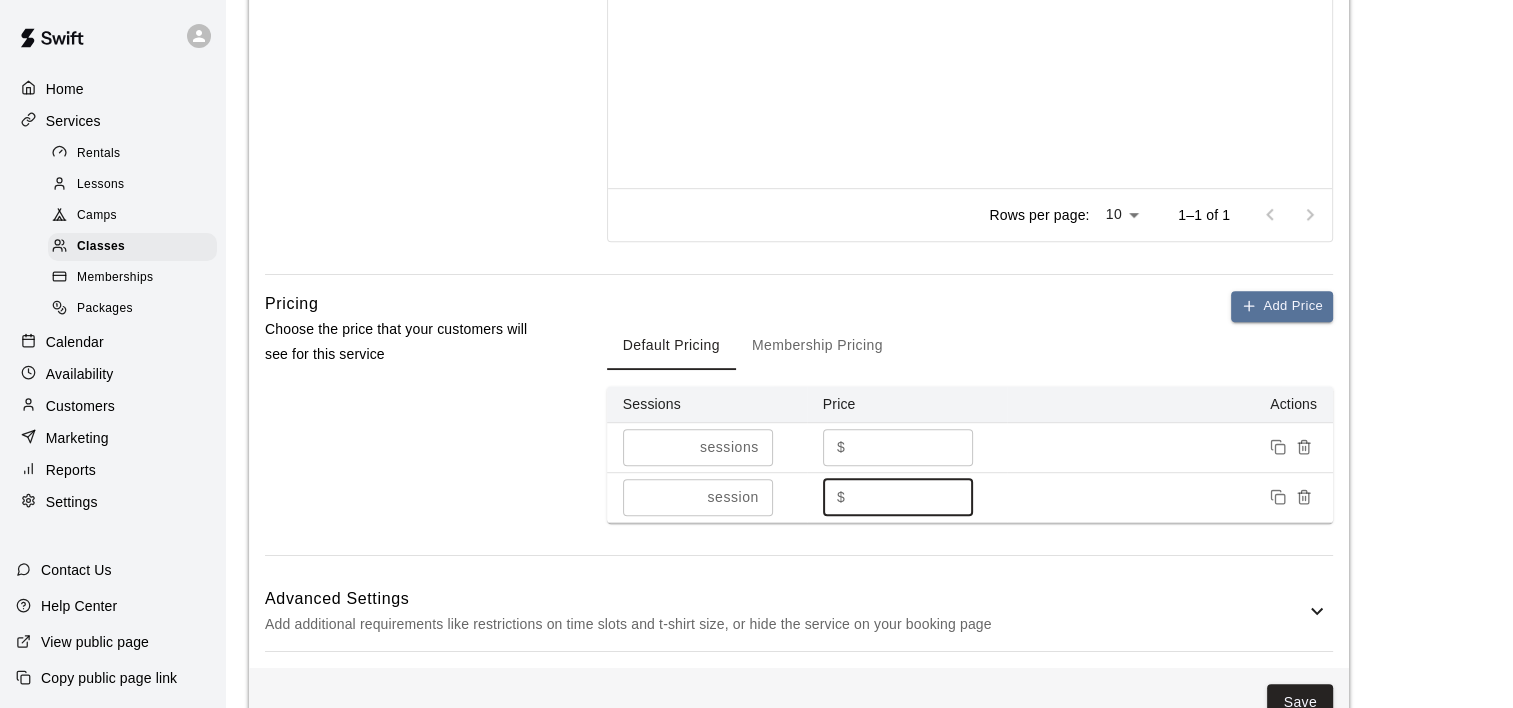 scroll, scrollTop: 1037, scrollLeft: 0, axis: vertical 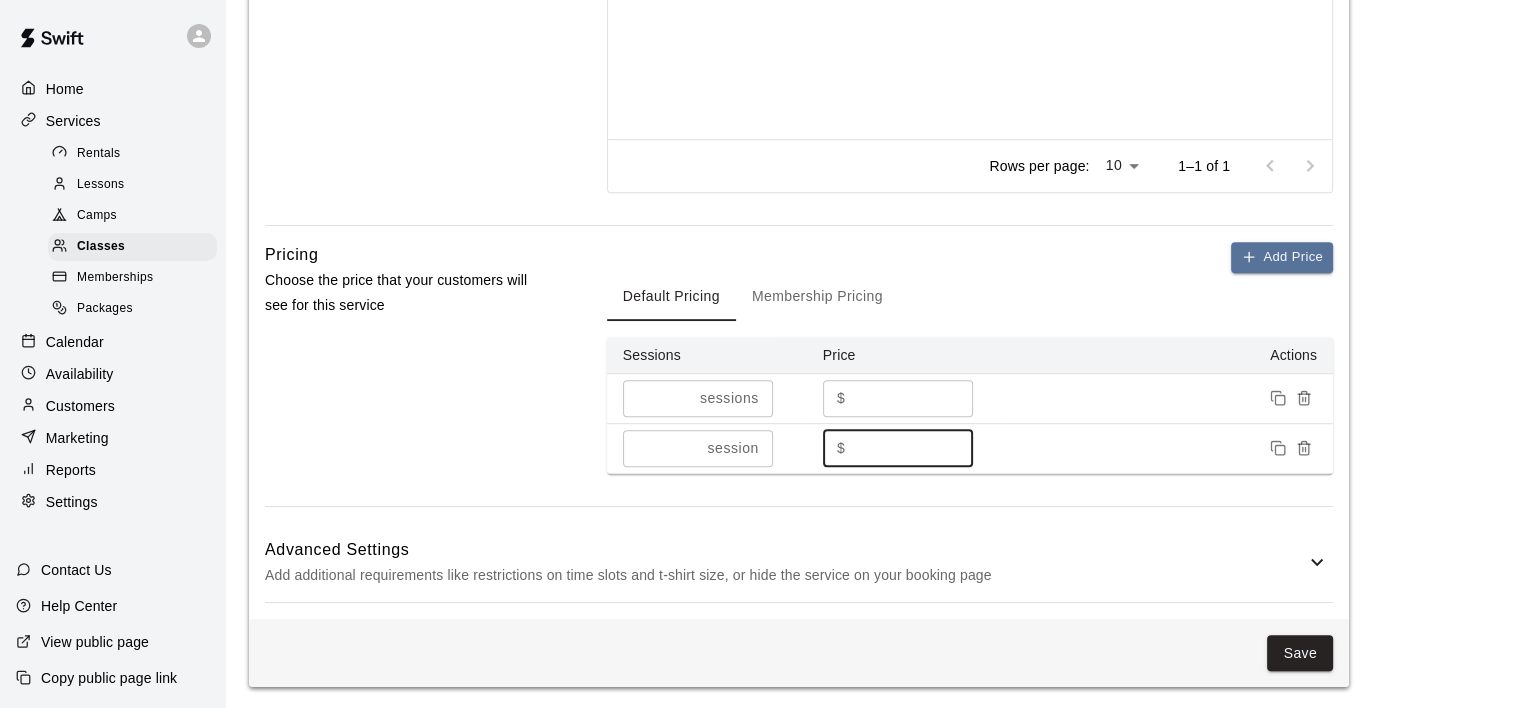 type on "**" 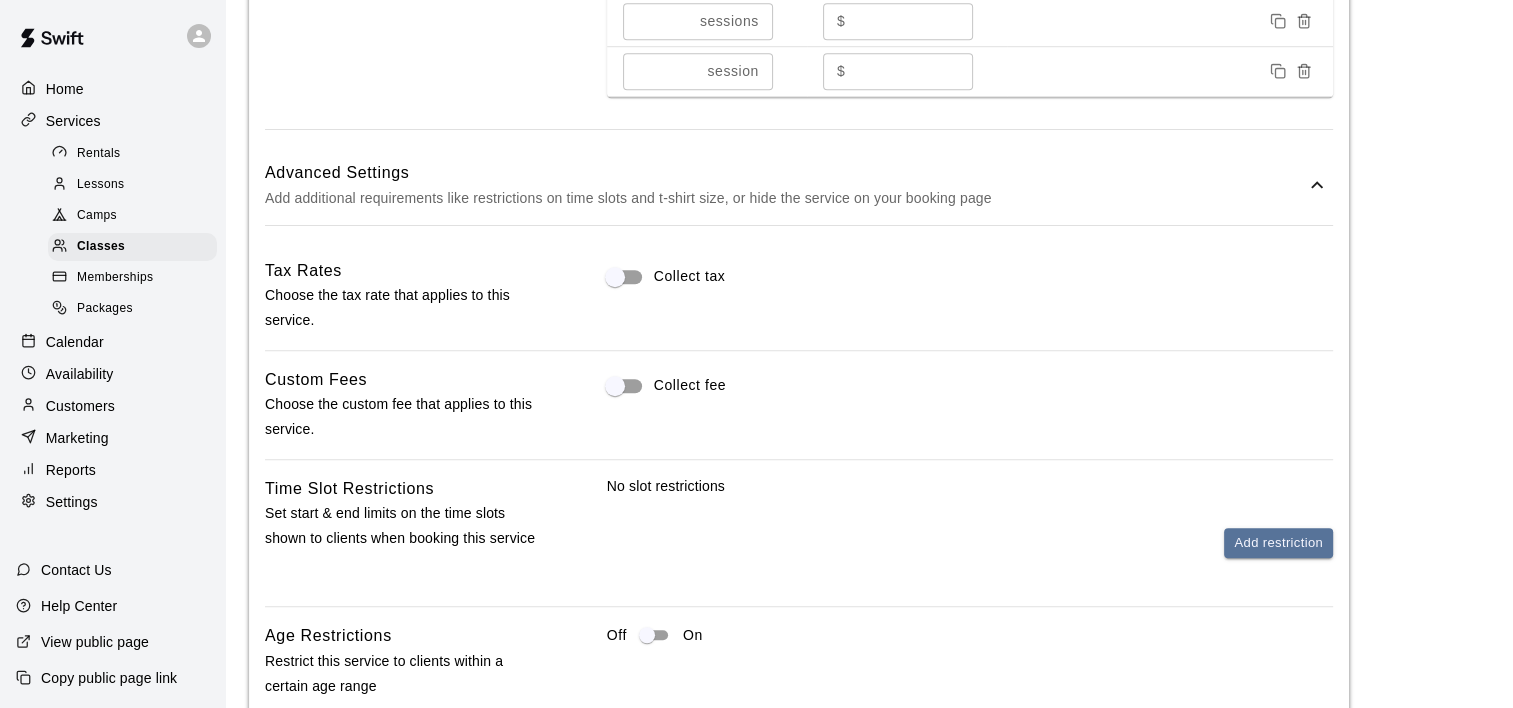 scroll, scrollTop: 1437, scrollLeft: 0, axis: vertical 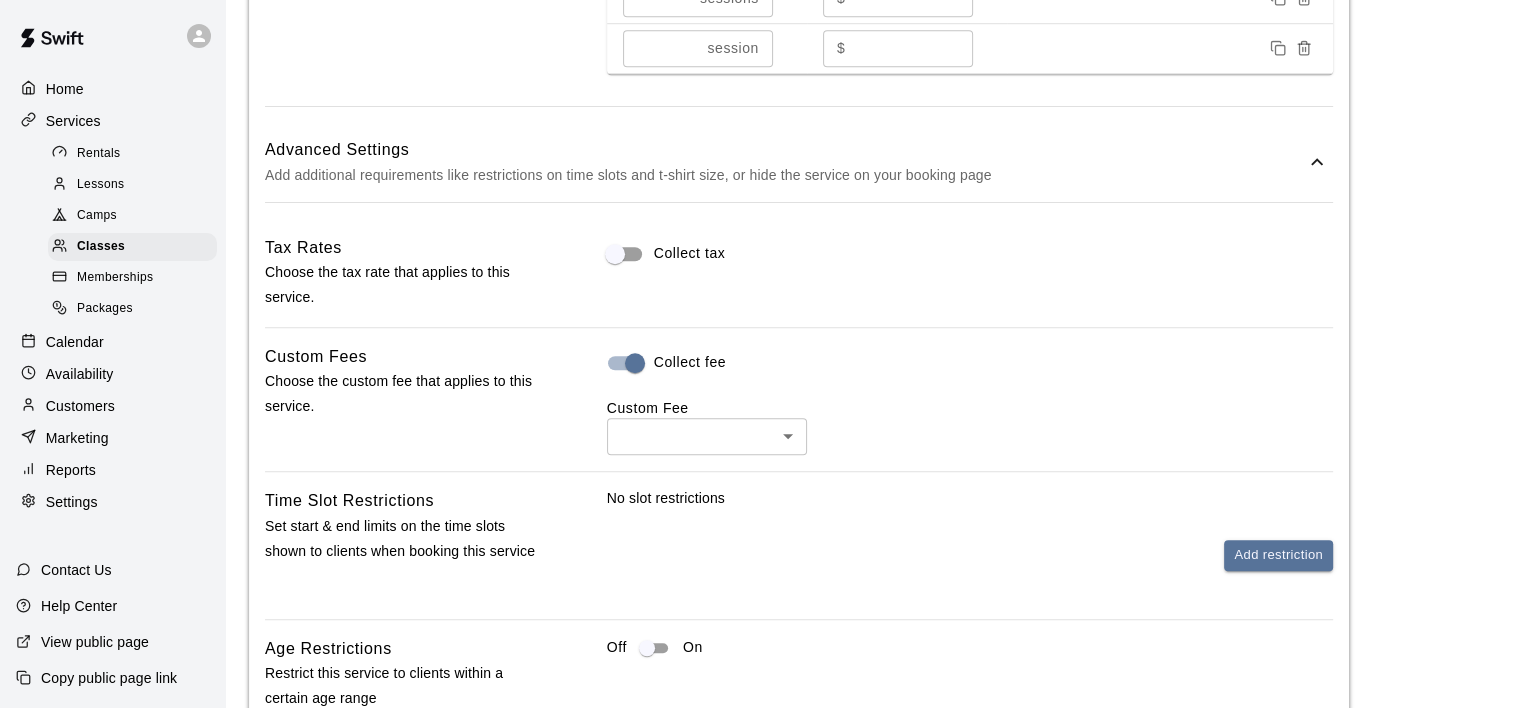 click on "Weekly on Monday from [DATE] to [DATE] at 6:00 PM" at bounding box center [756, -114] 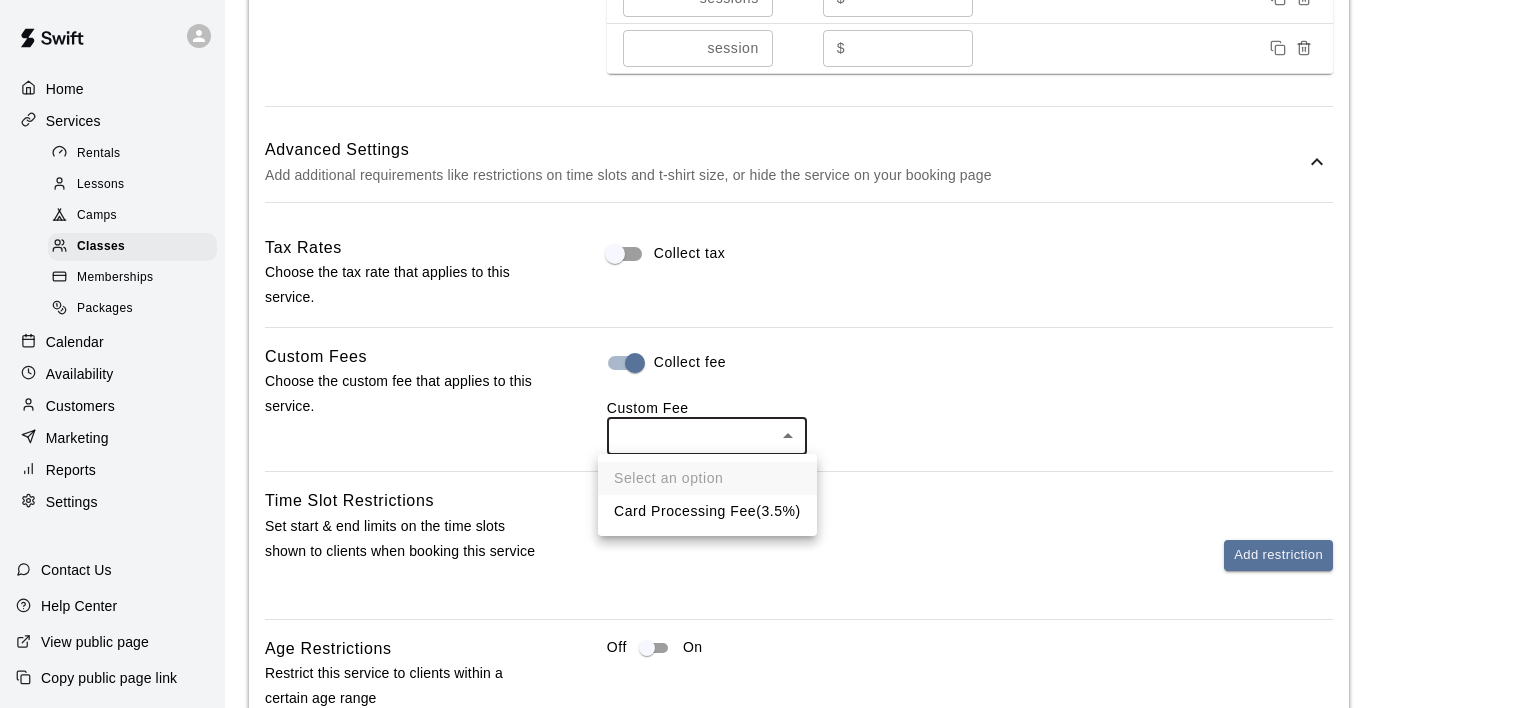click on "Card Processing Fee  ( 3.5% )" at bounding box center [707, 511] 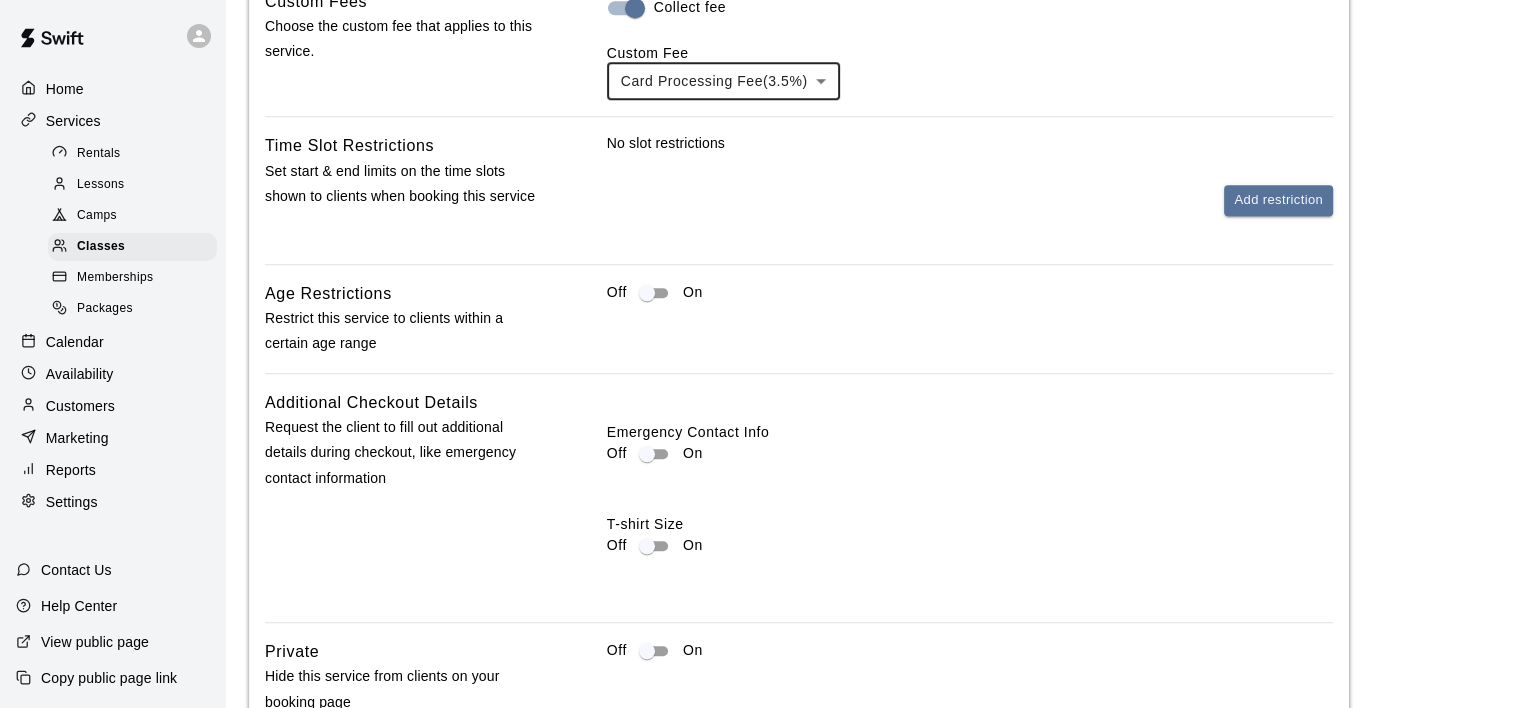 scroll, scrollTop: 1837, scrollLeft: 0, axis: vertical 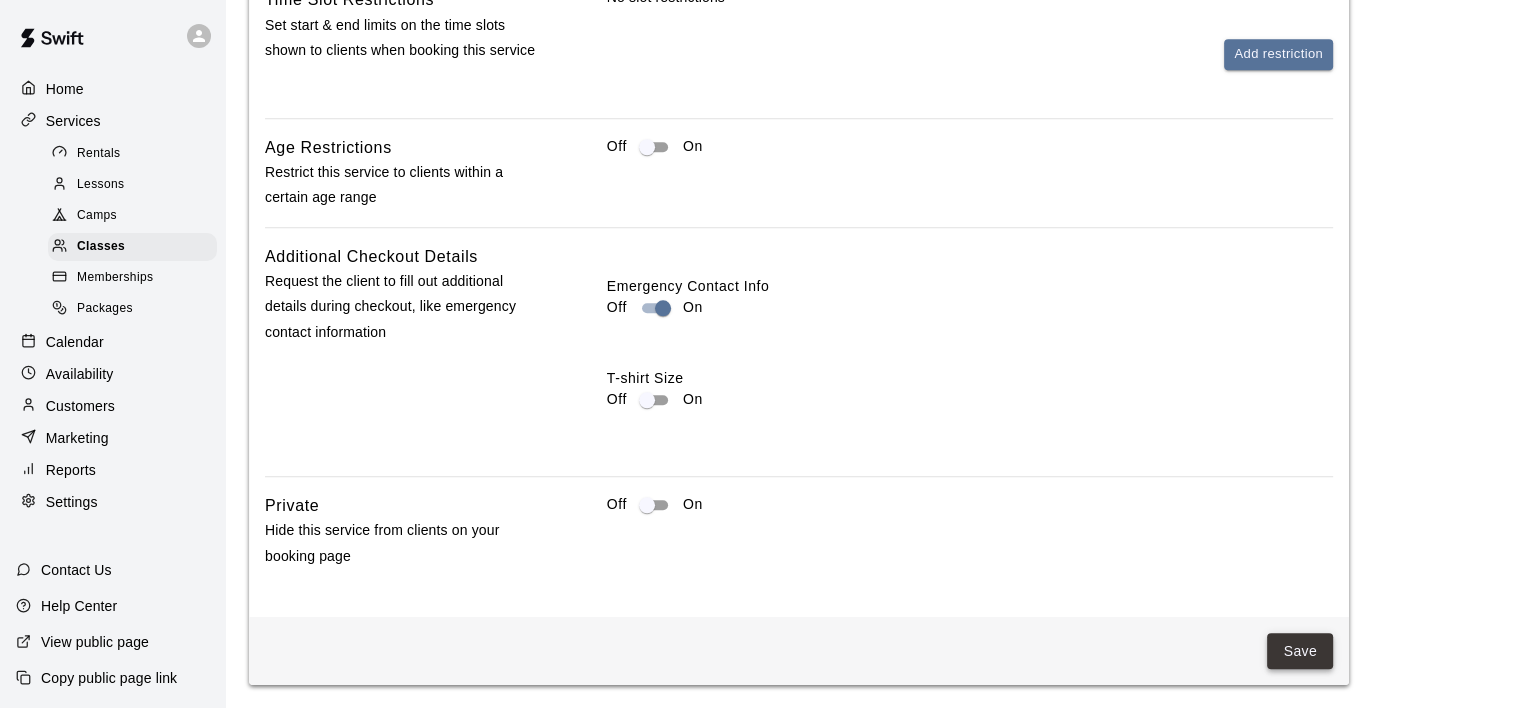 click on "Save" at bounding box center [1300, 651] 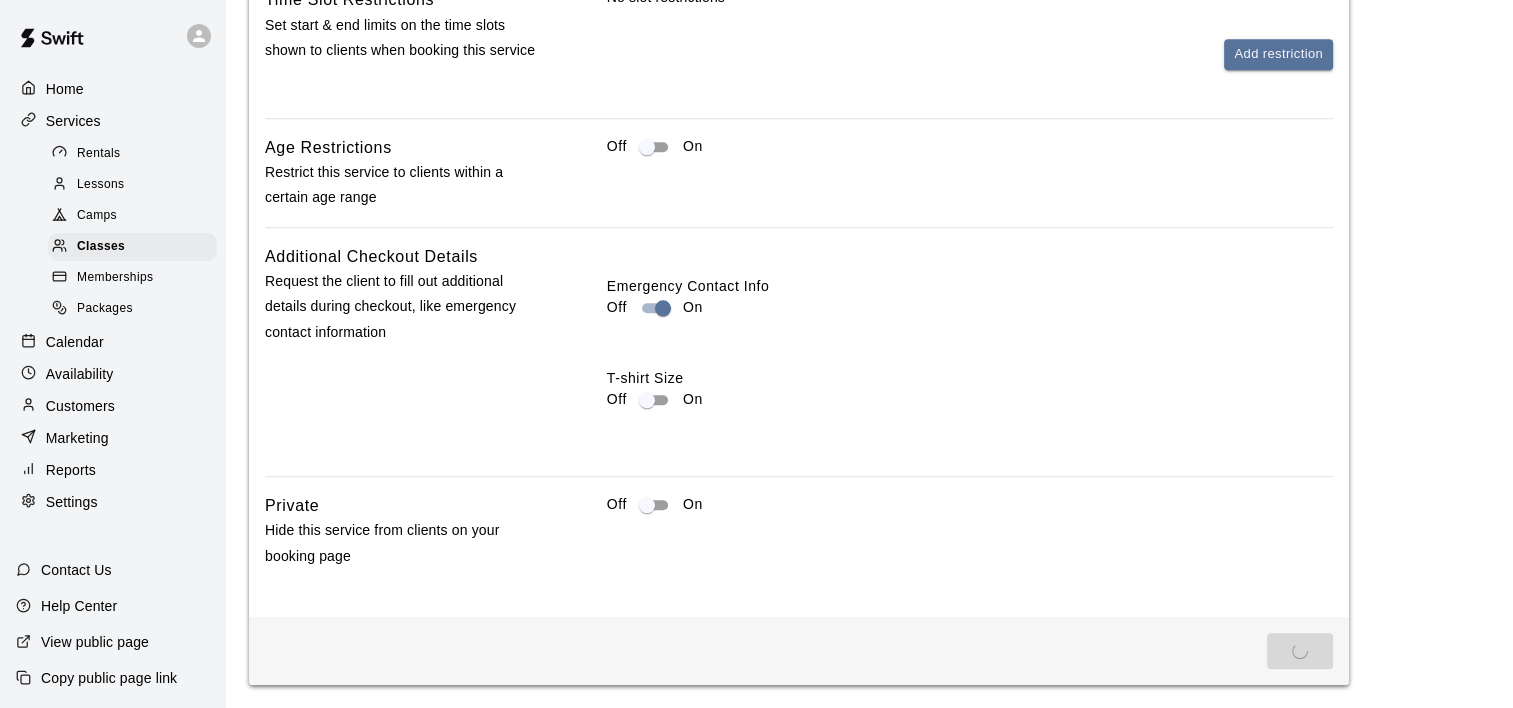scroll, scrollTop: 0, scrollLeft: 0, axis: both 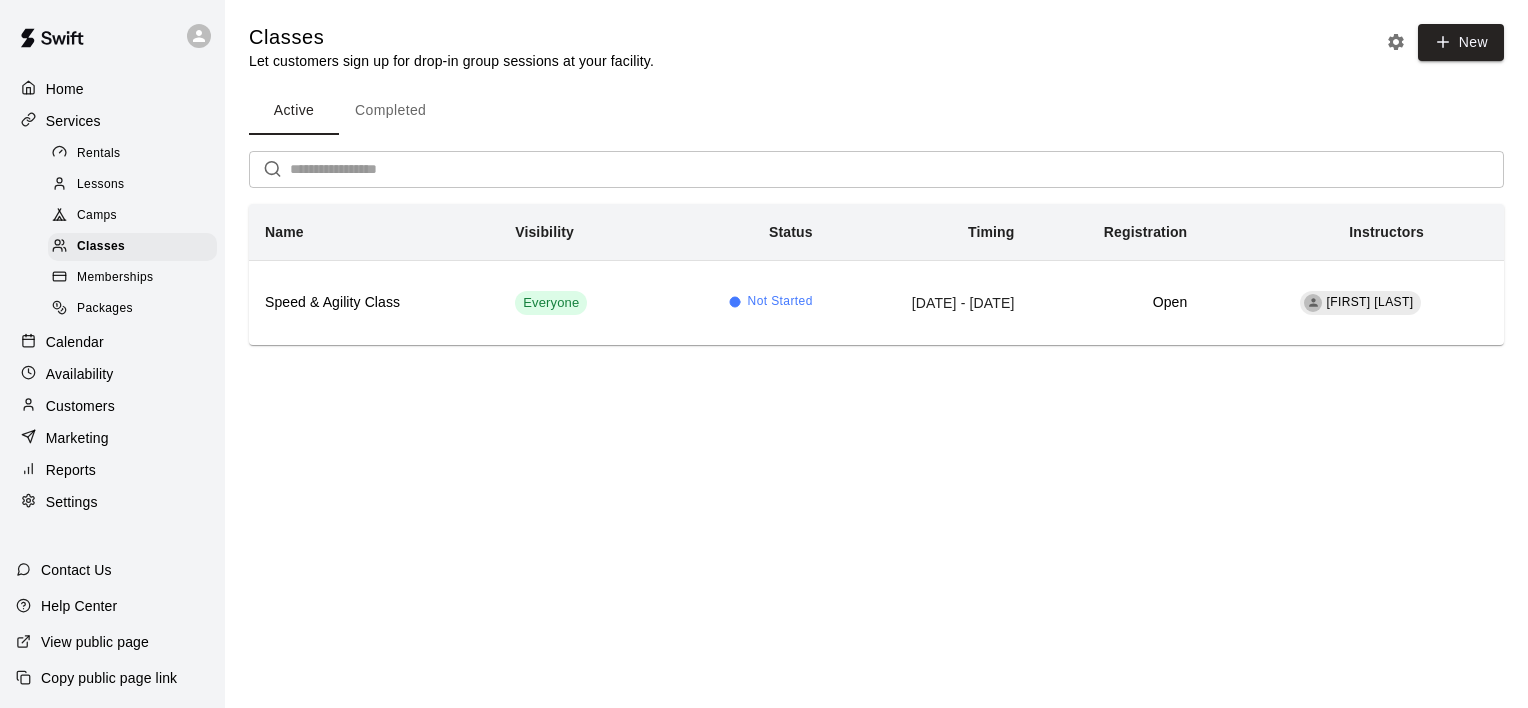 click on "View public page" at bounding box center [95, 642] 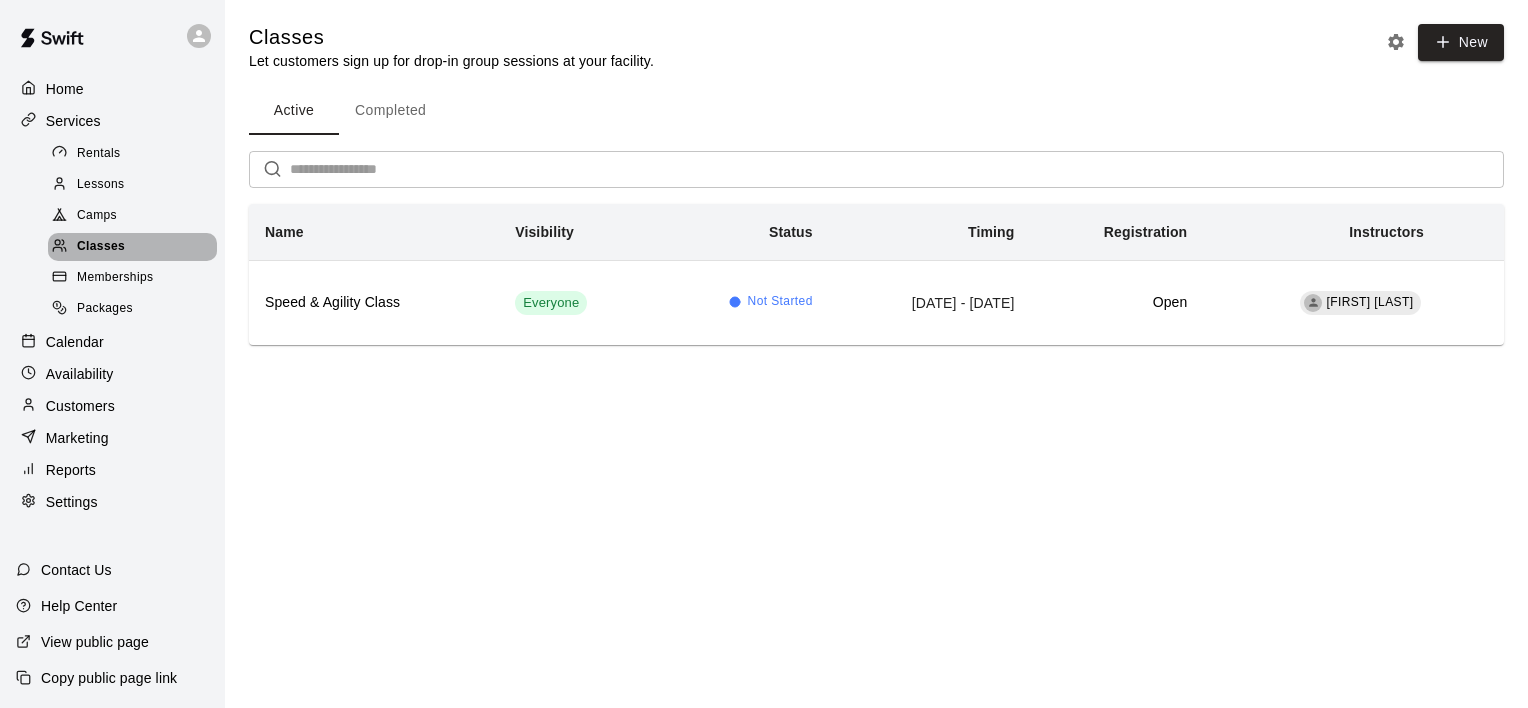 click on "Classes" at bounding box center (132, 247) 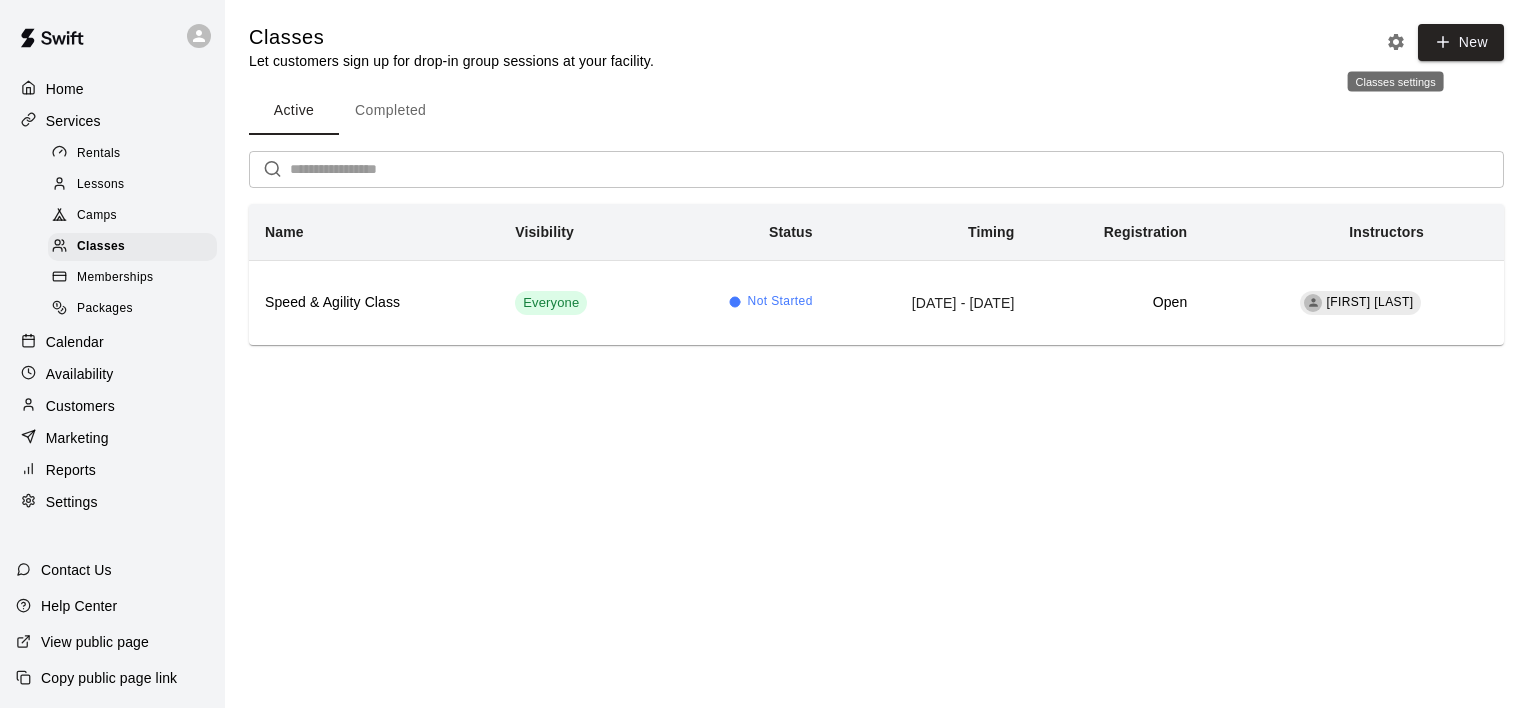 click 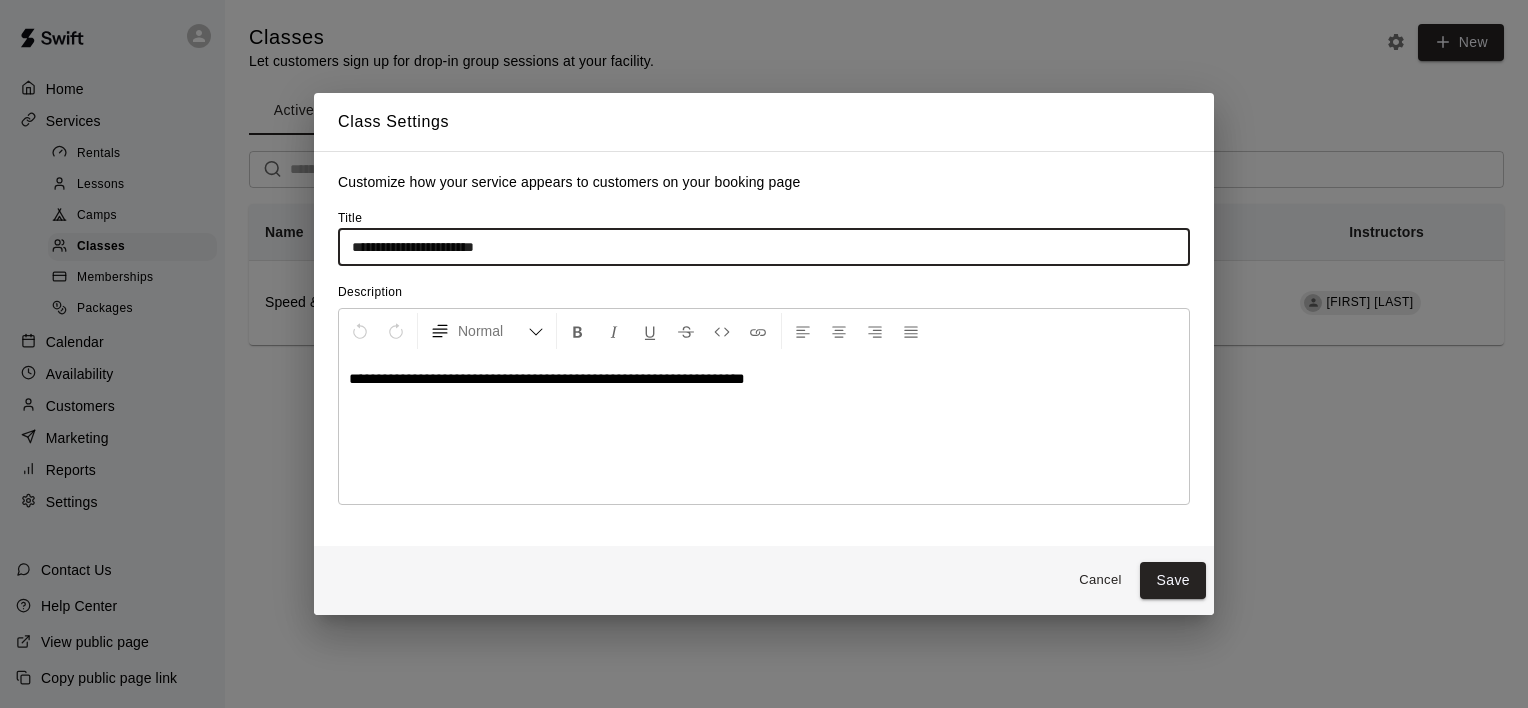 click on "**********" at bounding box center (764, 247) 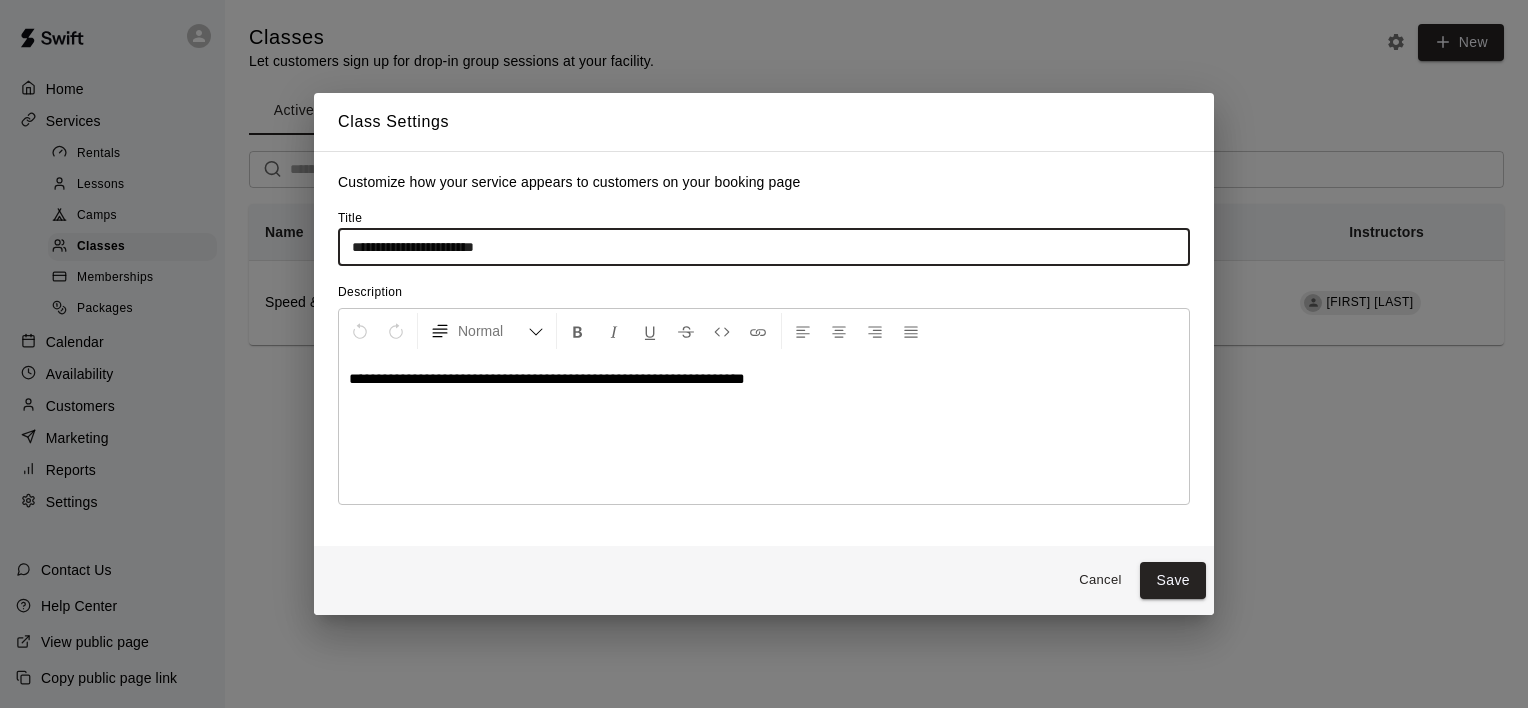 click on "**********" at bounding box center (764, 247) 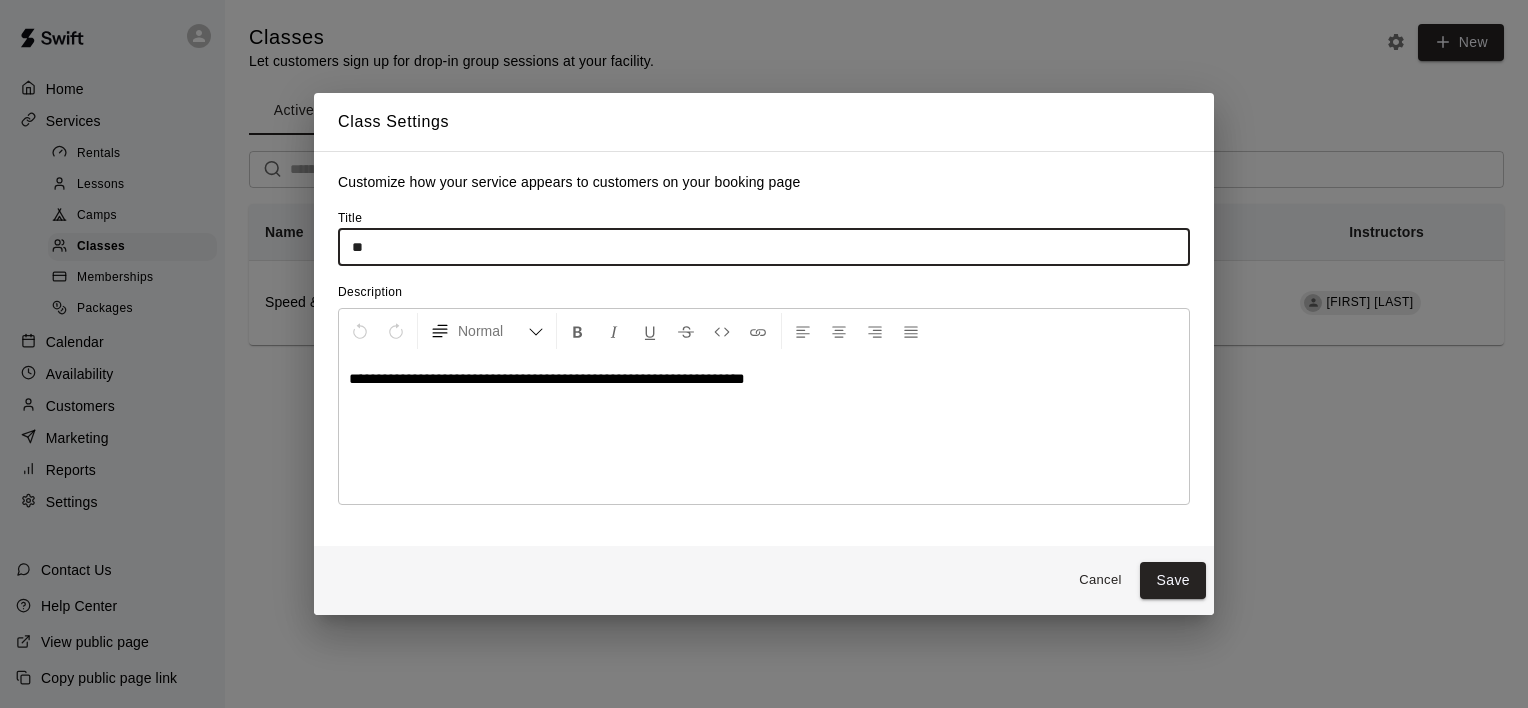 type on "*" 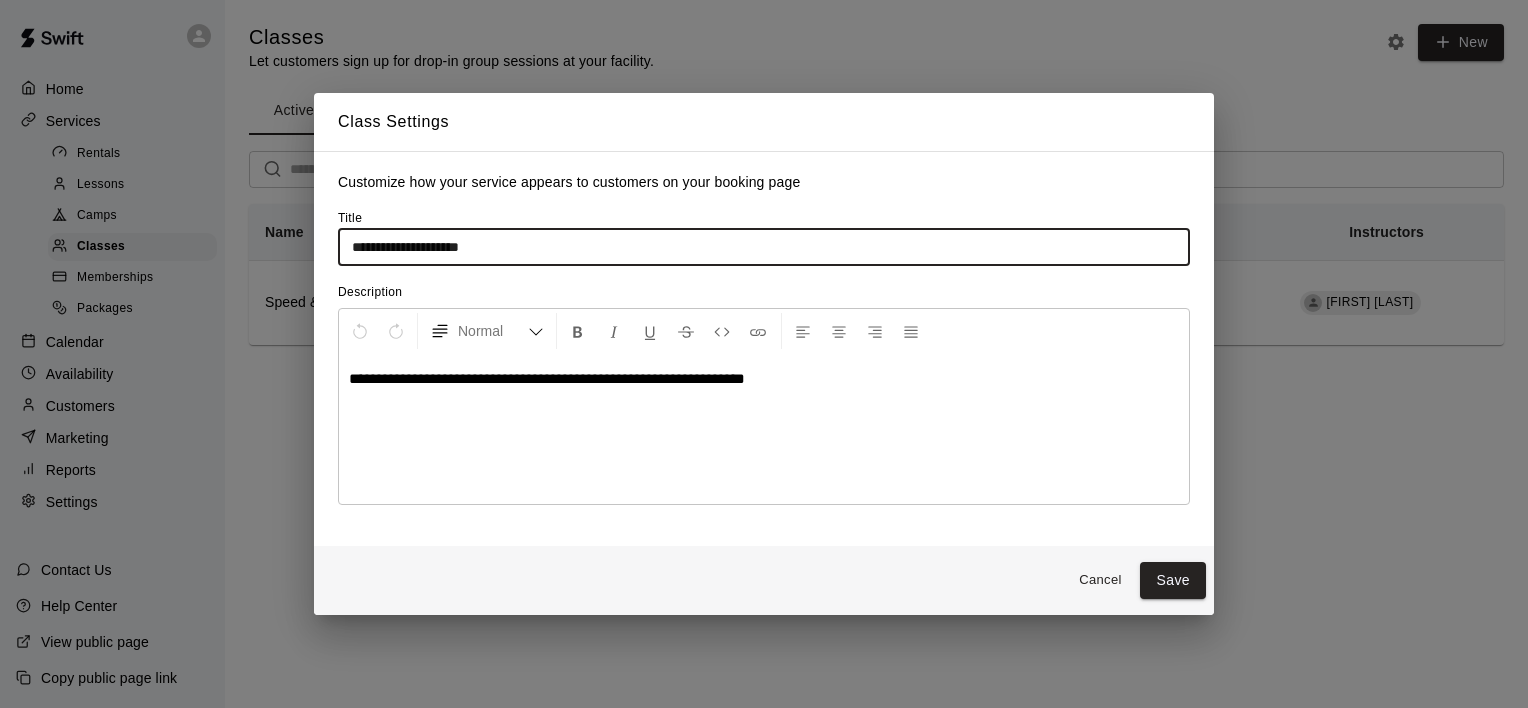 type on "**********" 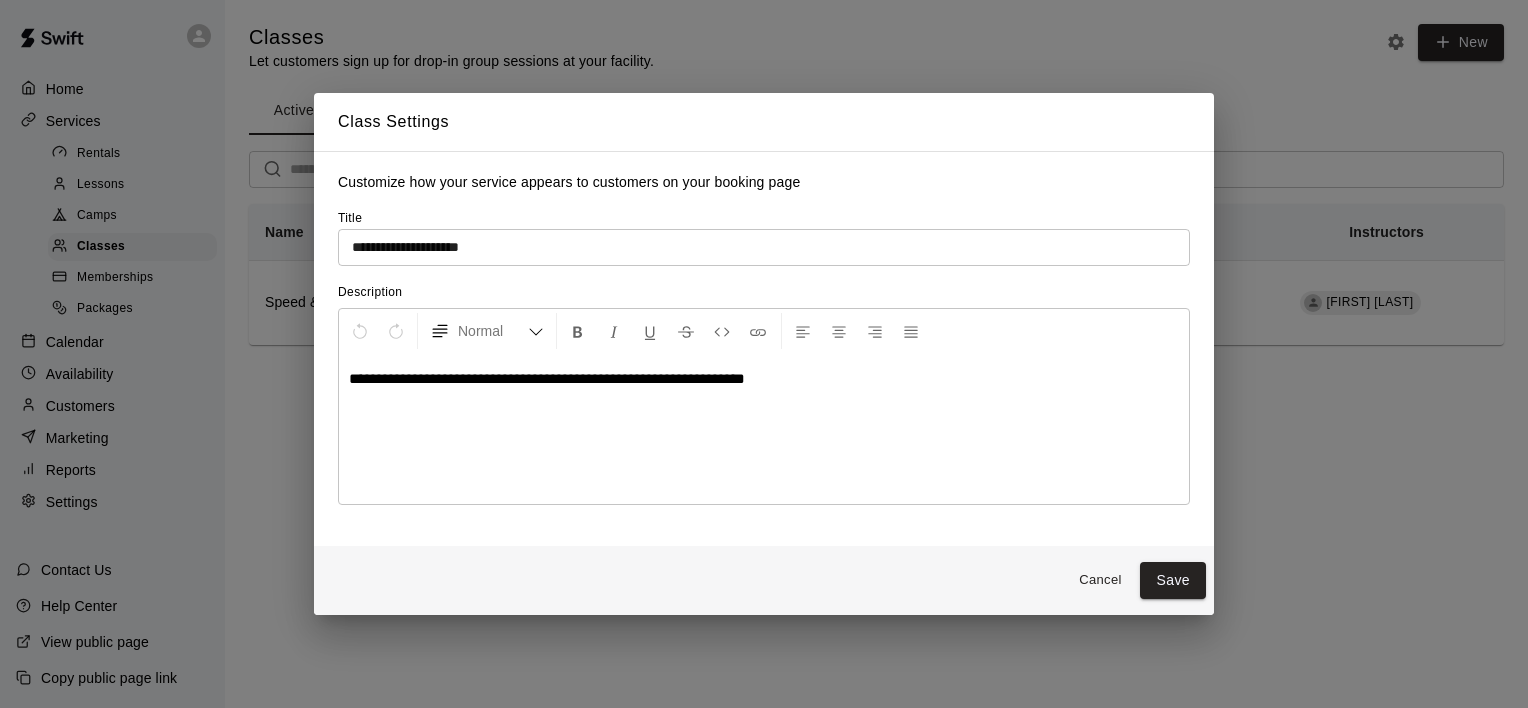click on "**********" at bounding box center [764, 379] 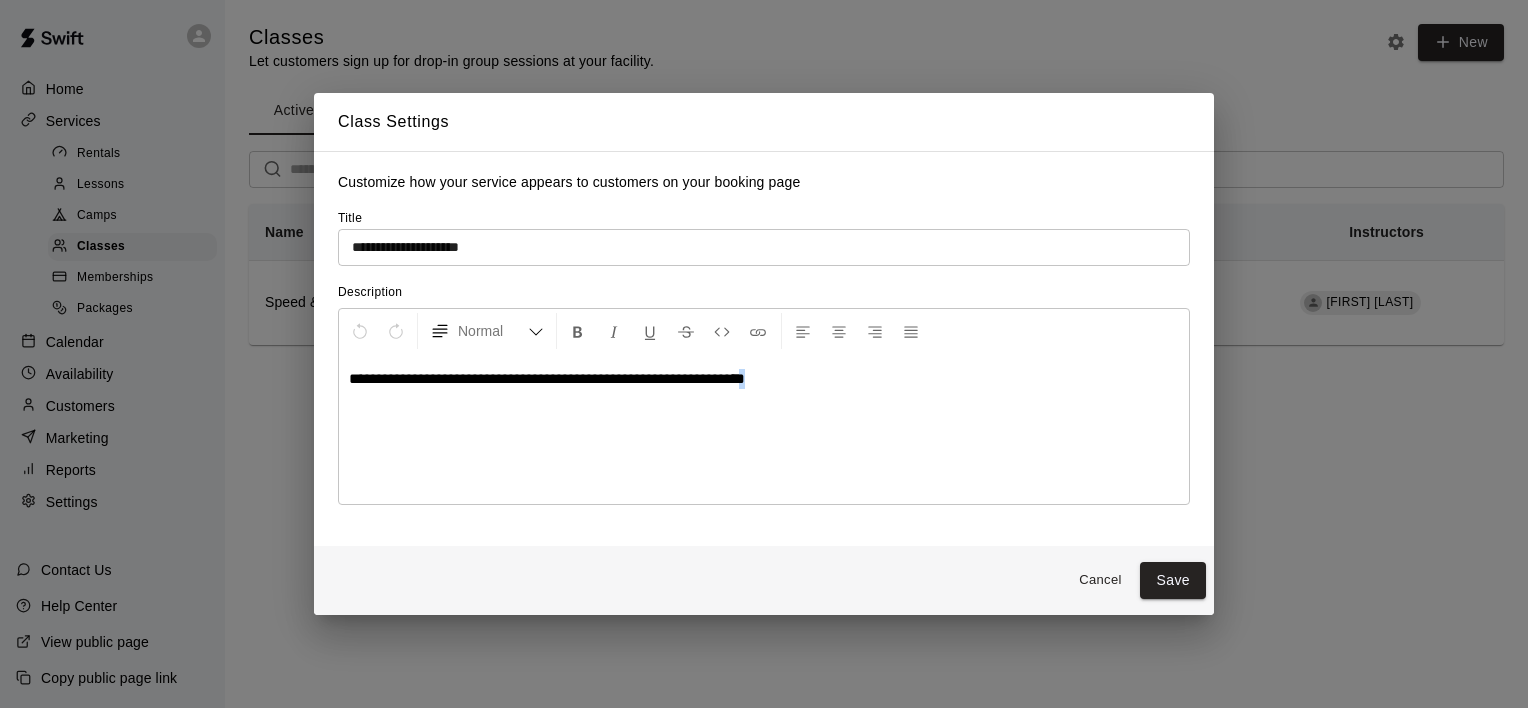 click on "**********" at bounding box center (764, 379) 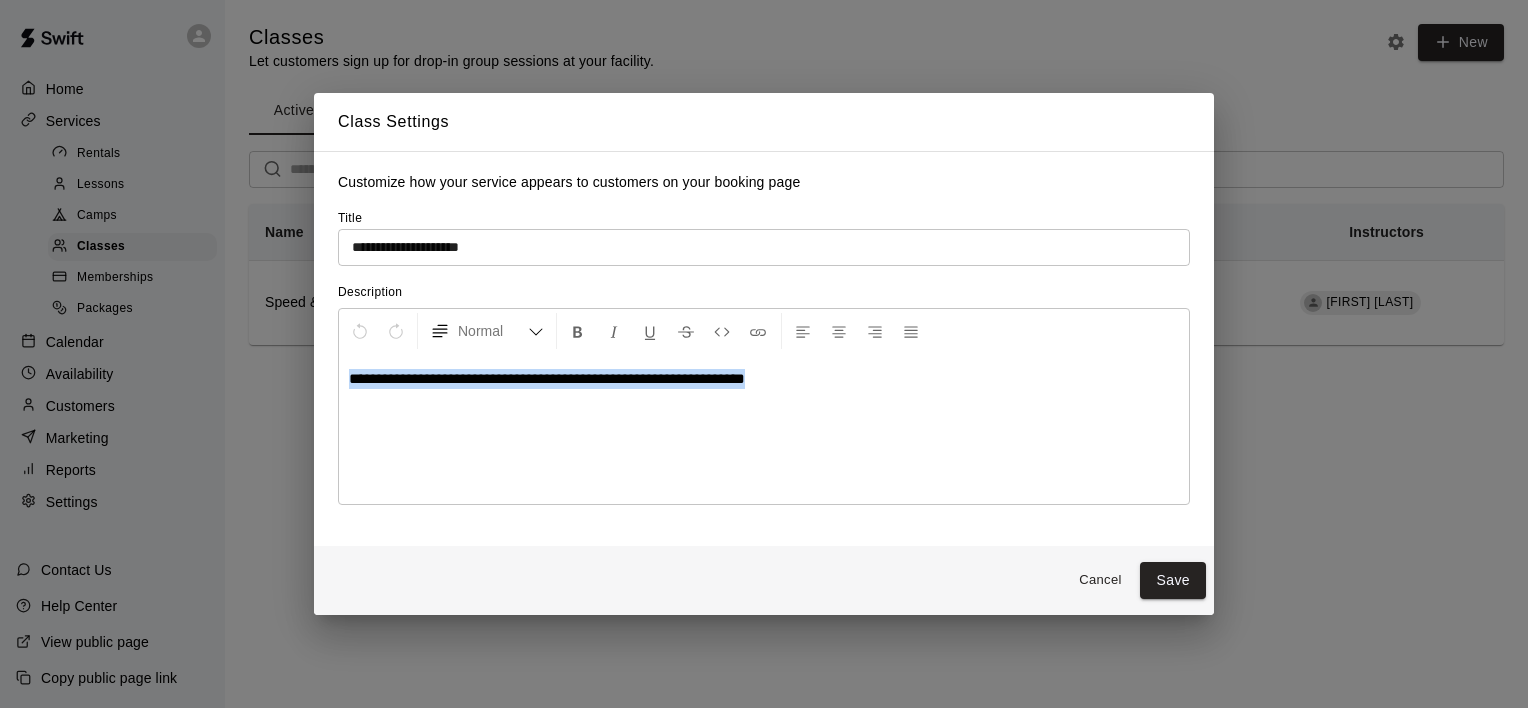 click on "**********" at bounding box center [764, 379] 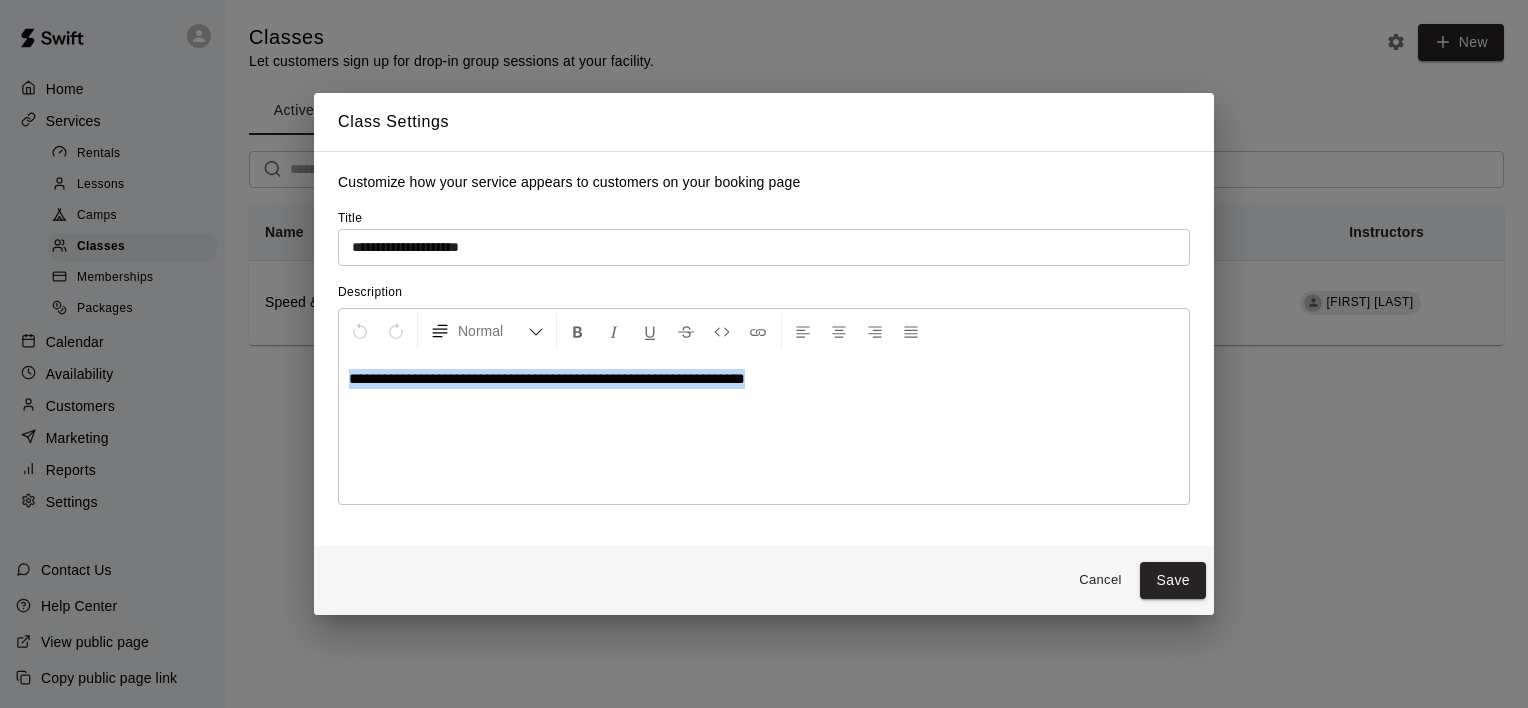 click on "**********" at bounding box center (764, 429) 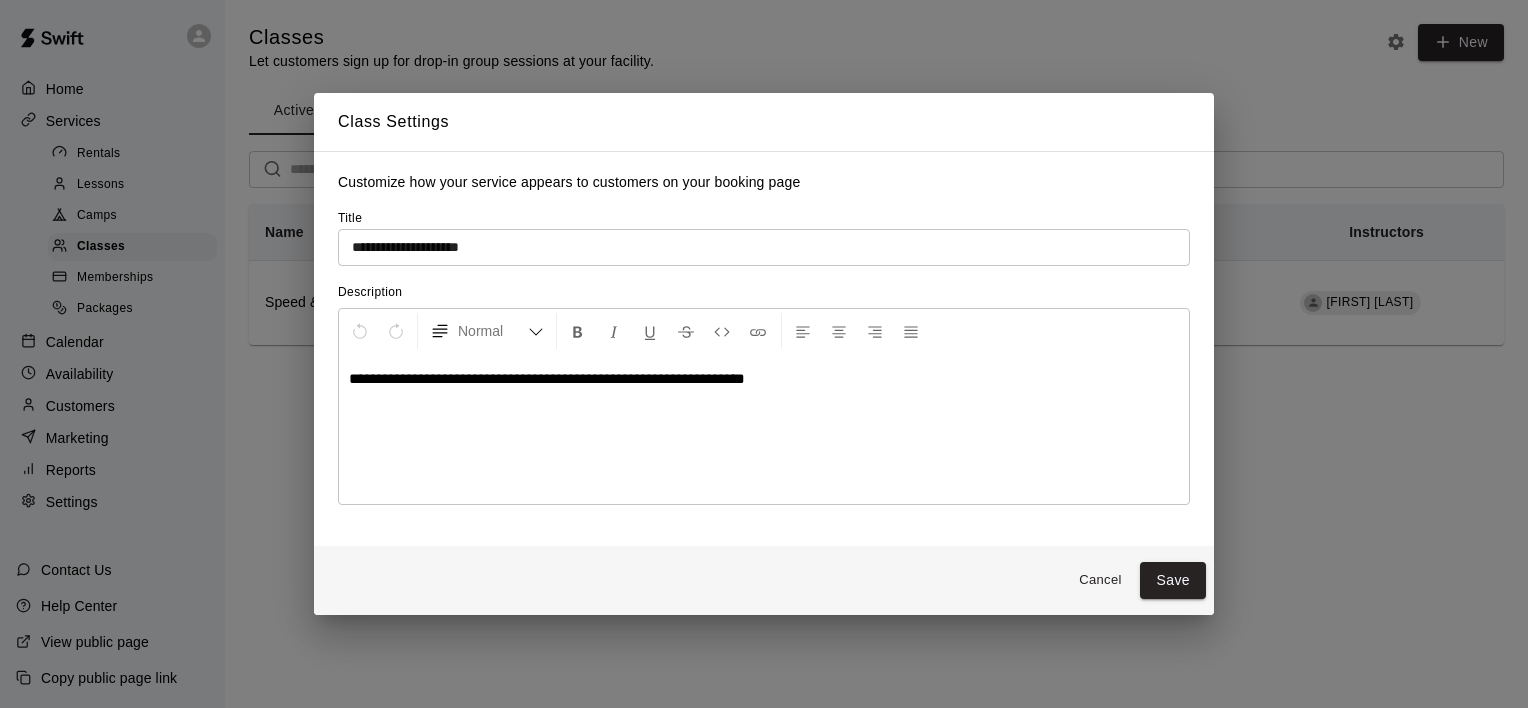 click on "**********" at bounding box center [547, 378] 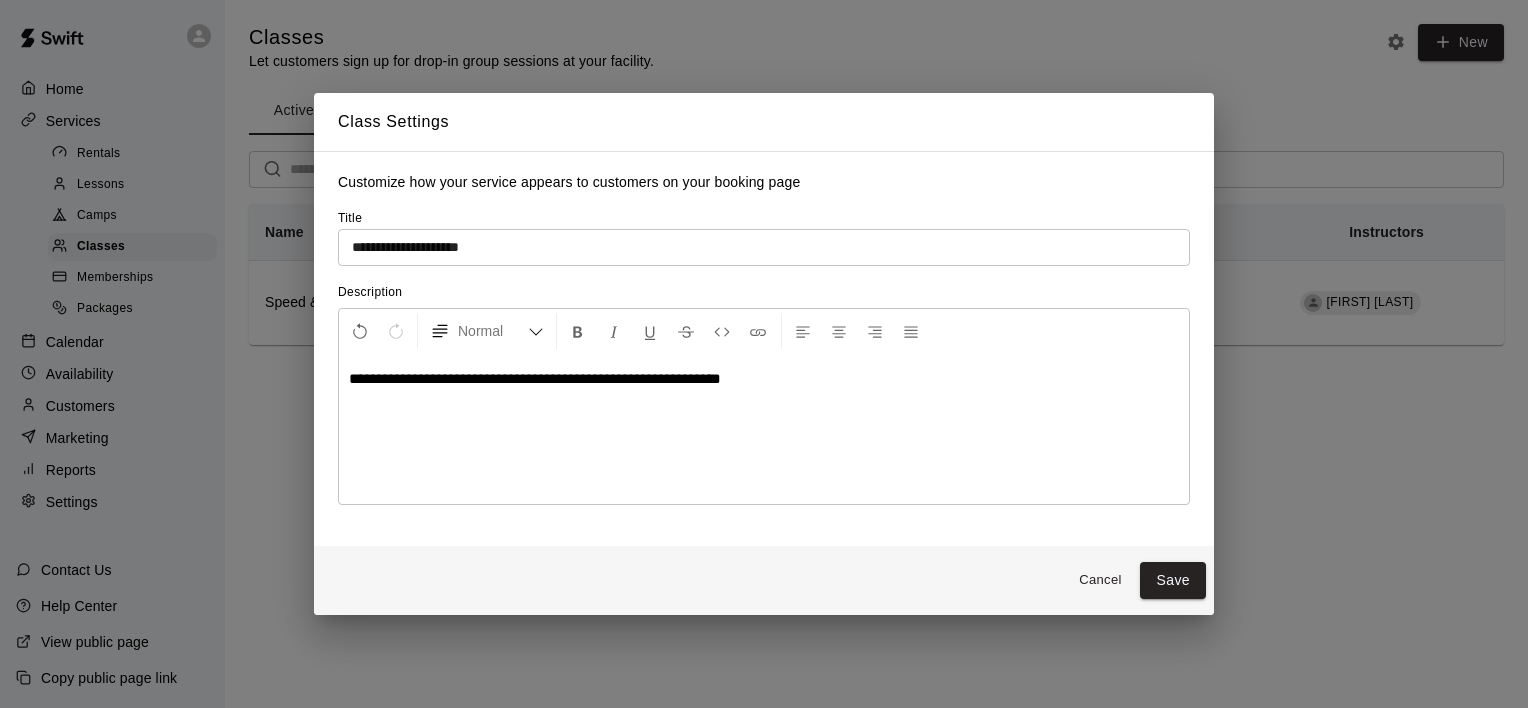 type 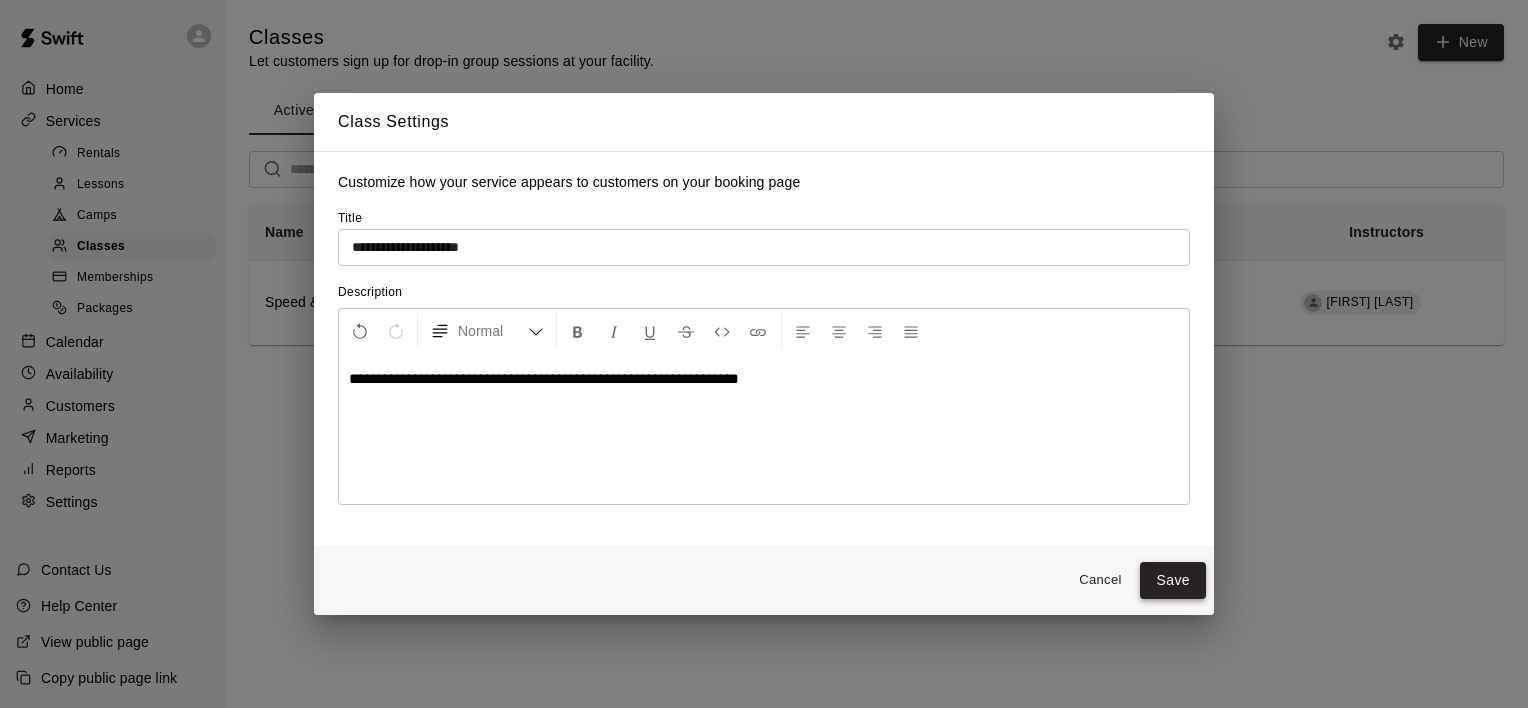 click on "Save" at bounding box center (1173, 580) 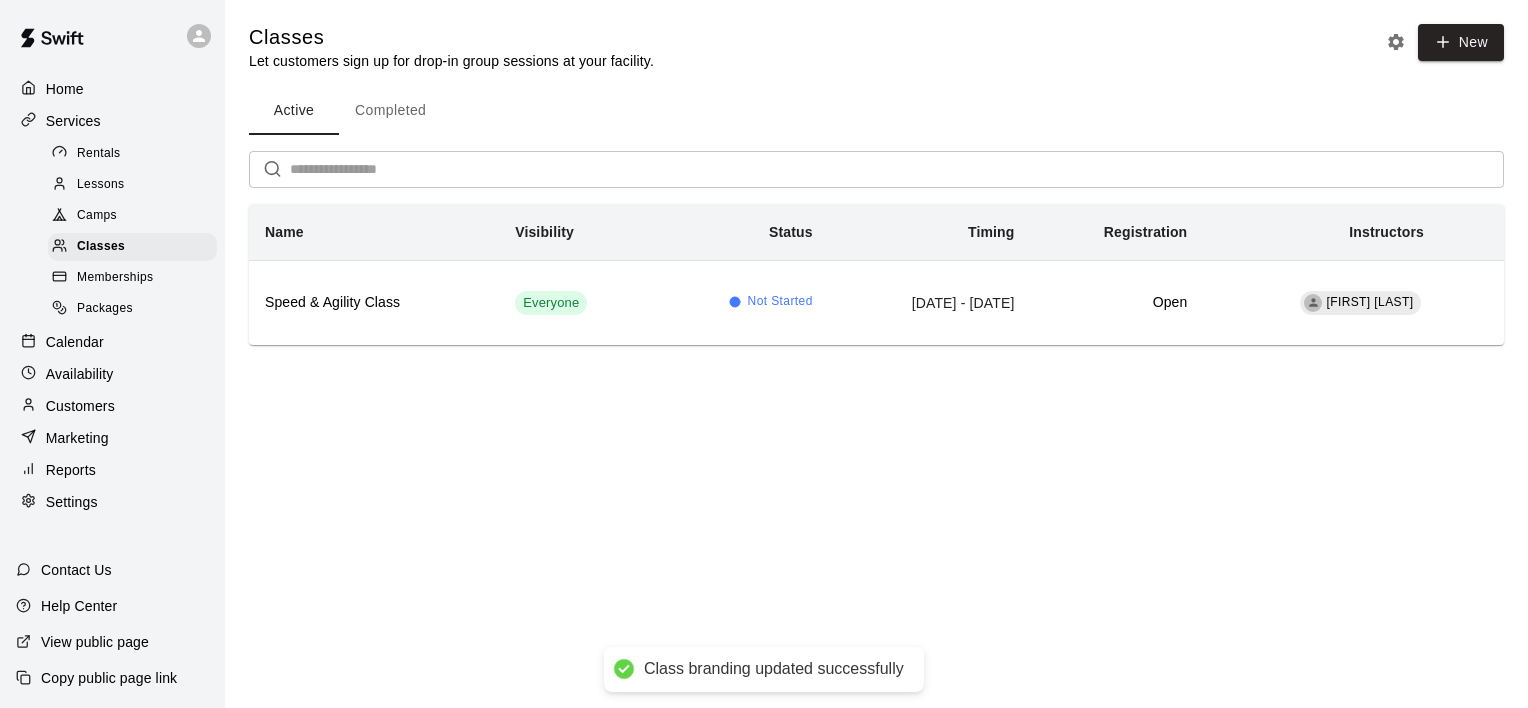 click on "View public page" at bounding box center [95, 642] 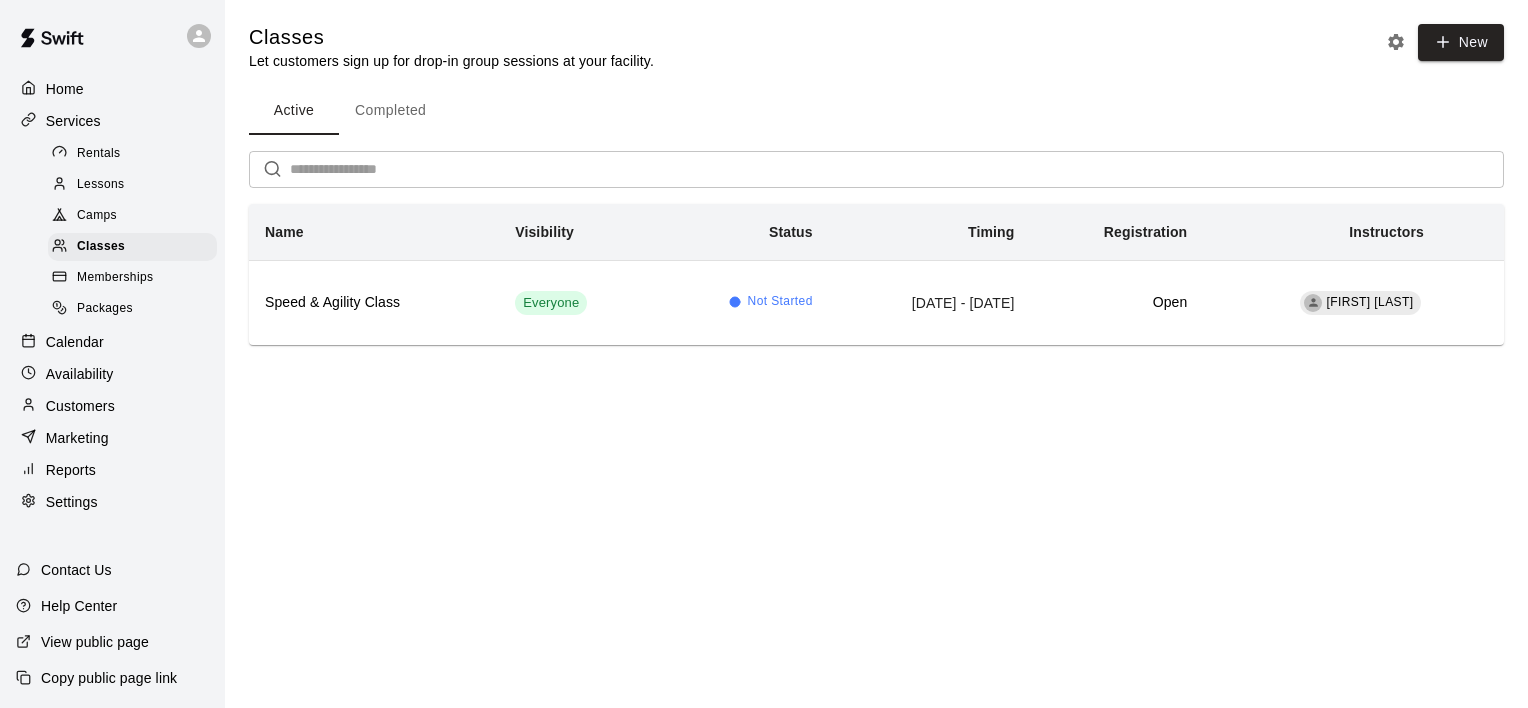 click 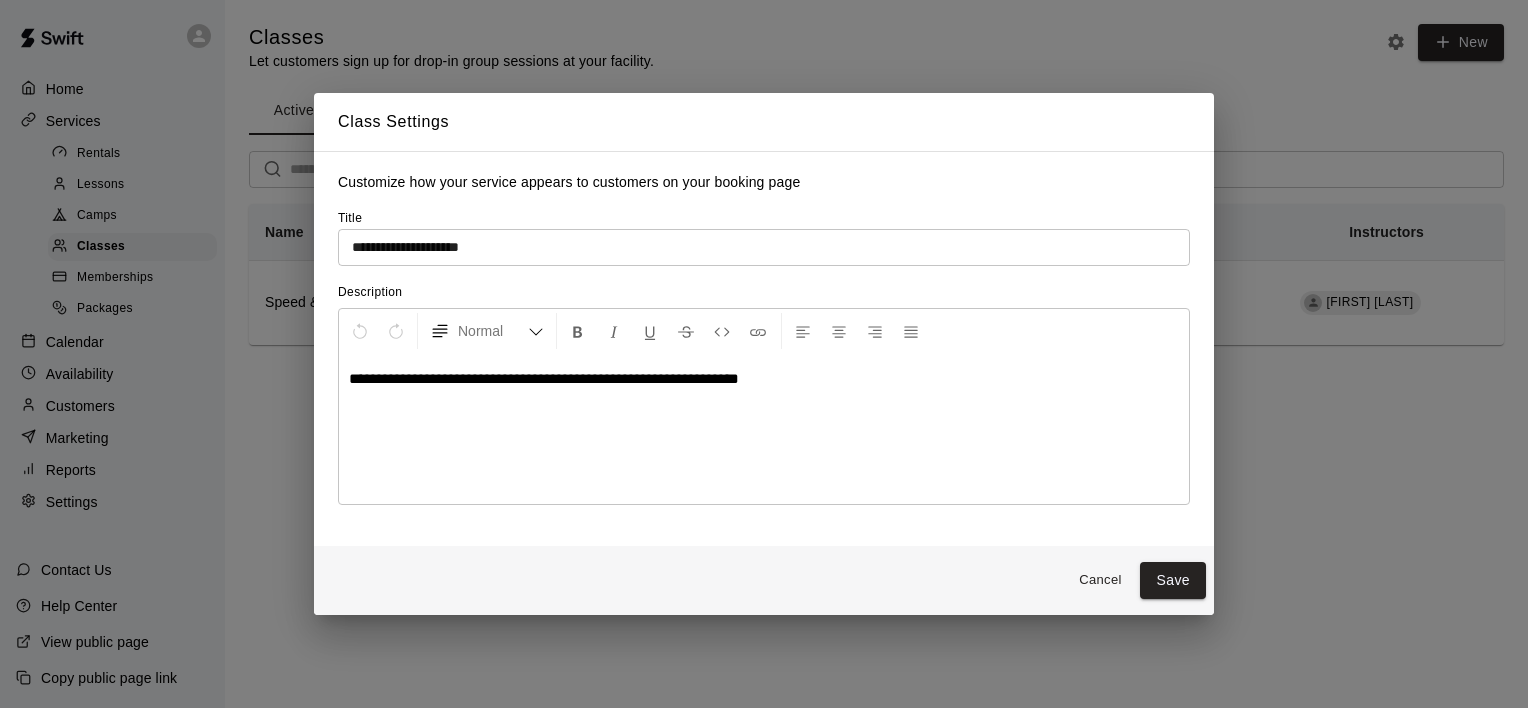 click on "**********" at bounding box center [544, 378] 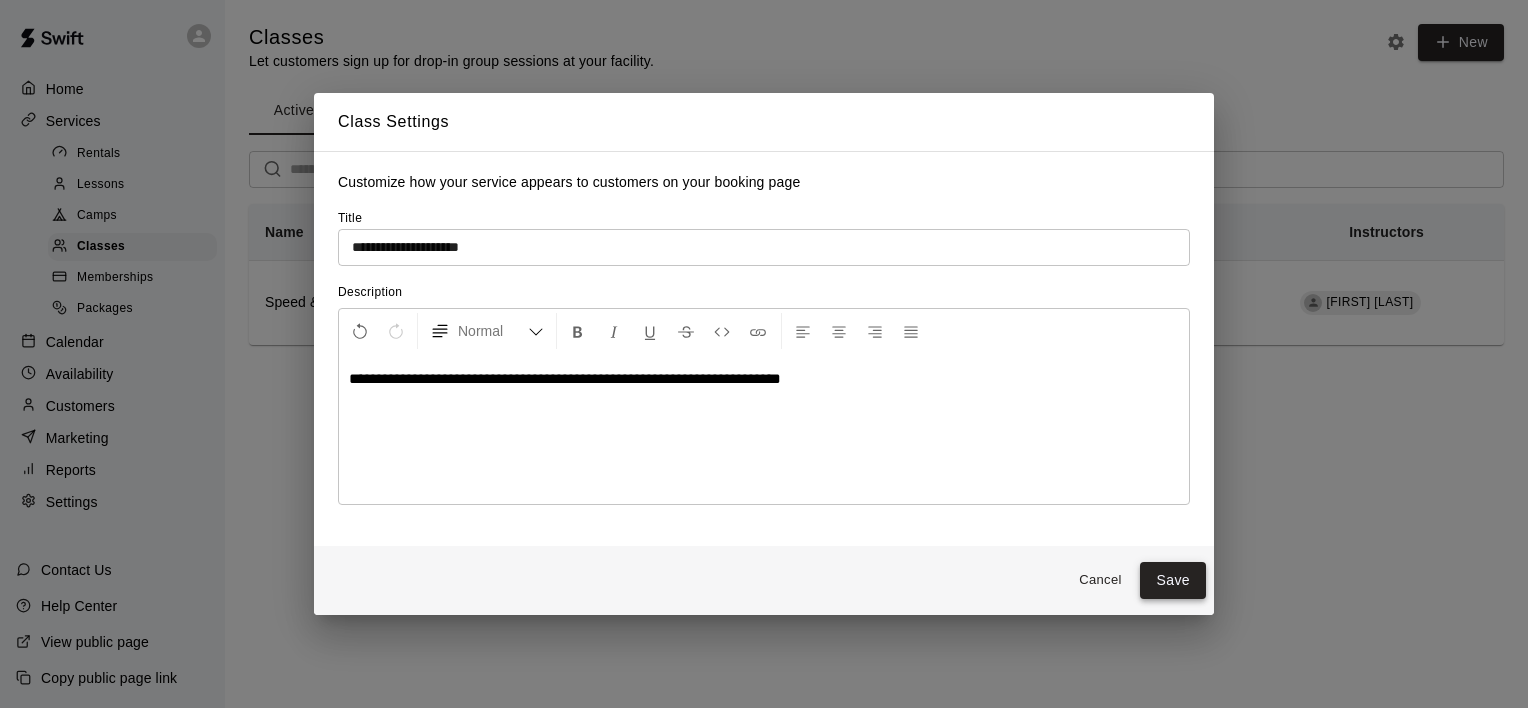 click on "Save" at bounding box center [1173, 580] 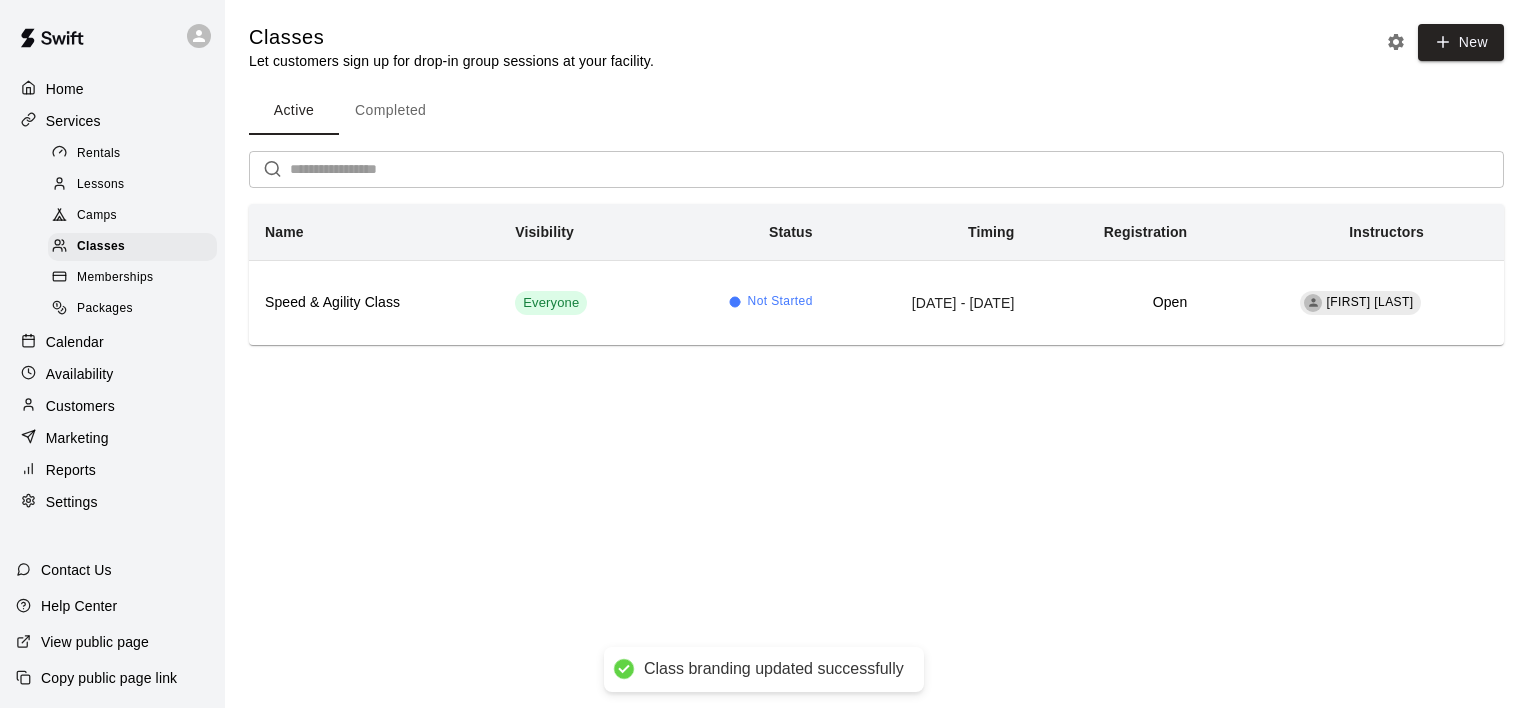 click on "View public page" at bounding box center [95, 642] 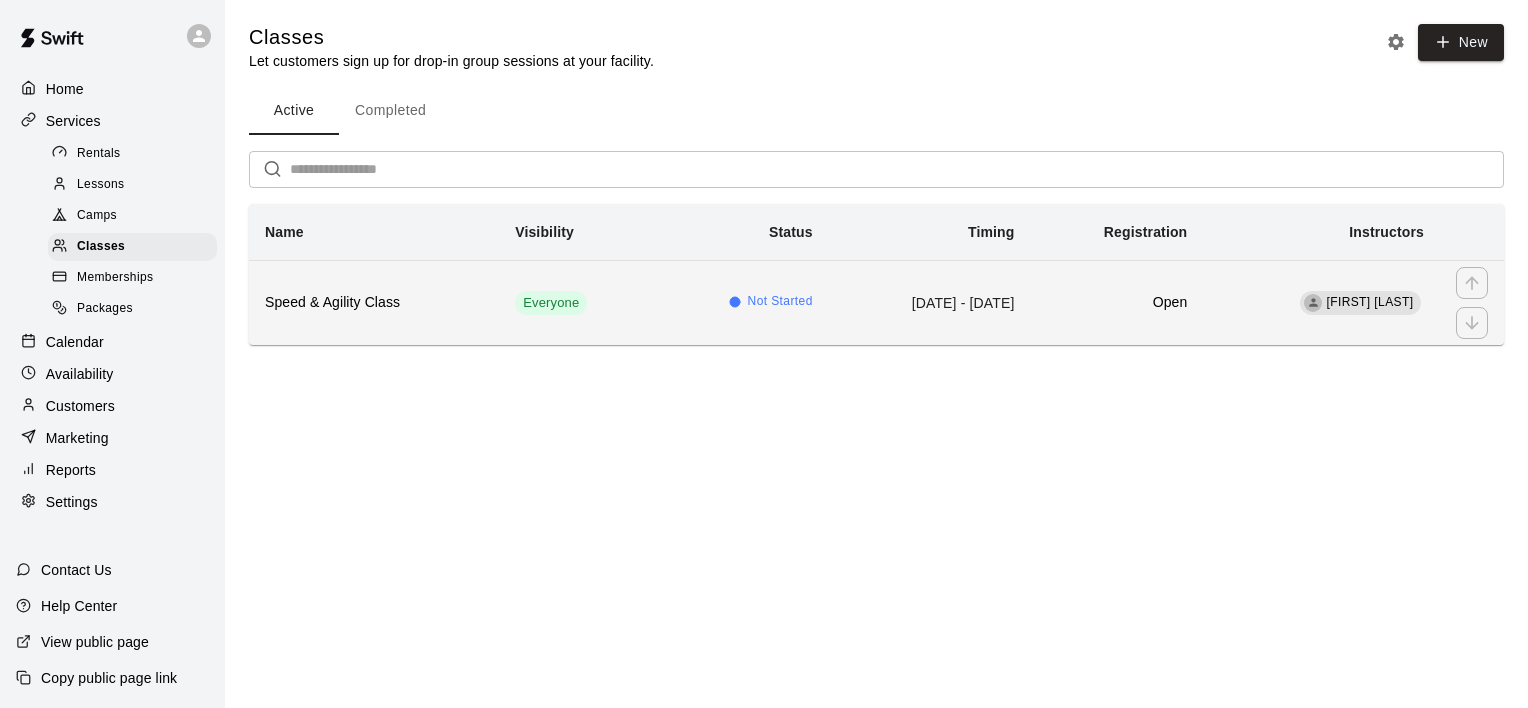 click on "Not Started" at bounding box center [742, 302] 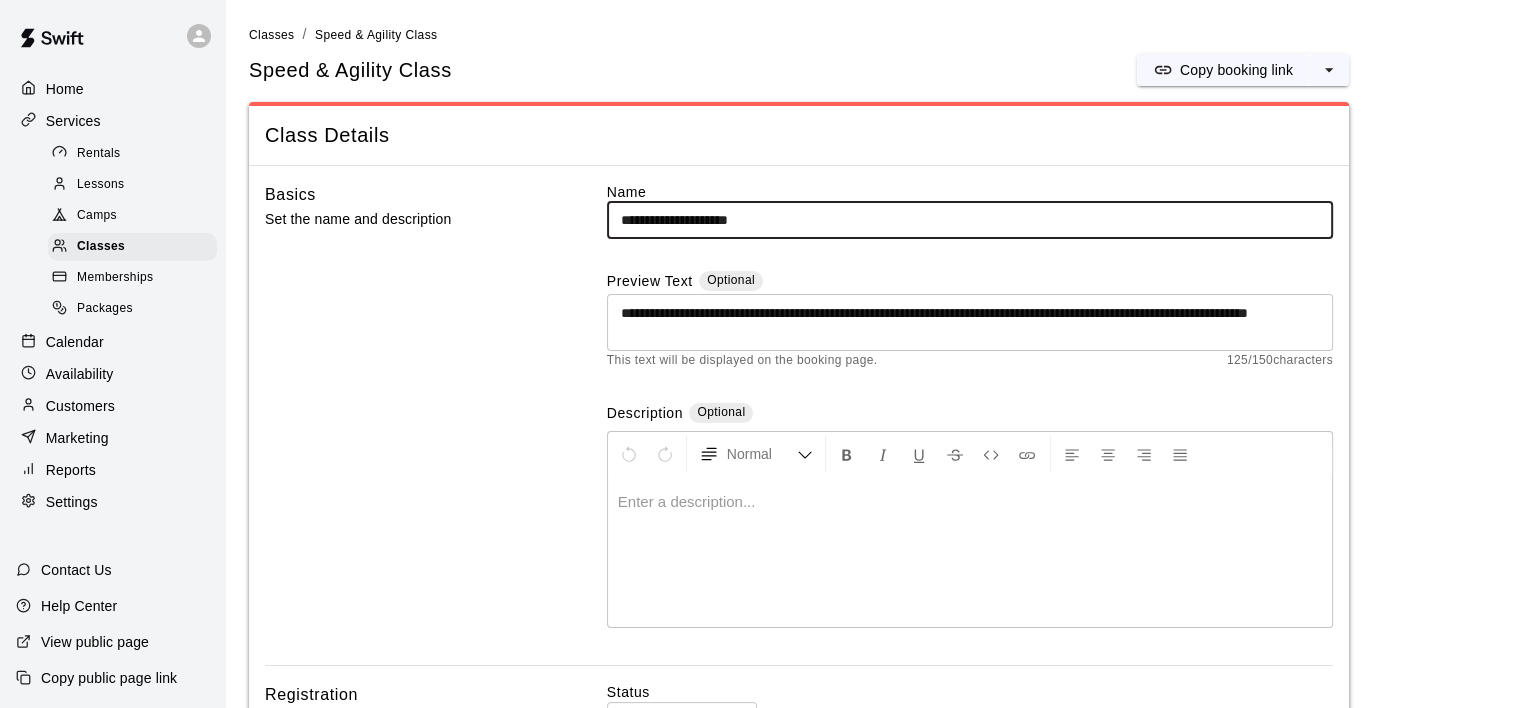 click at bounding box center [970, 502] 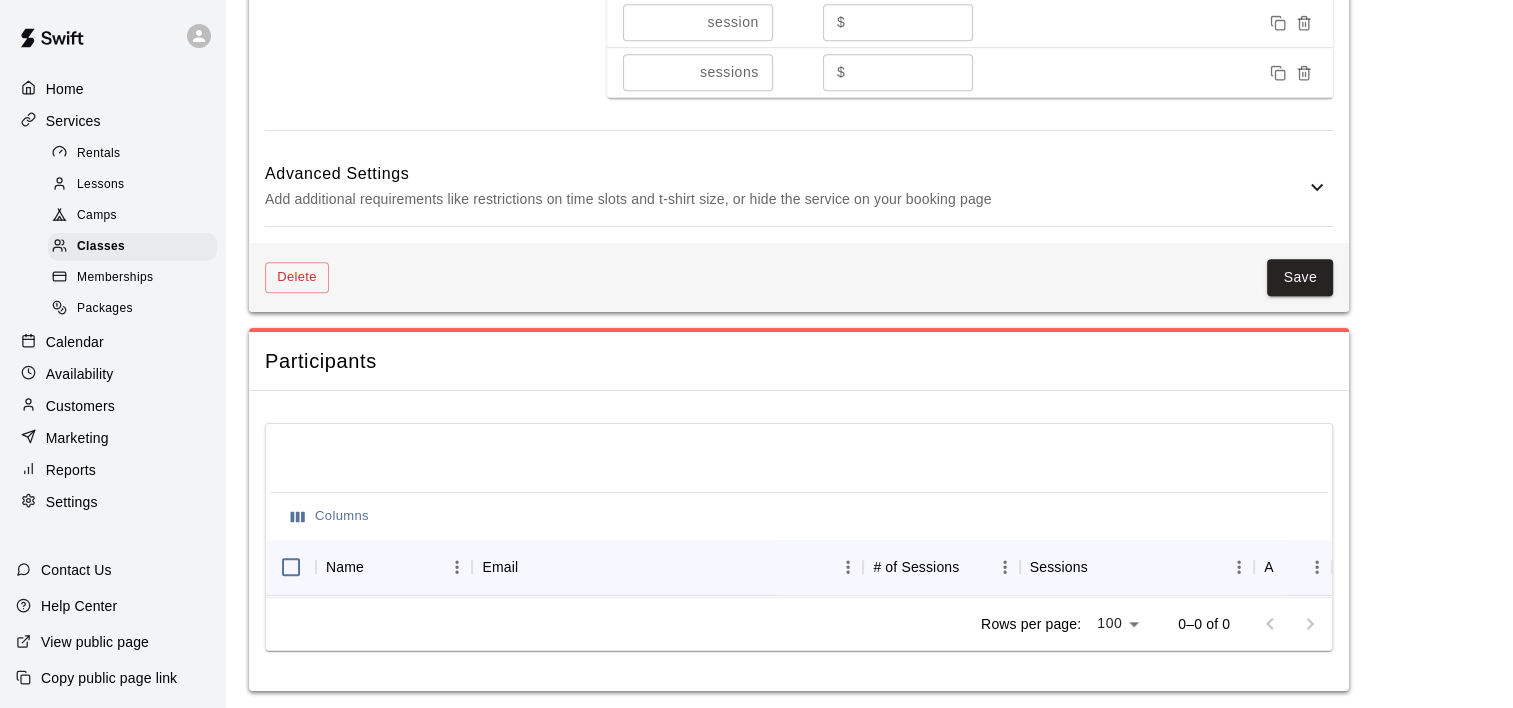 scroll, scrollTop: 1436, scrollLeft: 0, axis: vertical 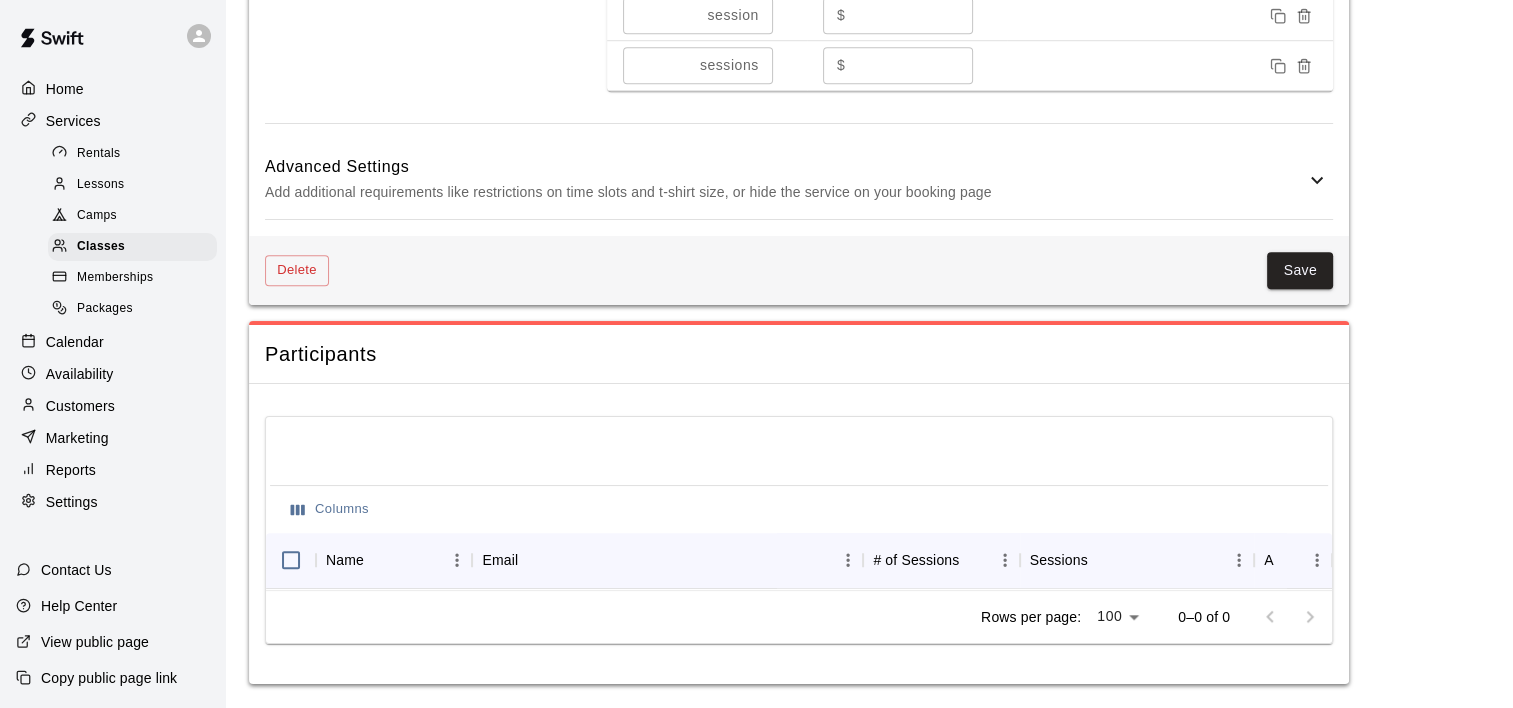 click 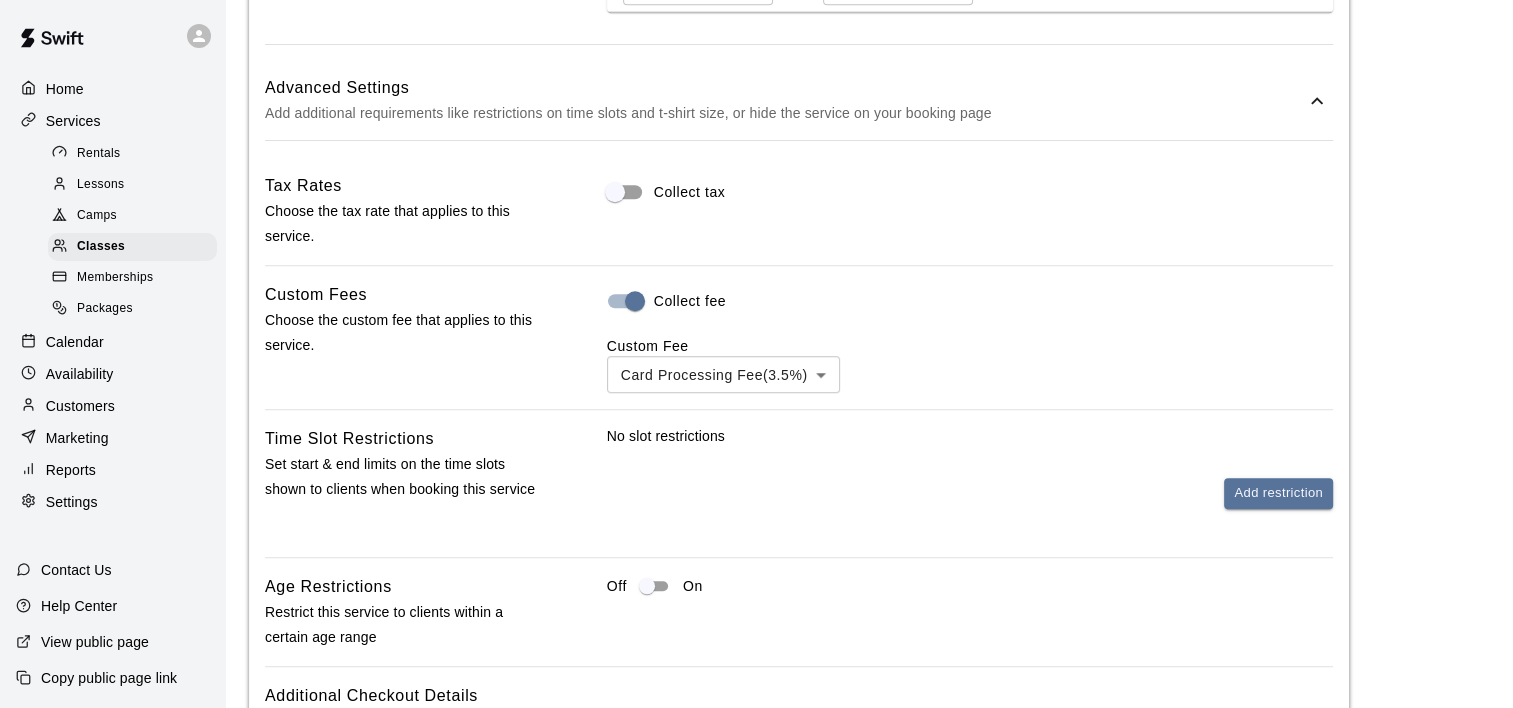 scroll, scrollTop: 1636, scrollLeft: 0, axis: vertical 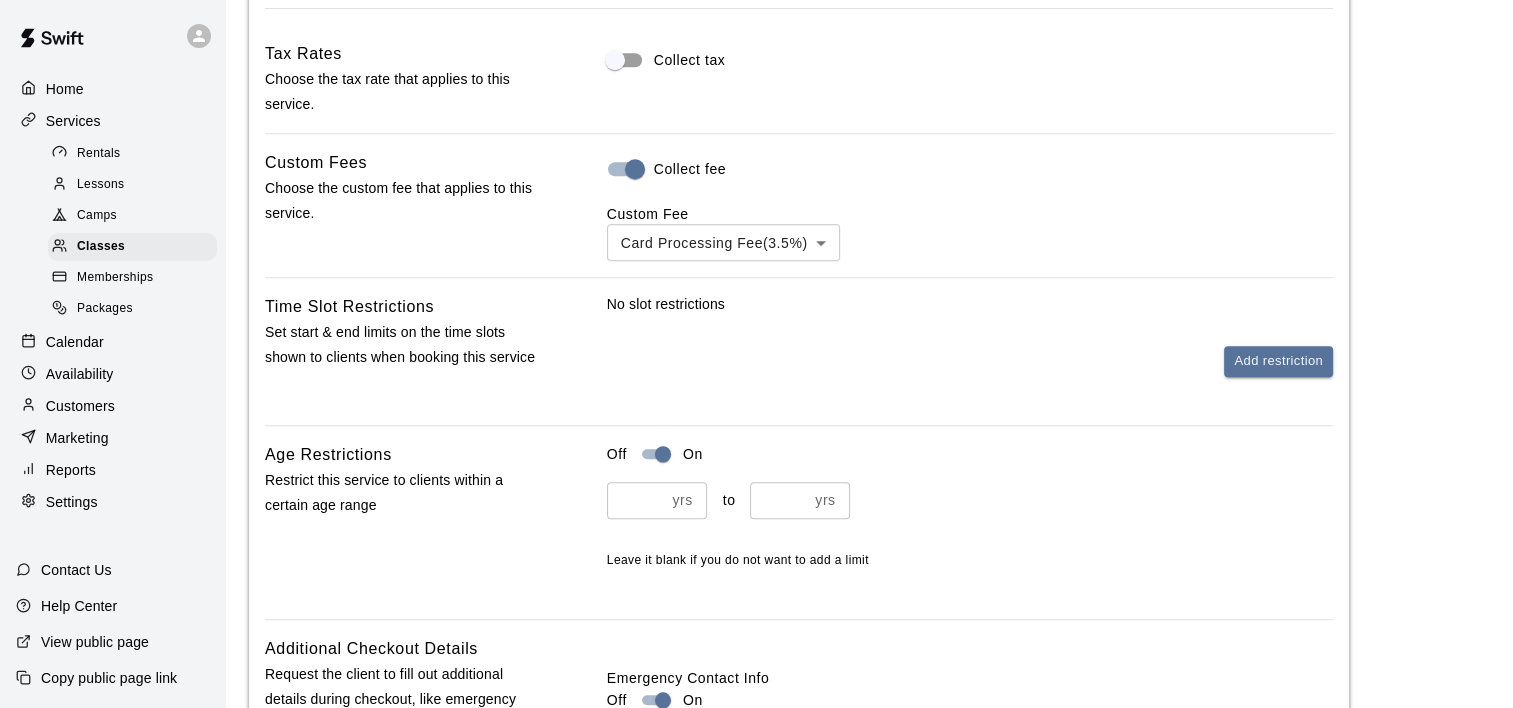 click at bounding box center [636, 500] 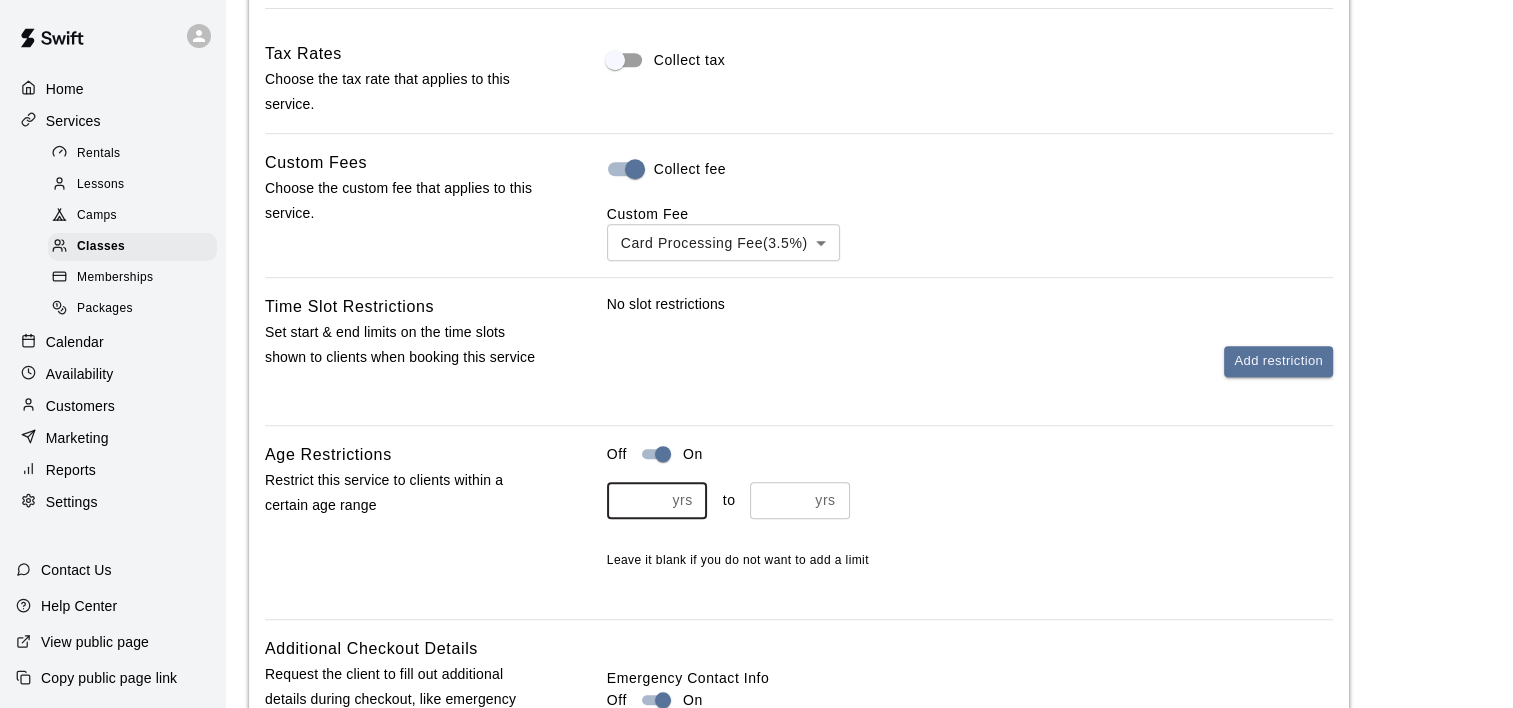 click on "*" at bounding box center [636, 500] 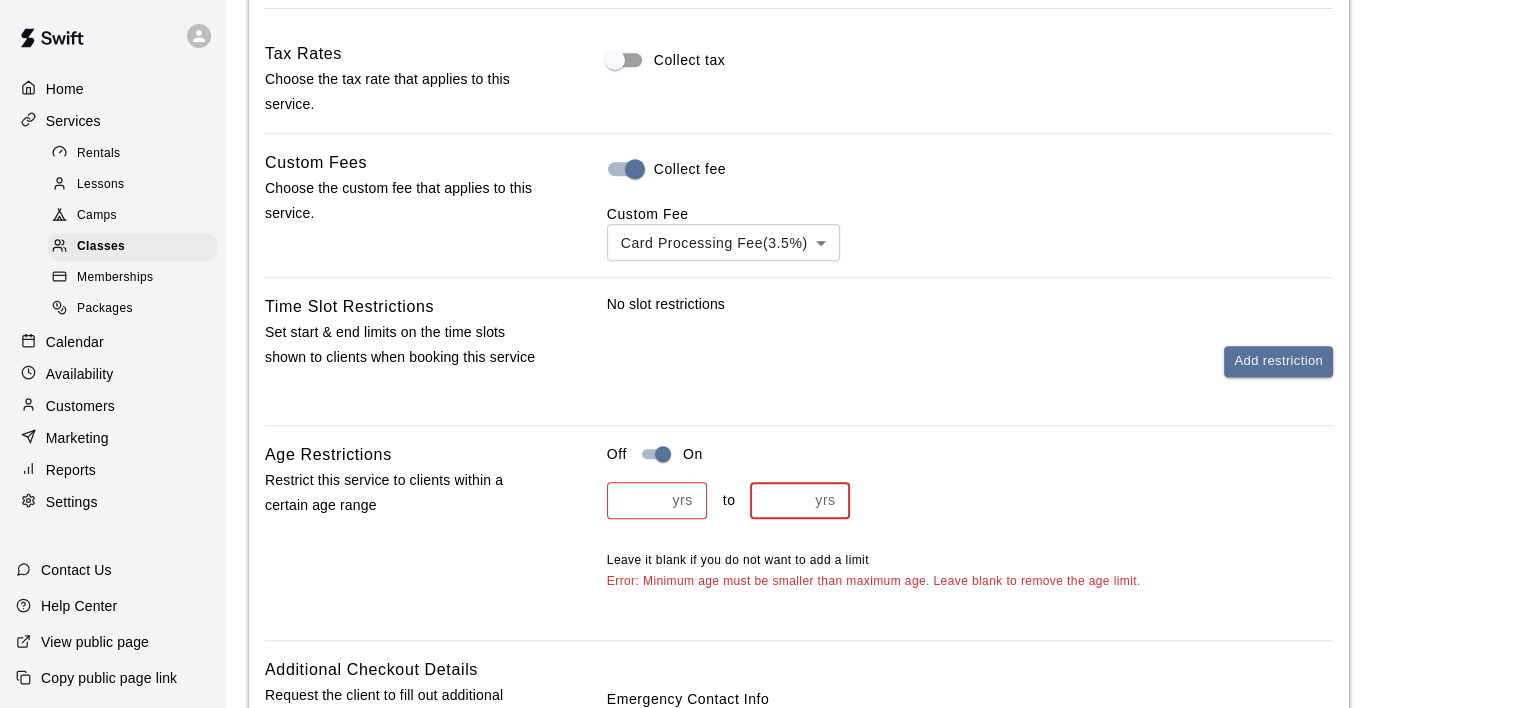 click on "*" at bounding box center [779, 500] 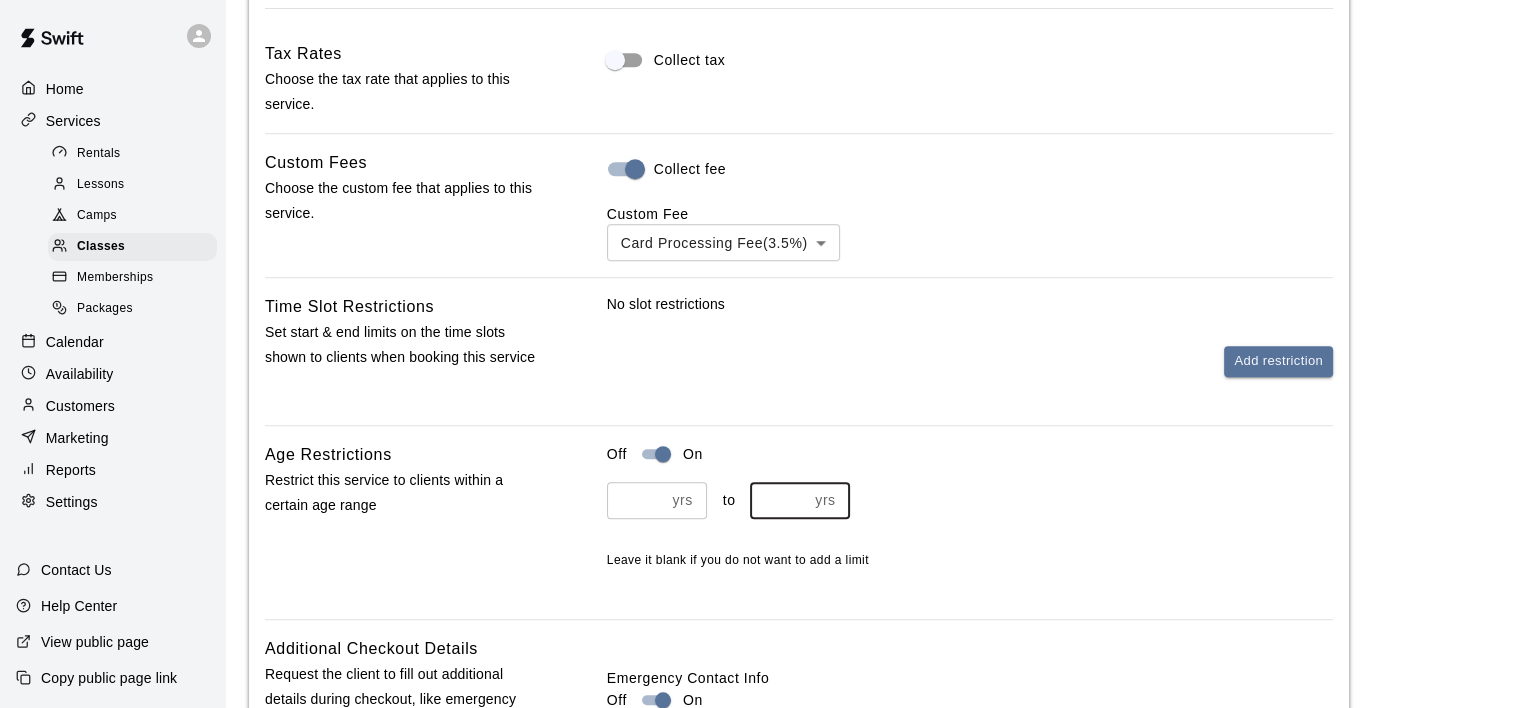 click on "**" at bounding box center (779, 500) 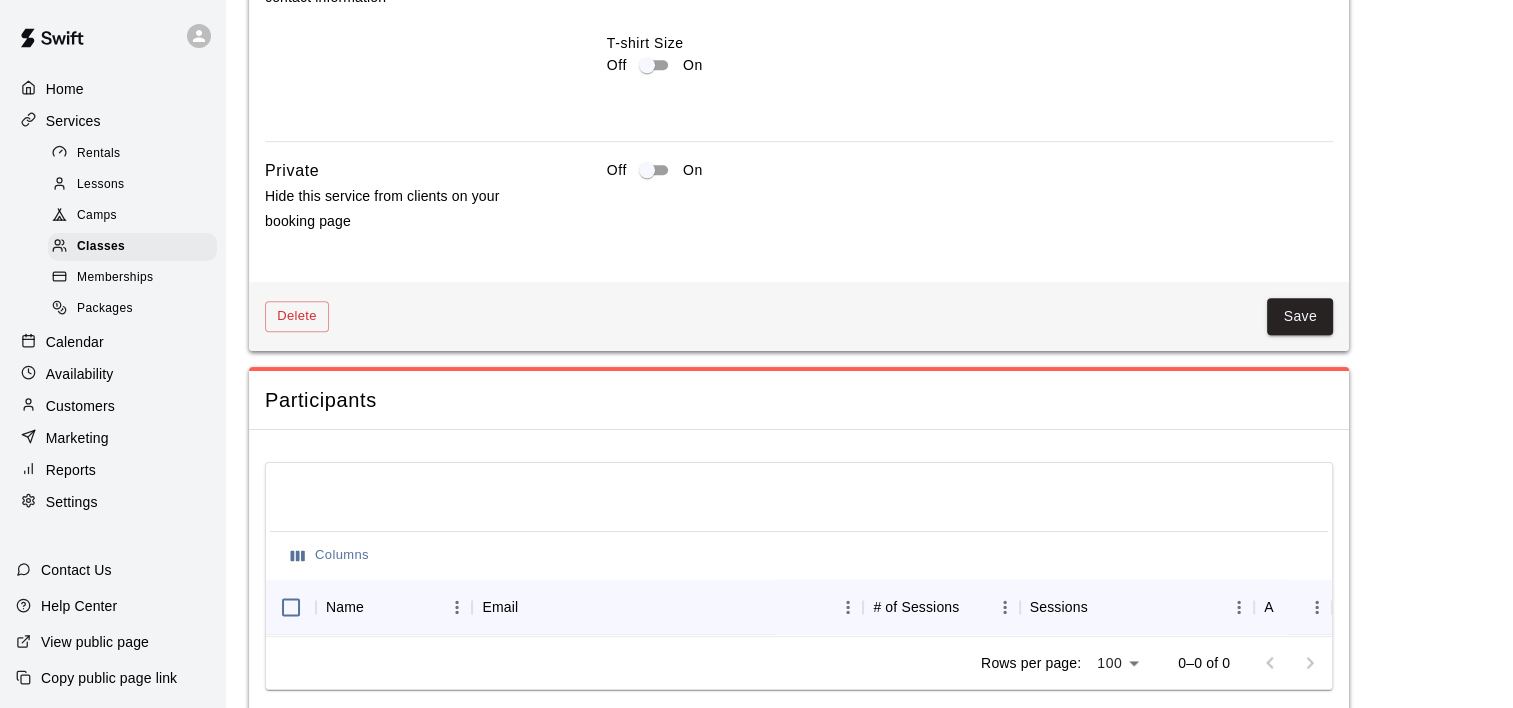 scroll, scrollTop: 2422, scrollLeft: 0, axis: vertical 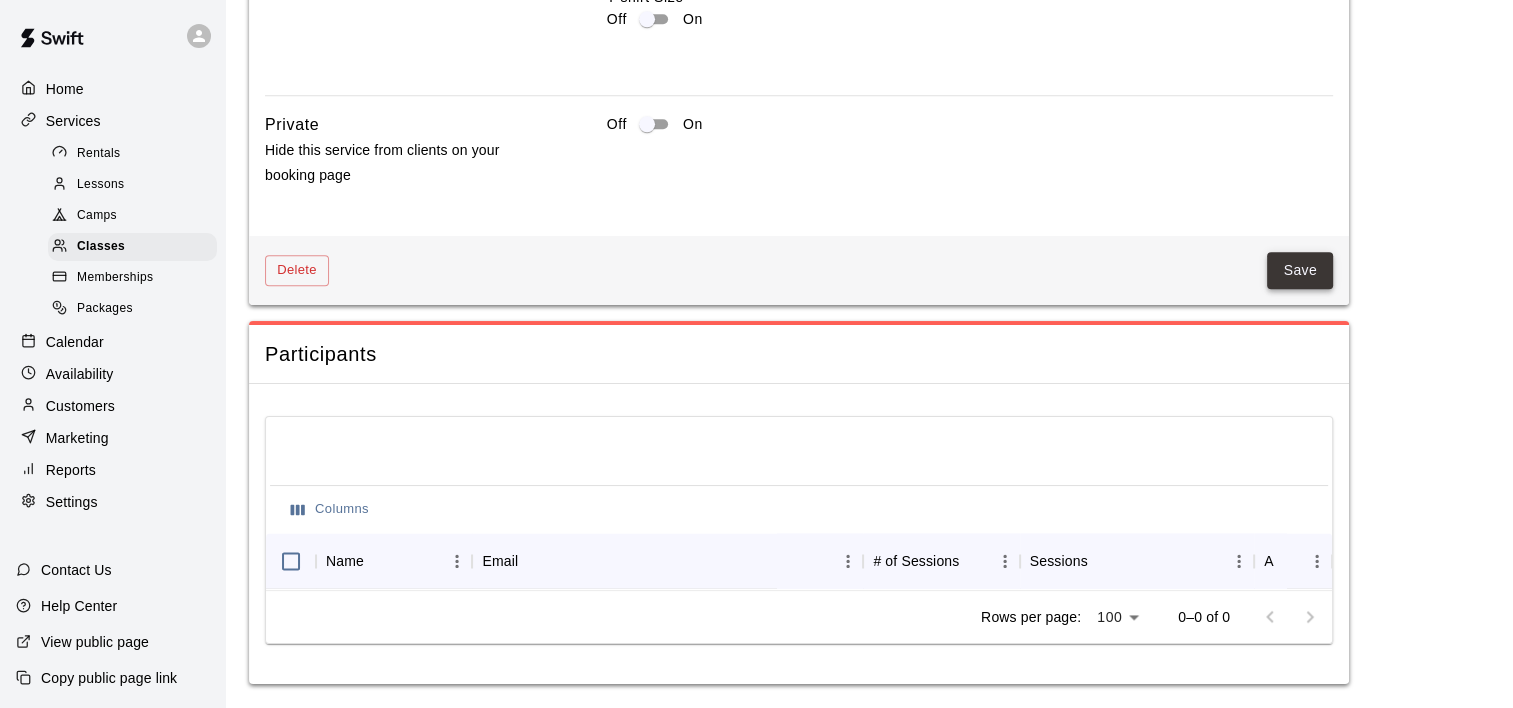 click on "Save" at bounding box center [1300, 270] 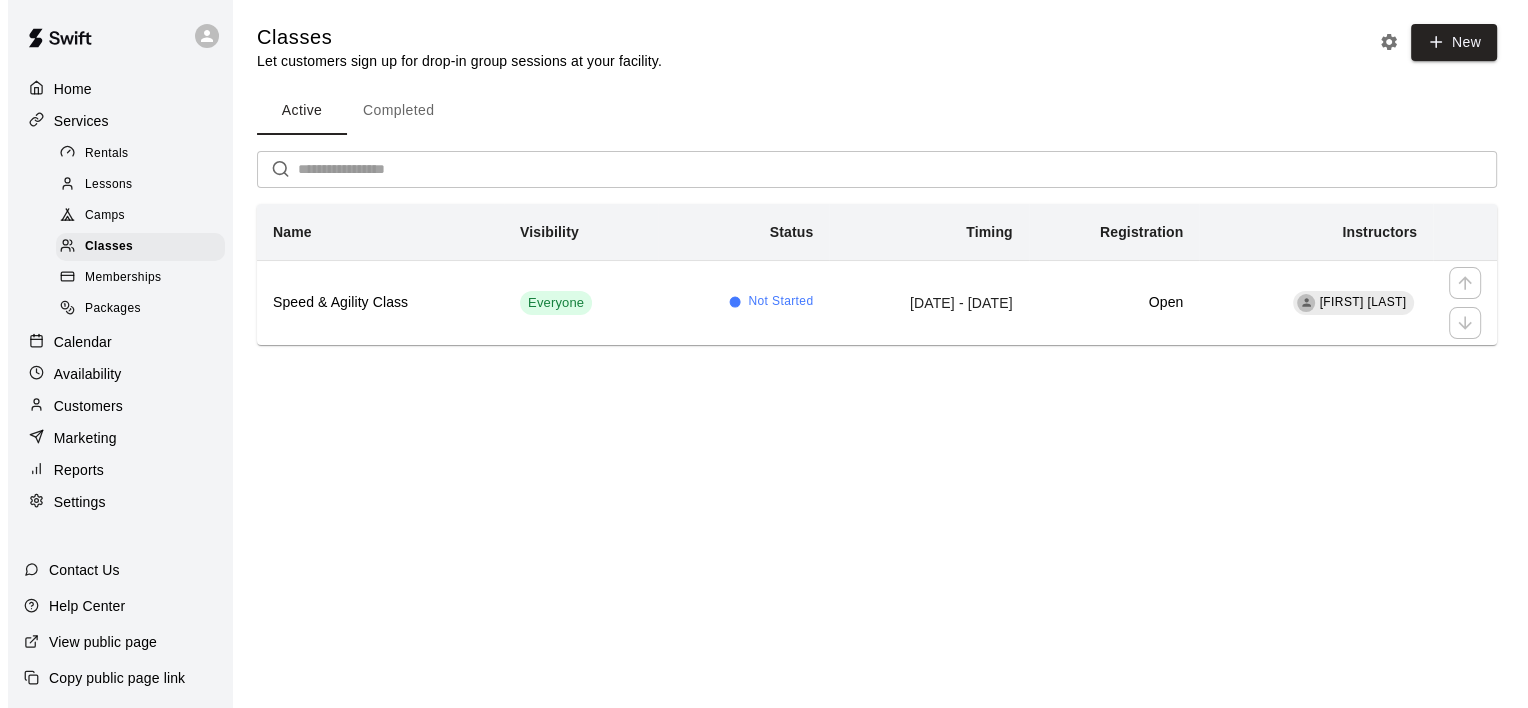 scroll, scrollTop: 0, scrollLeft: 0, axis: both 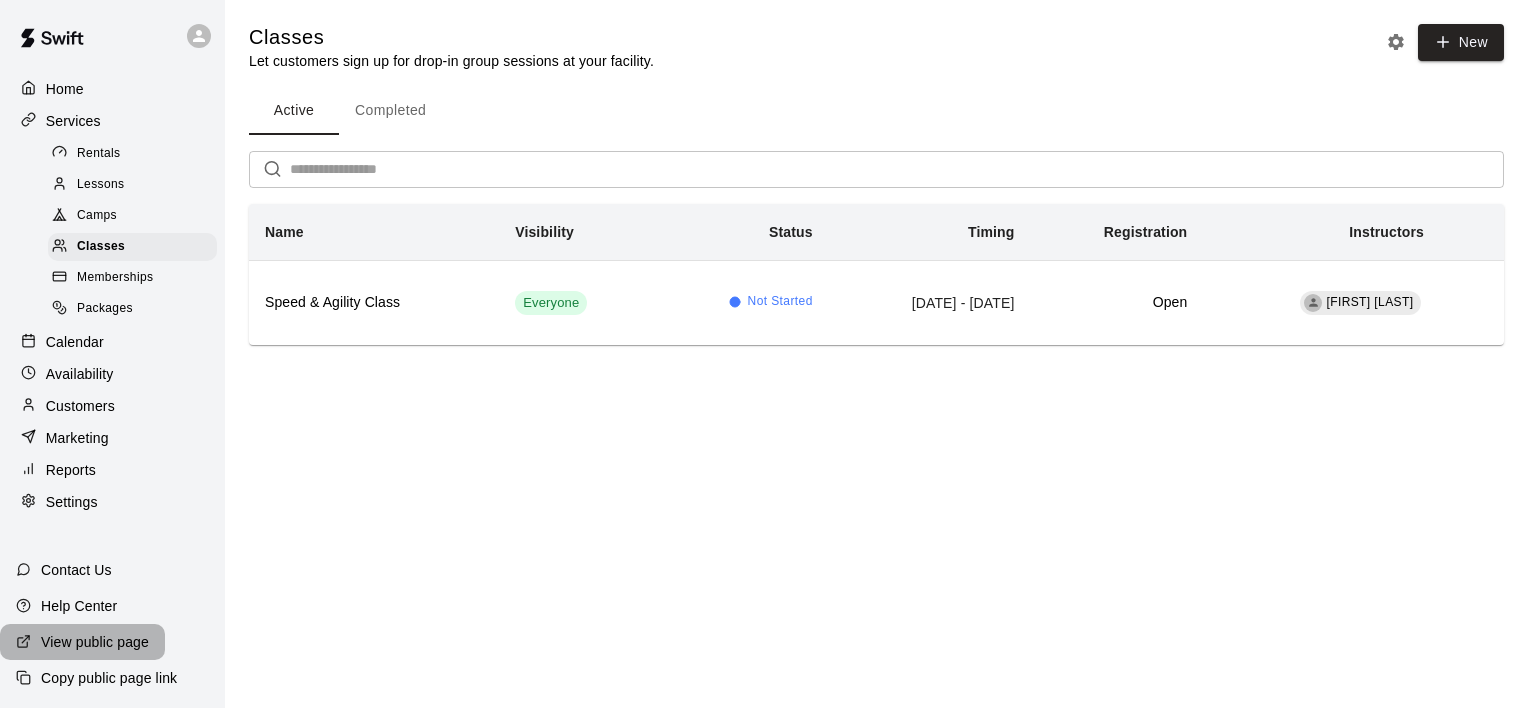 click on "View public page" at bounding box center [95, 642] 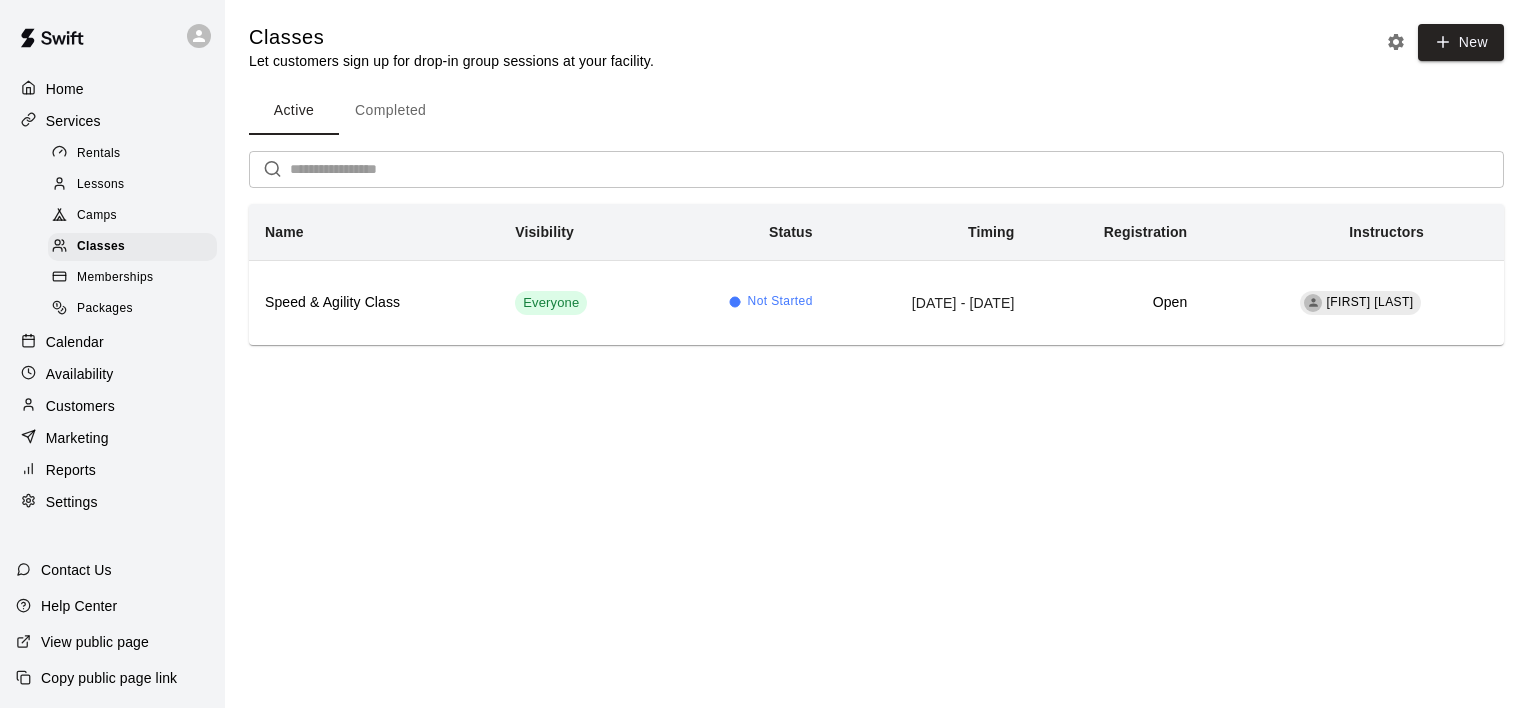 click on "Home" at bounding box center (112, 89) 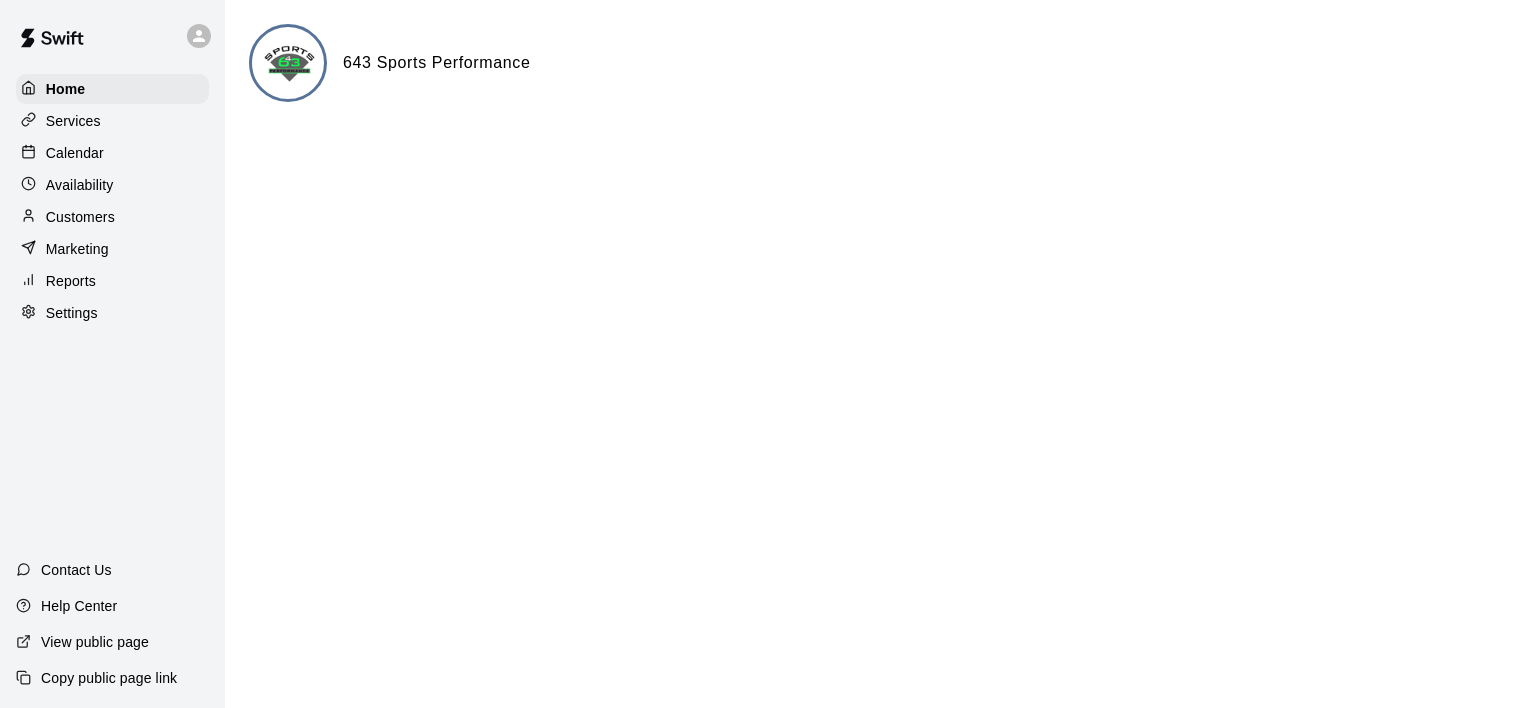 click at bounding box center [199, 36] 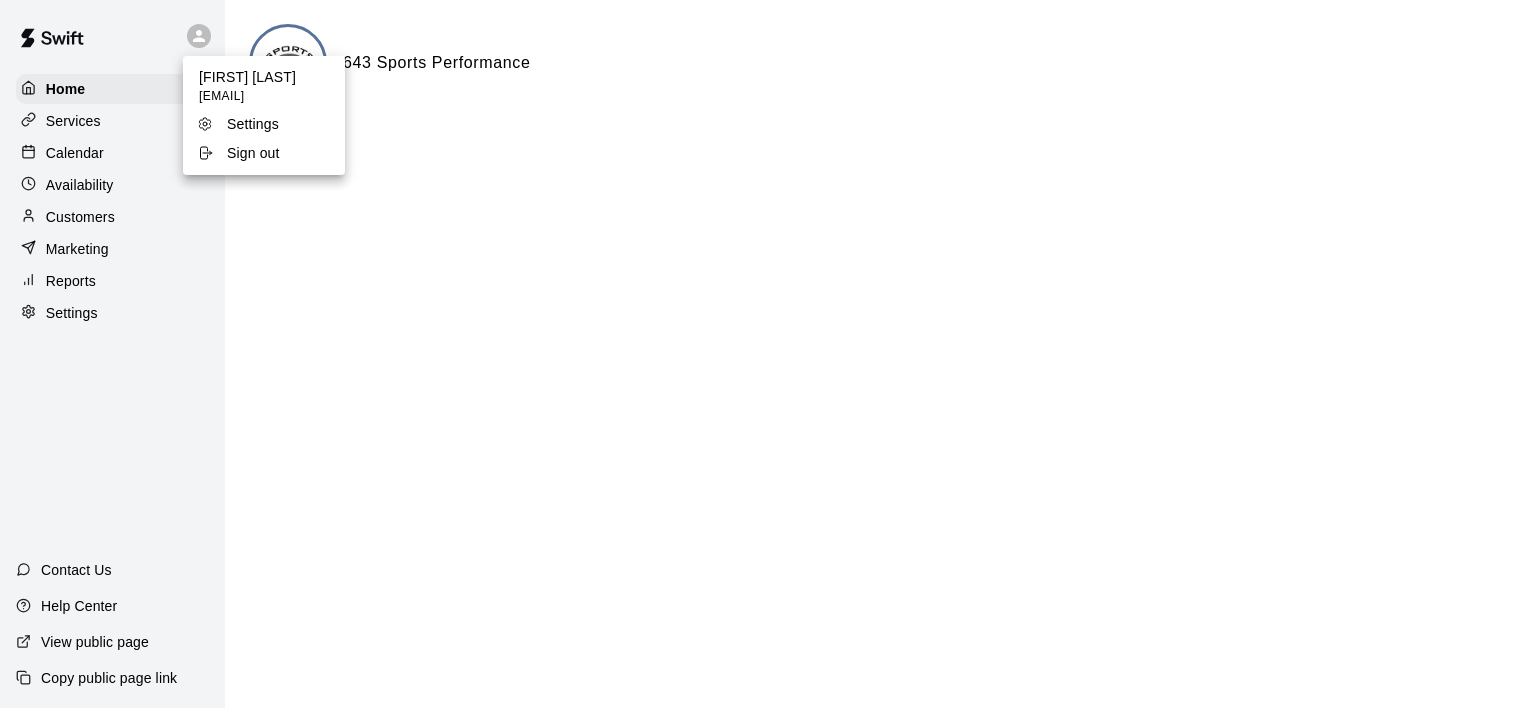 click on "Sign out" at bounding box center (253, 153) 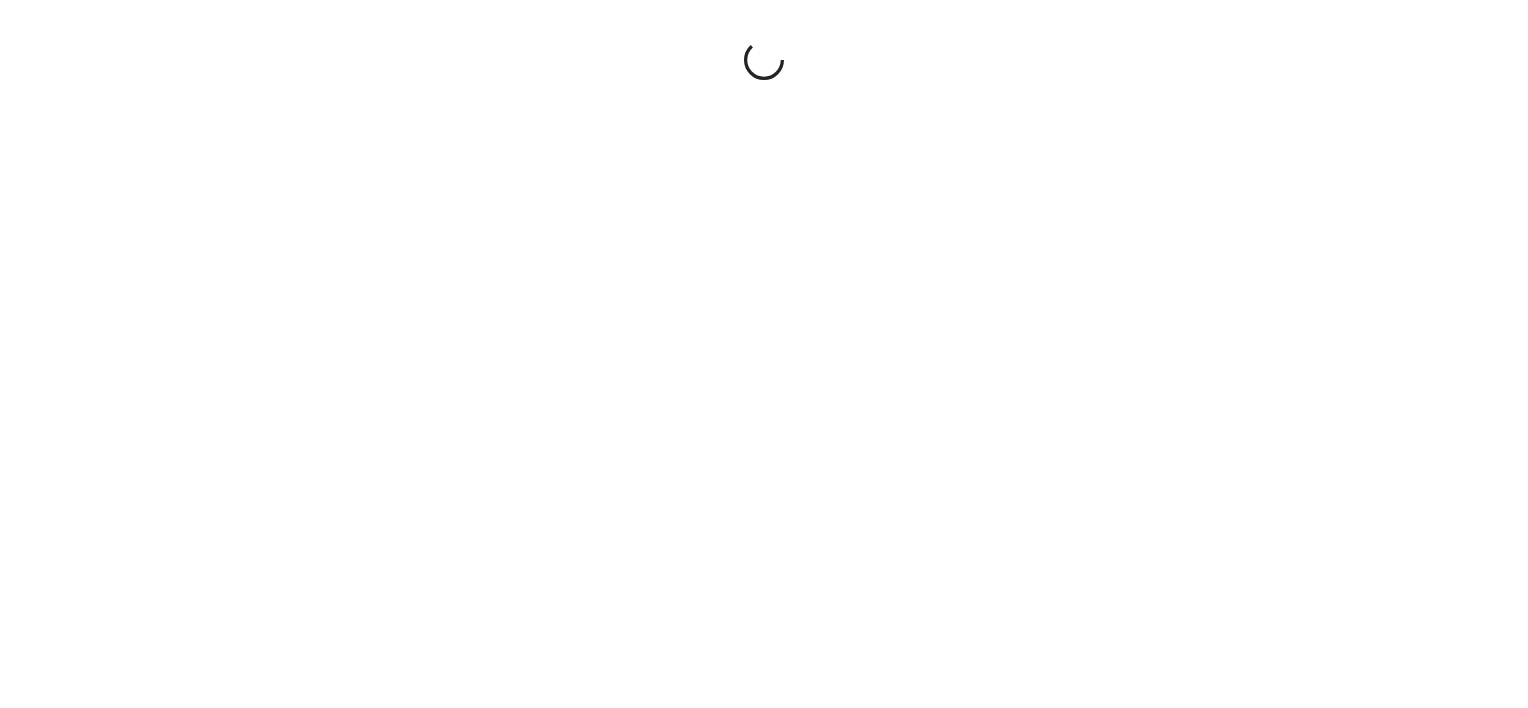 scroll, scrollTop: 0, scrollLeft: 0, axis: both 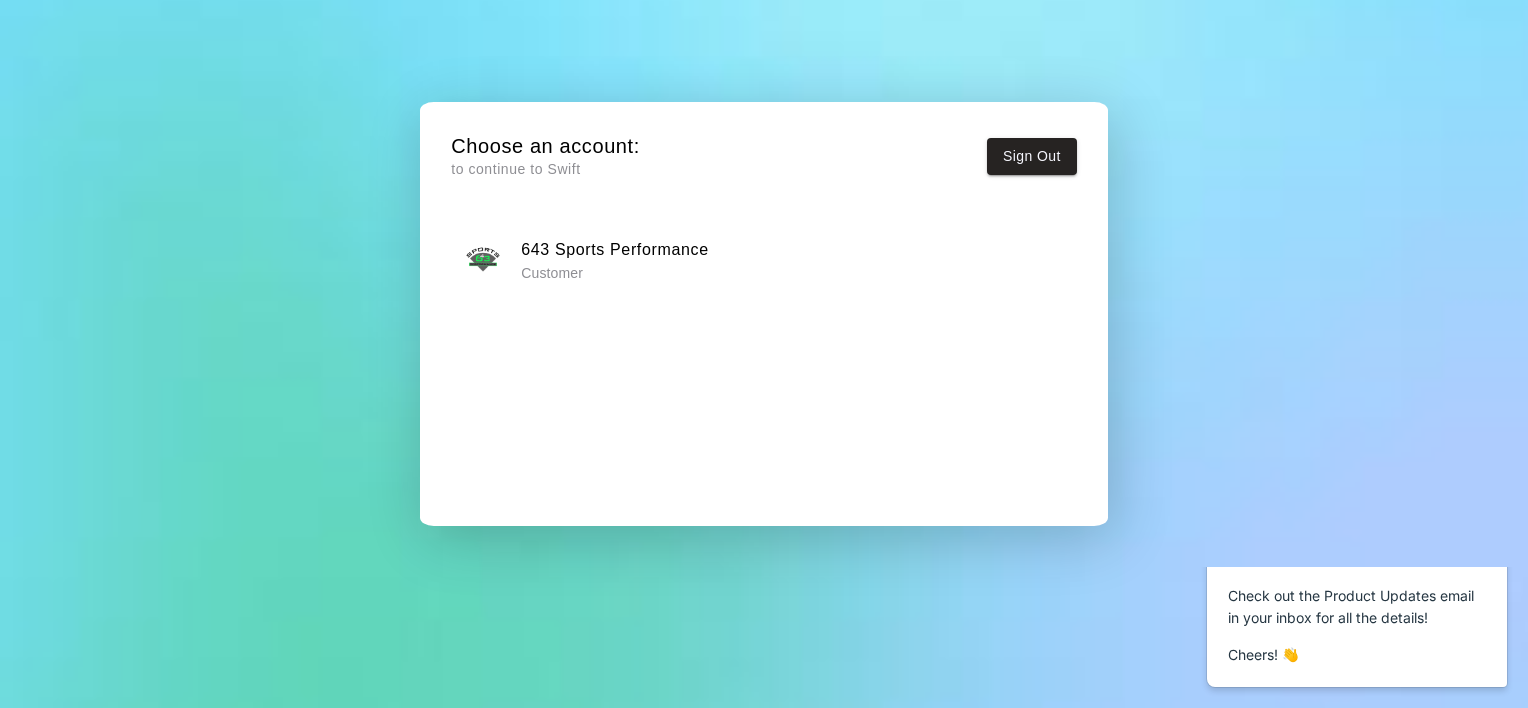 click on "643 Sports Performance   Customer" at bounding box center [764, 260] 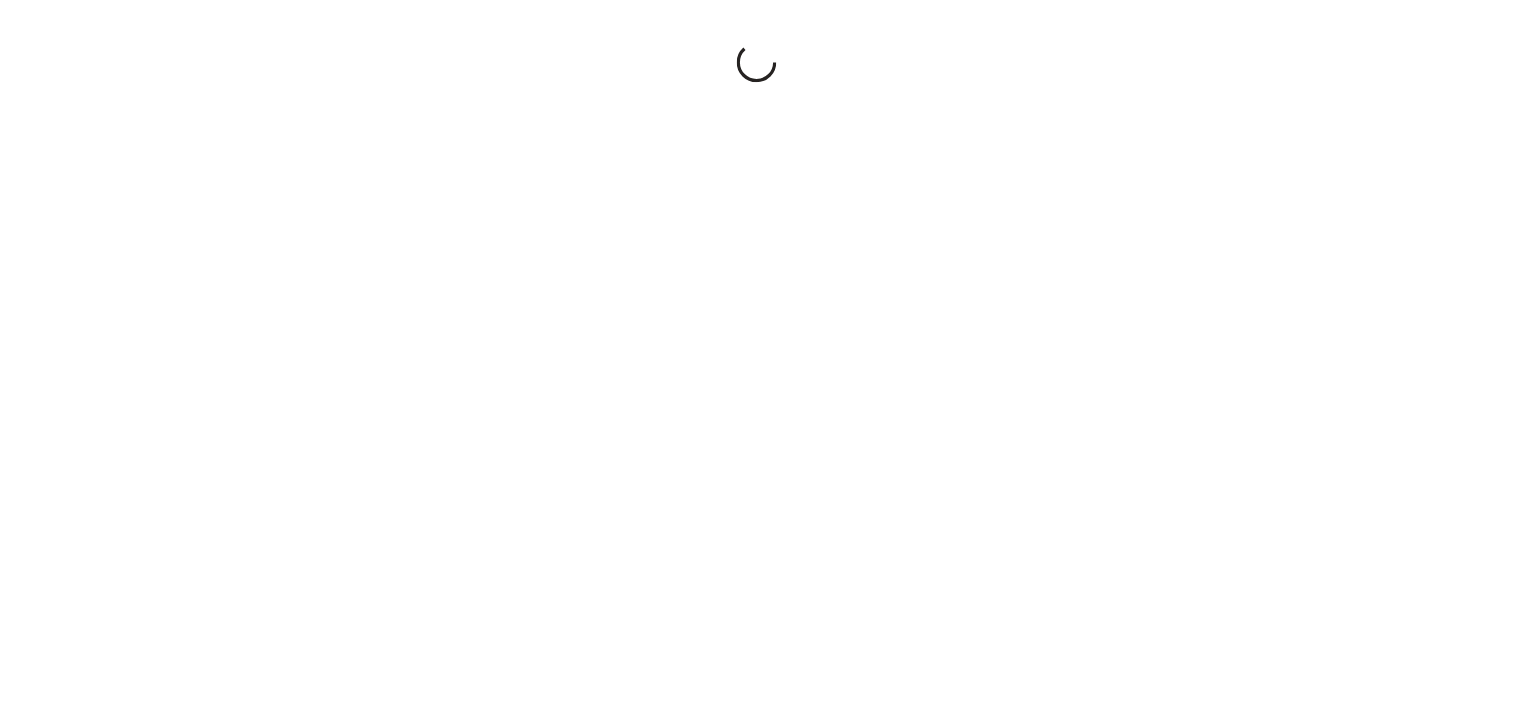 scroll, scrollTop: 0, scrollLeft: 0, axis: both 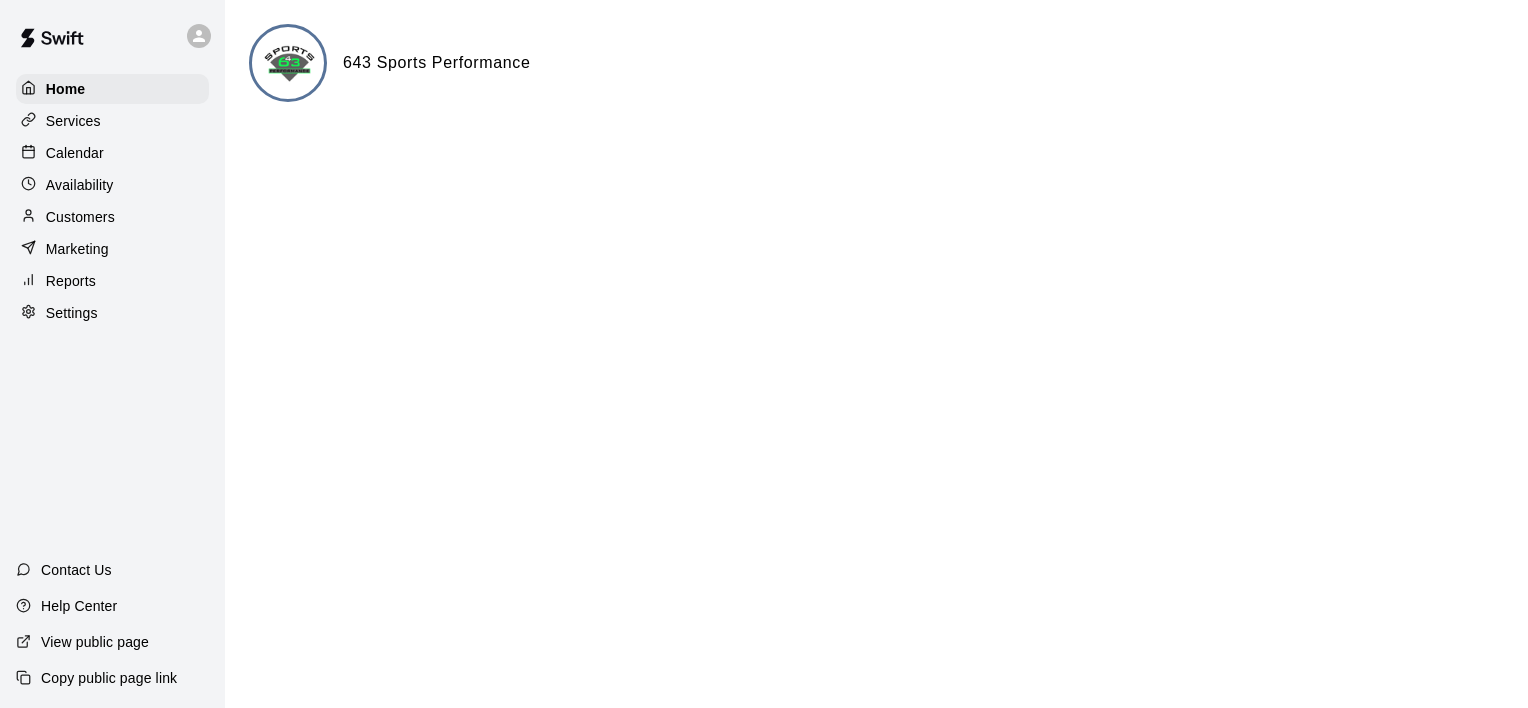click on "Services" at bounding box center (112, 121) 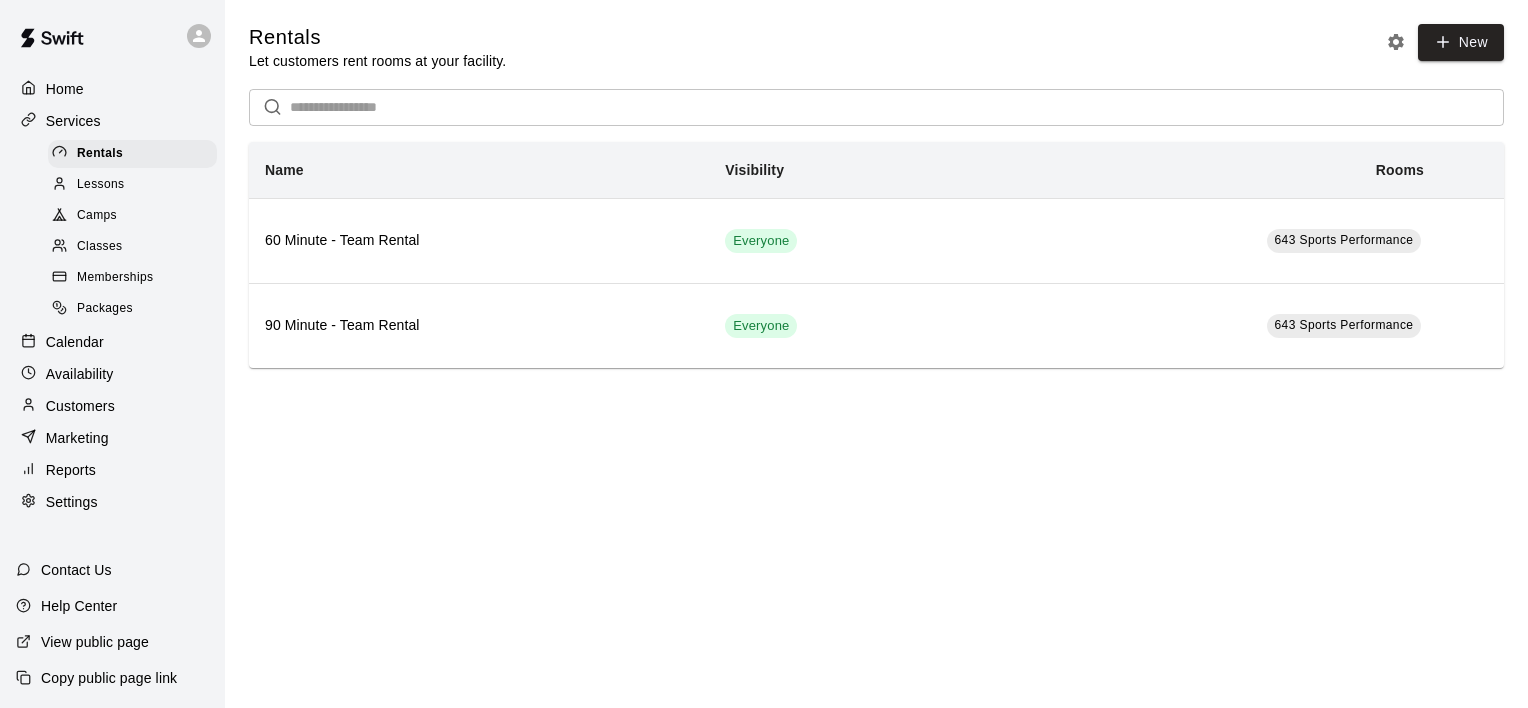 click on "Classes" at bounding box center [132, 247] 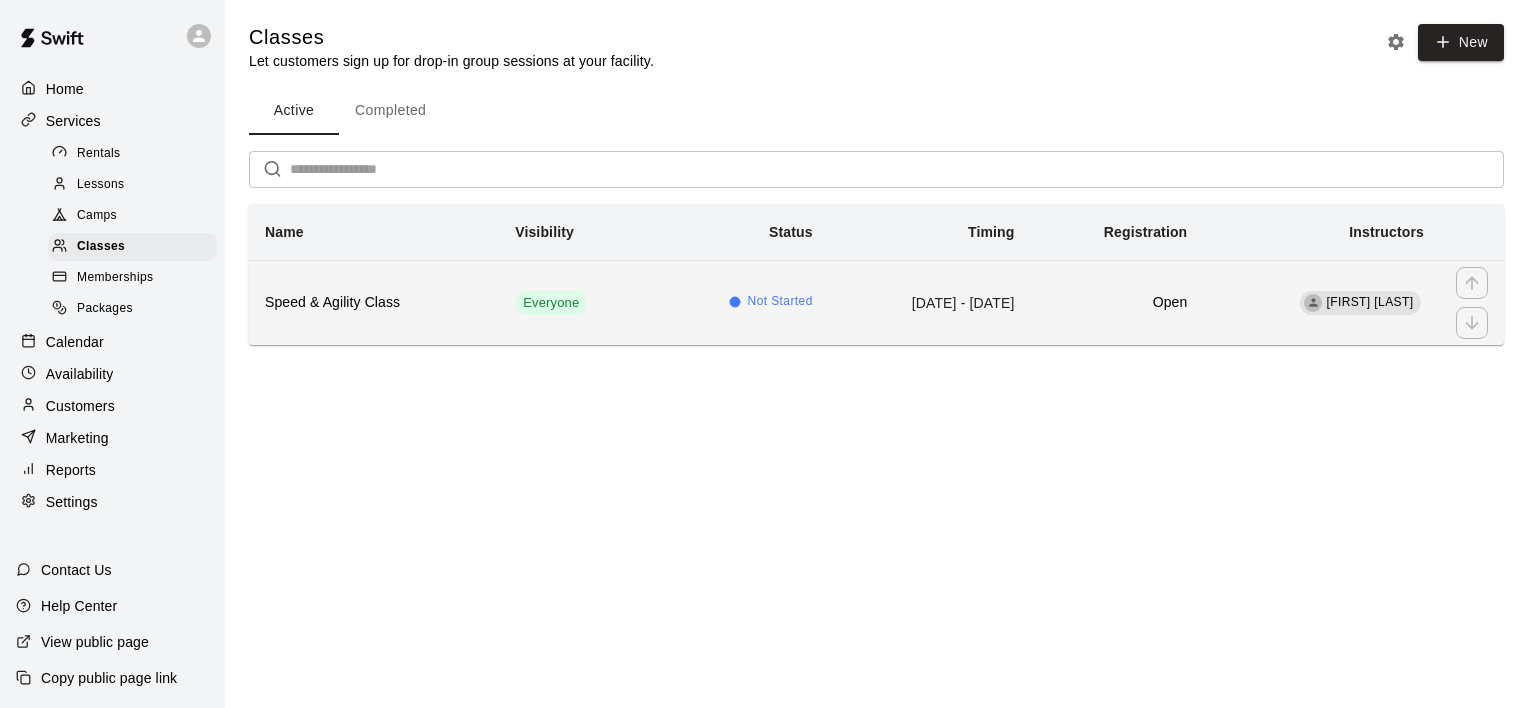 click on "[DATE] - [DATE]" at bounding box center [930, 302] 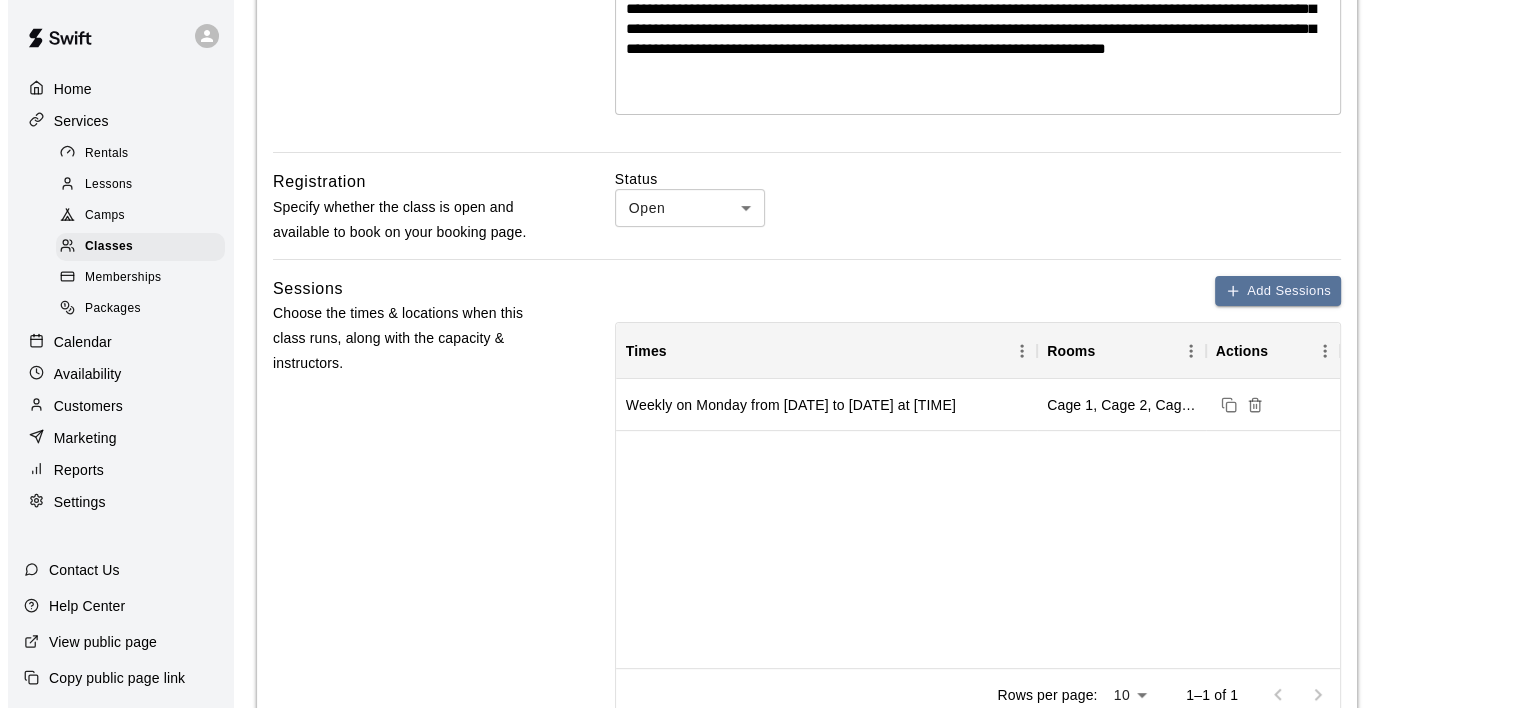 scroll, scrollTop: 600, scrollLeft: 0, axis: vertical 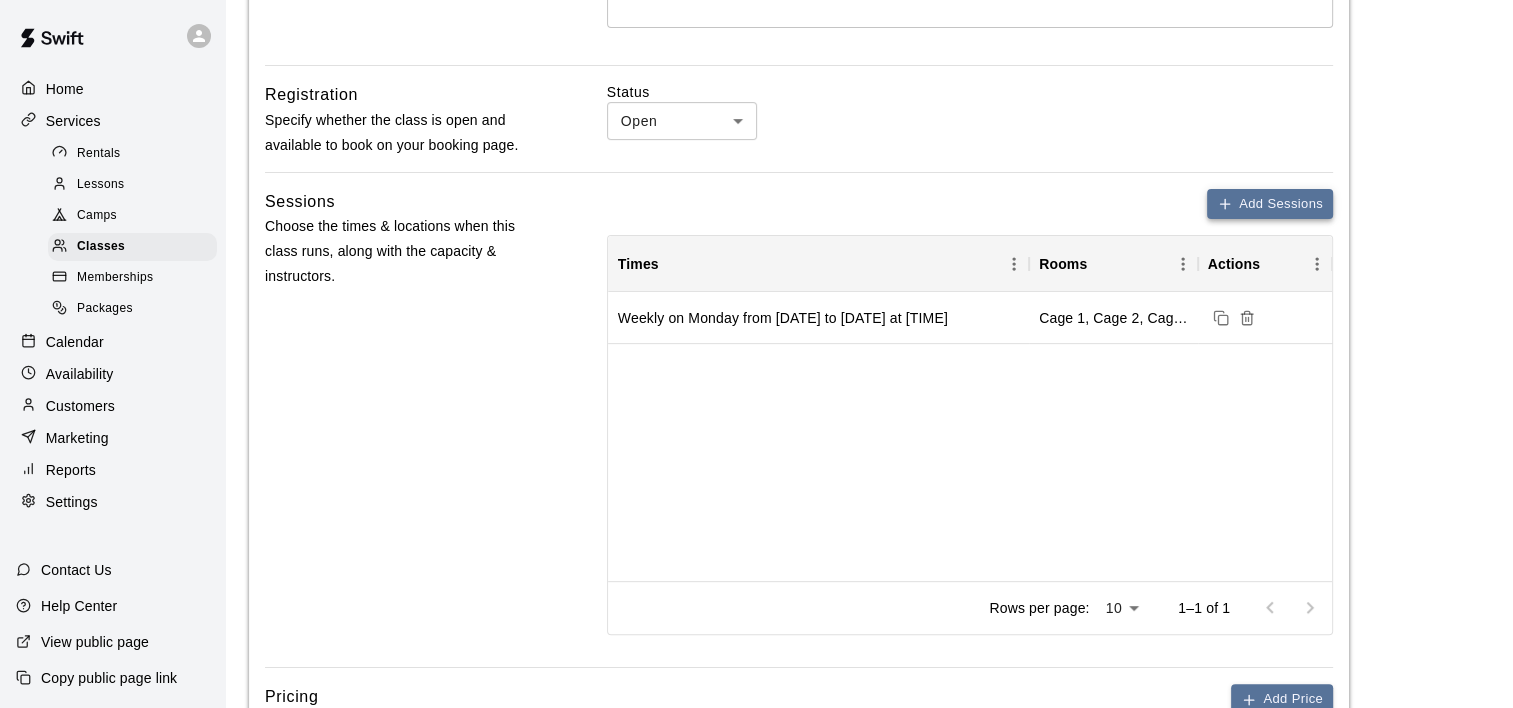 click on "Add Sessions" at bounding box center [1270, 204] 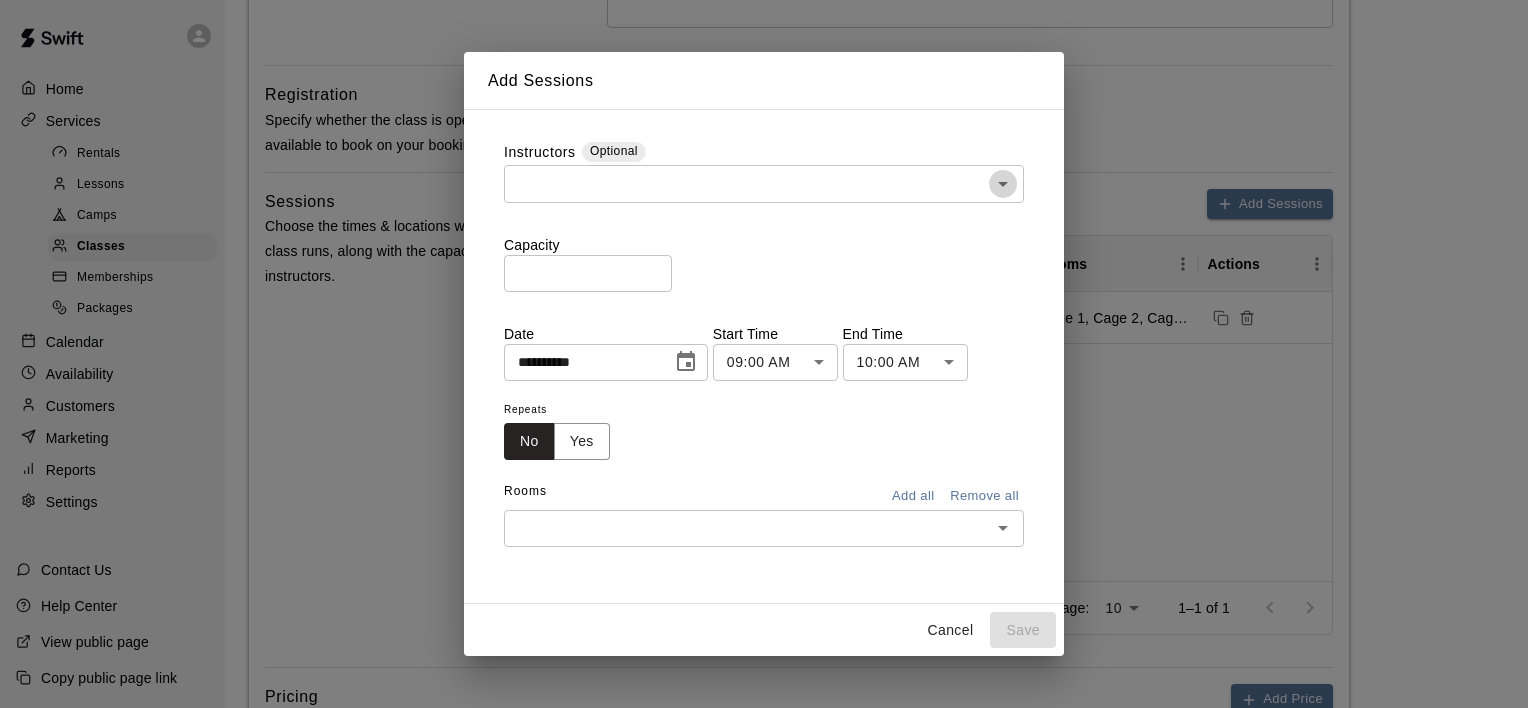 click 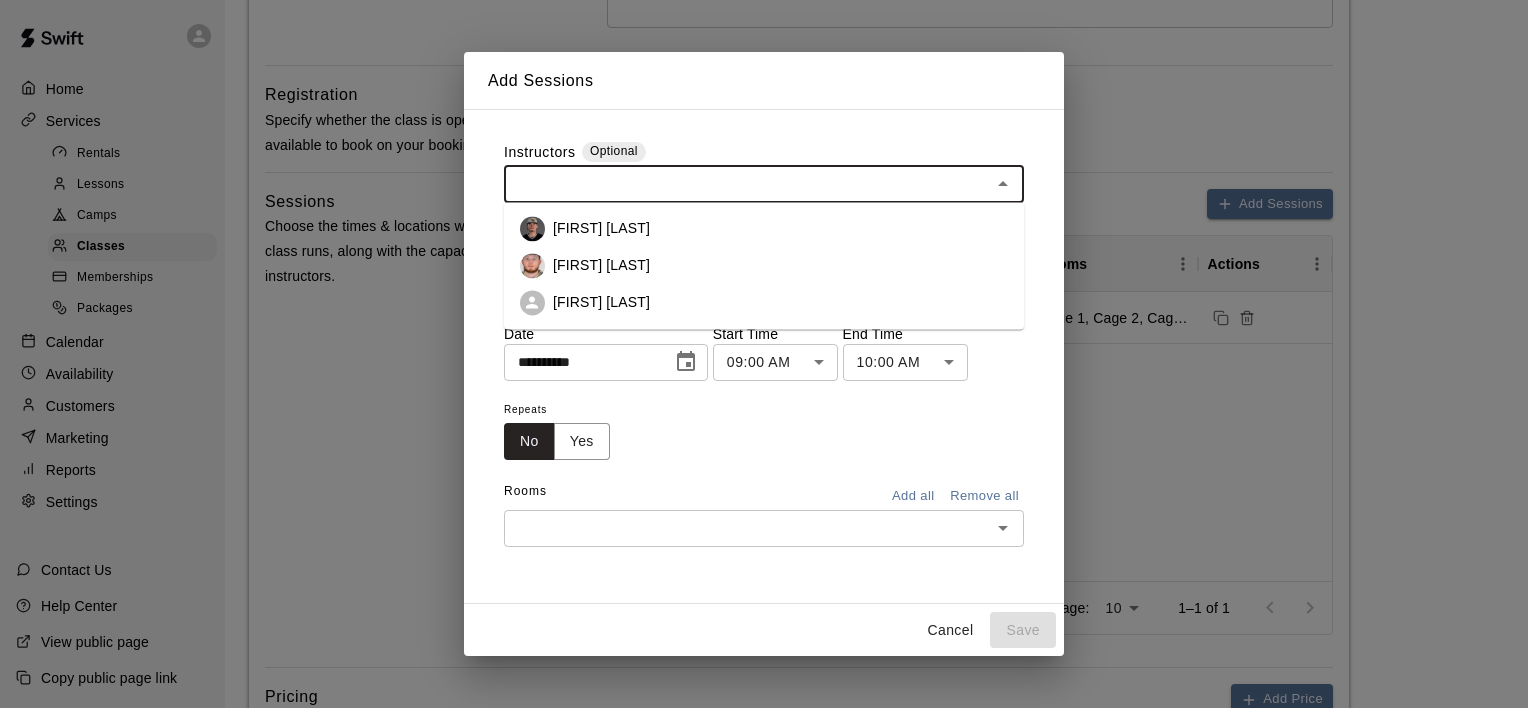 click on "[FIRST] [LAST]" at bounding box center [764, 302] 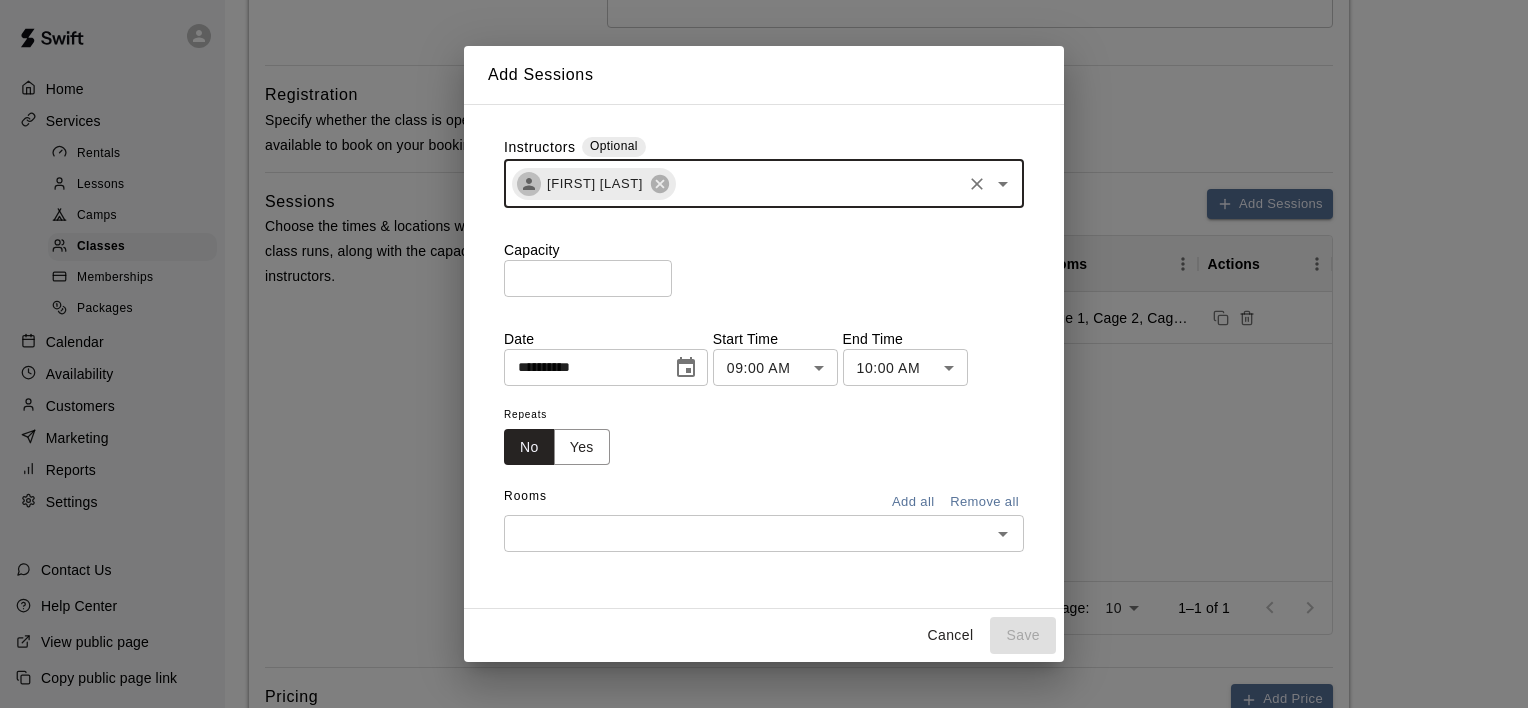 click on "*" at bounding box center [588, 278] 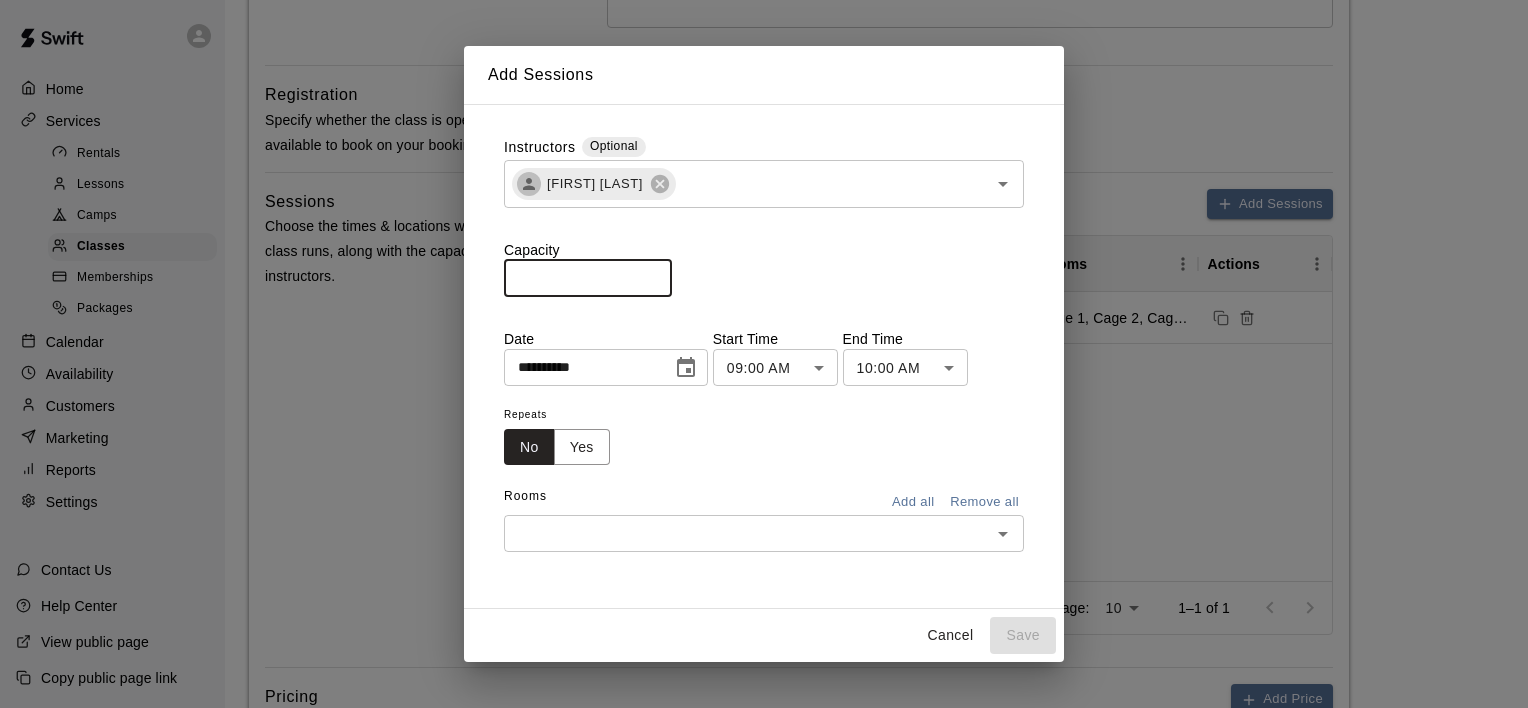 click on "*" at bounding box center [588, 278] 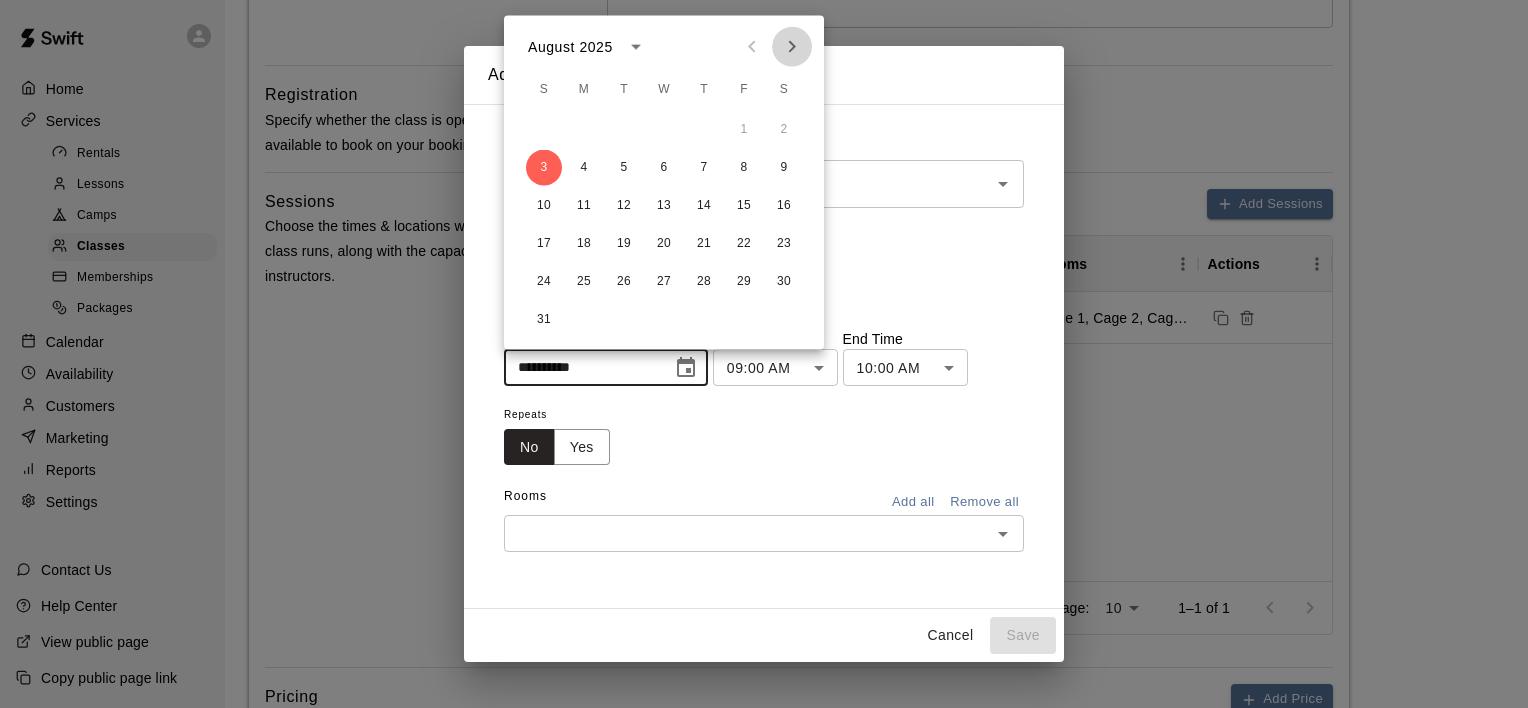 click 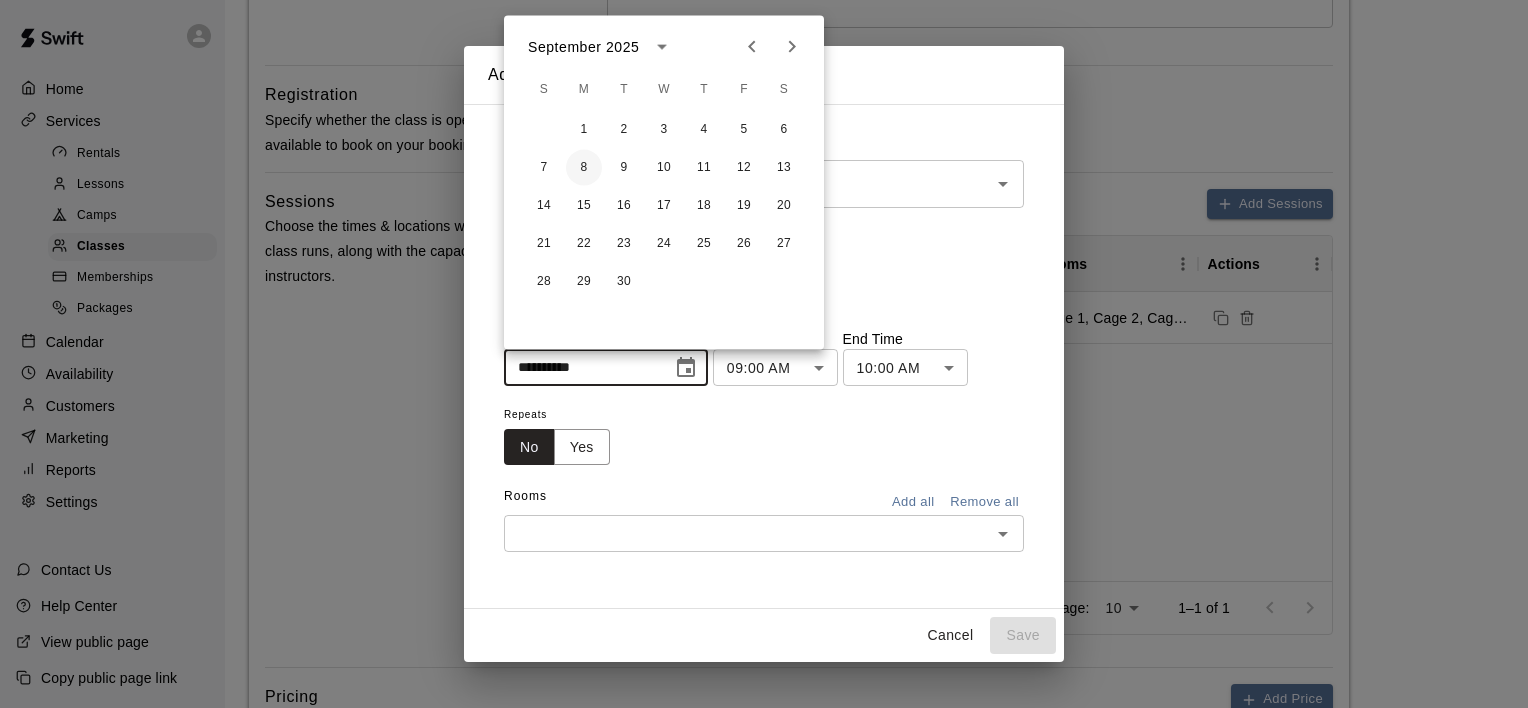 click on "8" at bounding box center [584, 168] 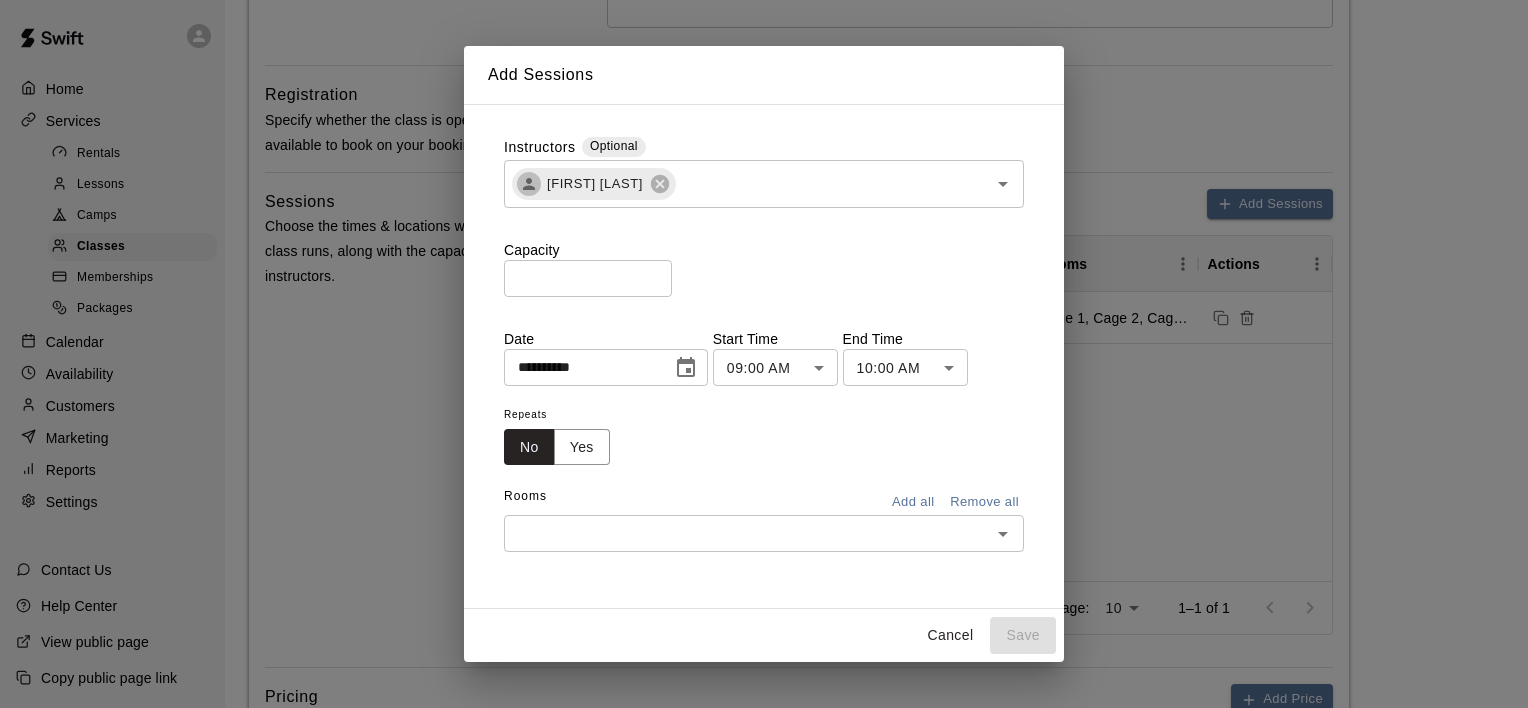 click on "**********" at bounding box center (764, 466) 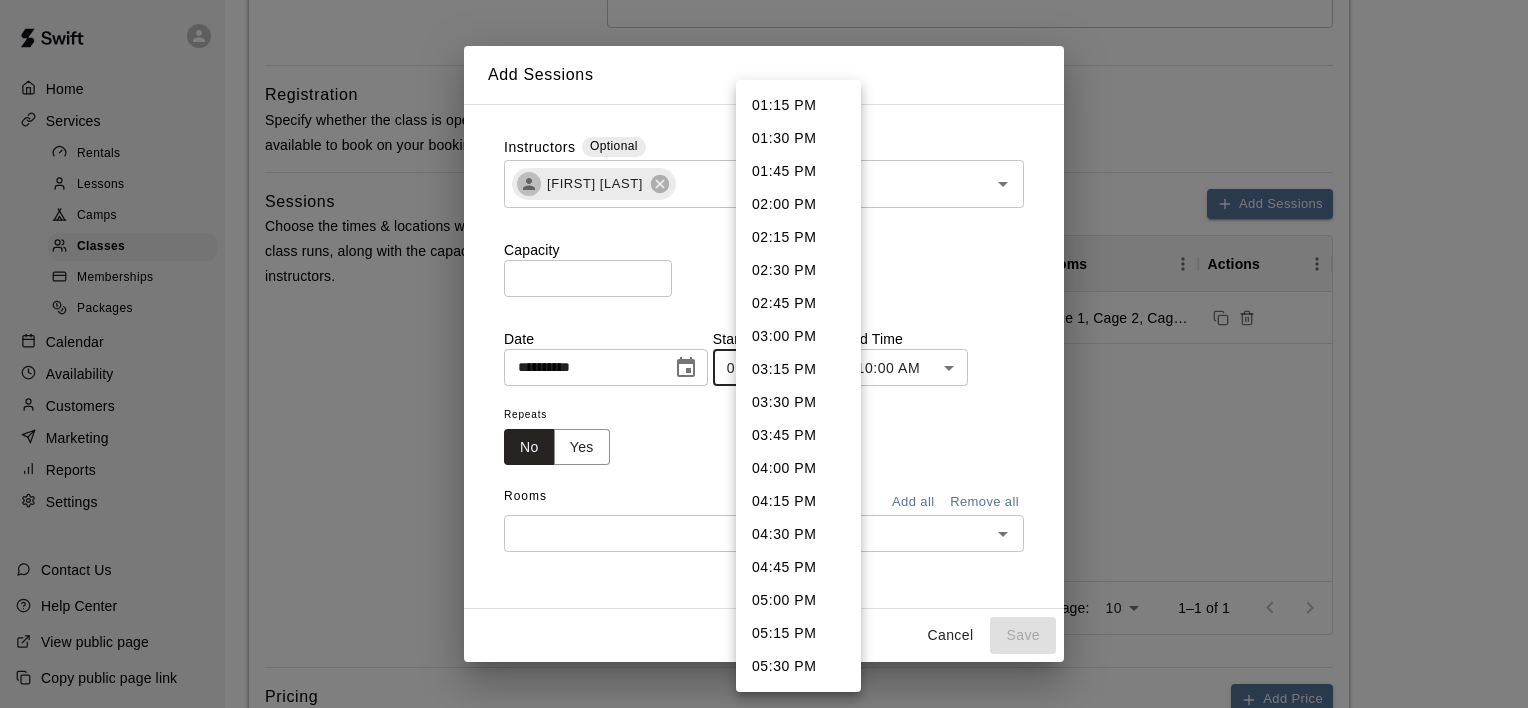 scroll, scrollTop: 2106, scrollLeft: 0, axis: vertical 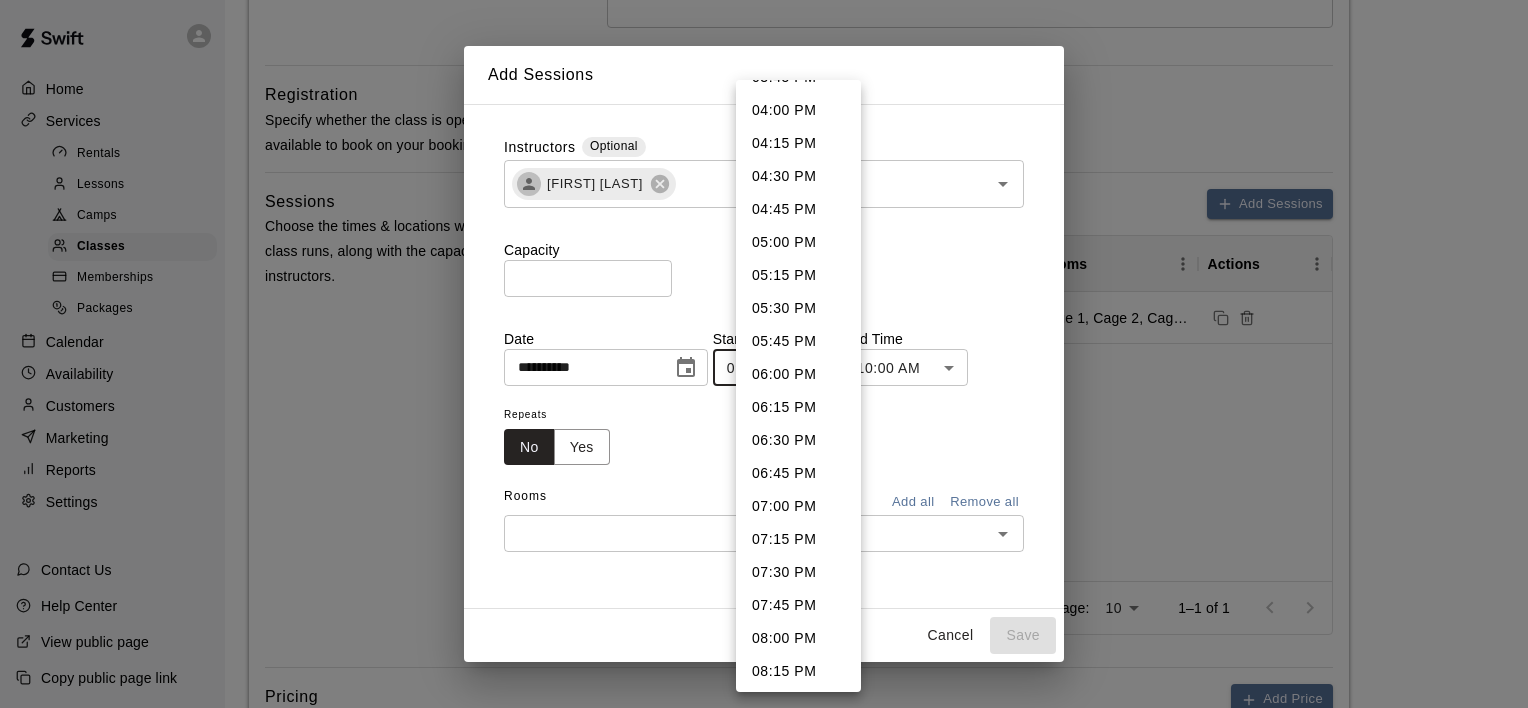click on "07:00 PM" at bounding box center (798, 506) 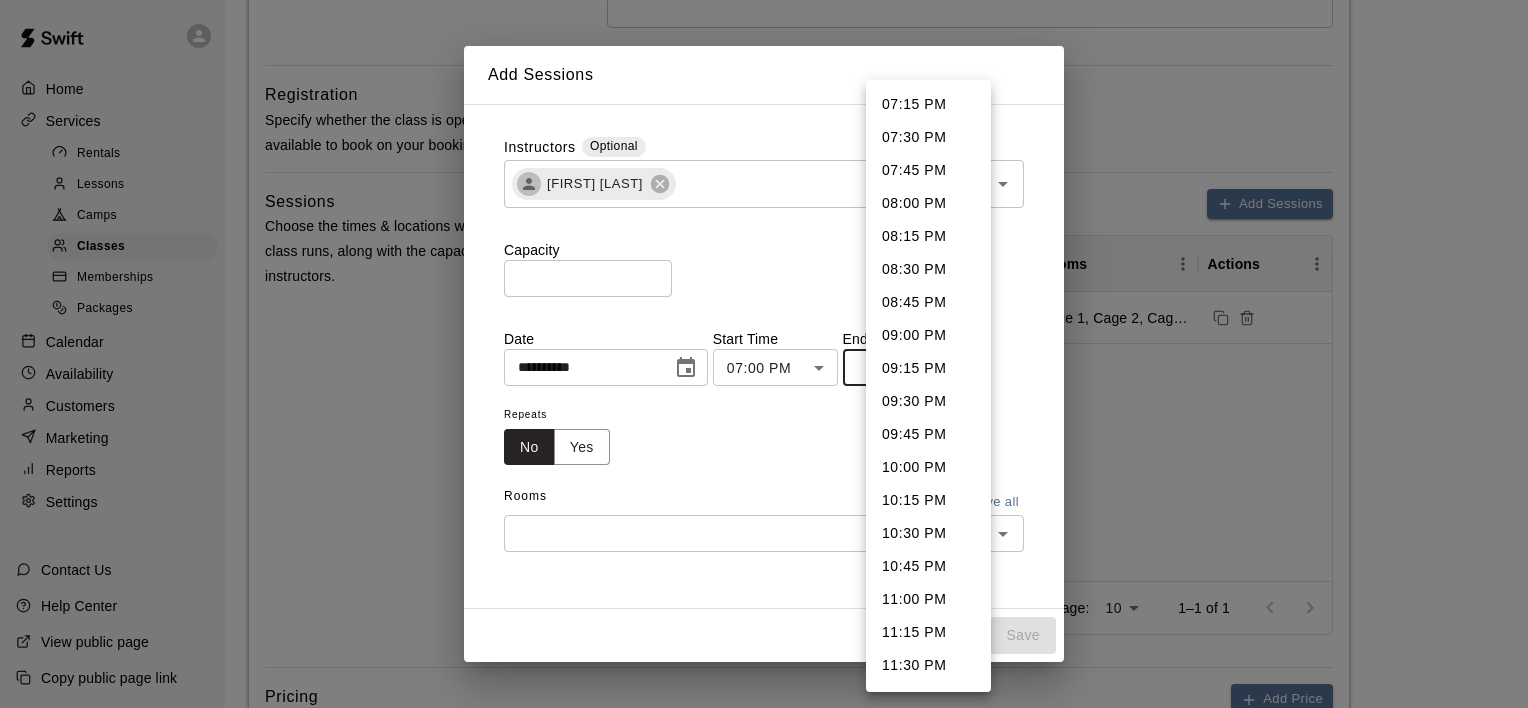 click on "**********" at bounding box center (764, 466) 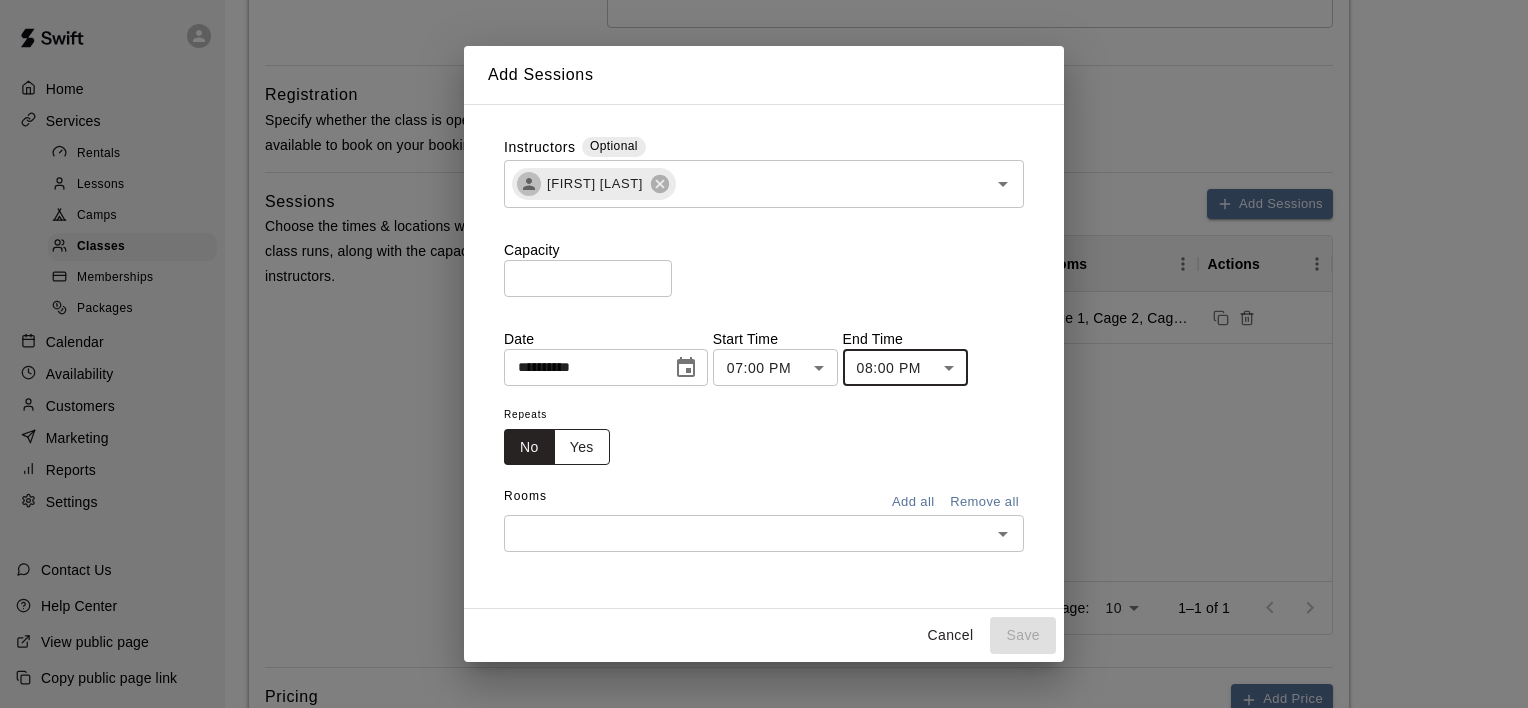 click on "Yes" at bounding box center [582, 447] 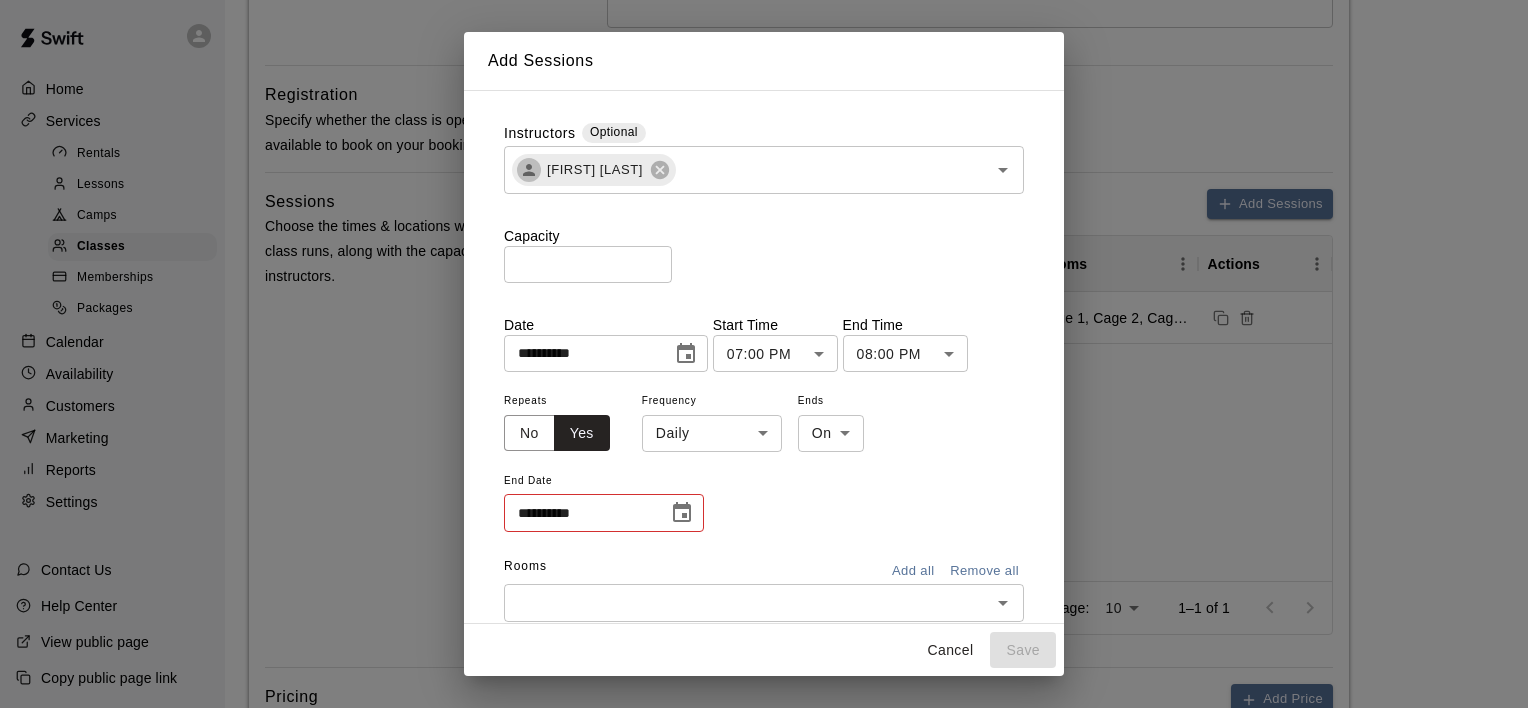 click 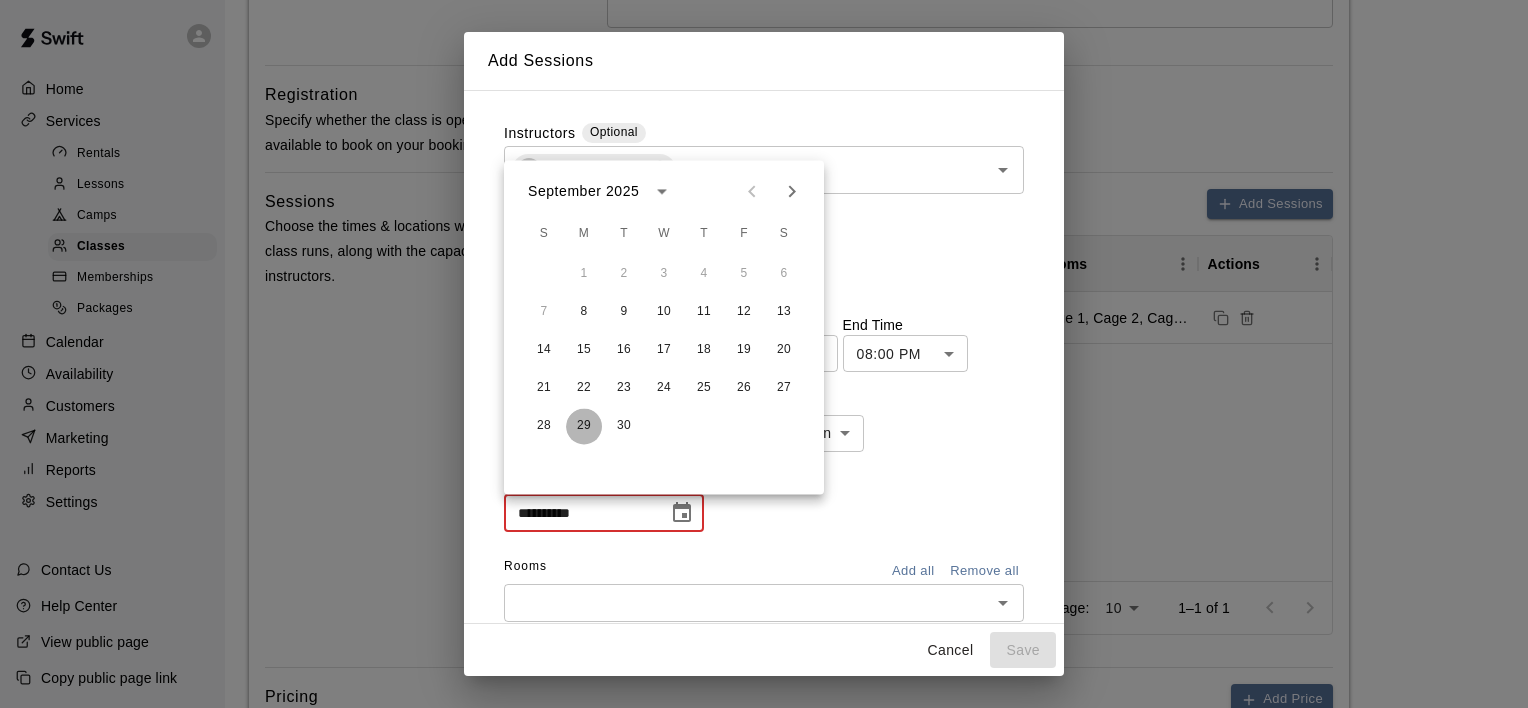 click on "29" at bounding box center (584, 426) 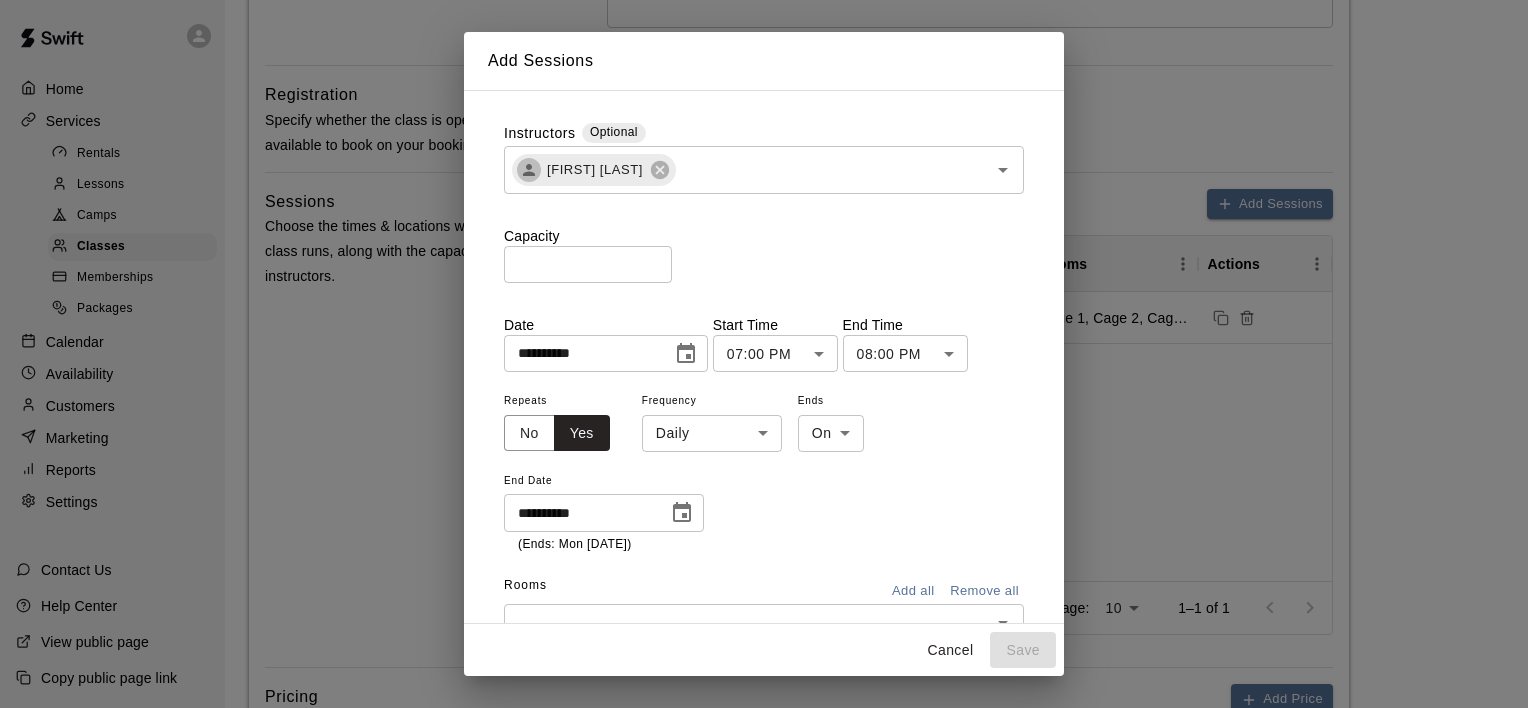 click on "**********" at bounding box center (764, 466) 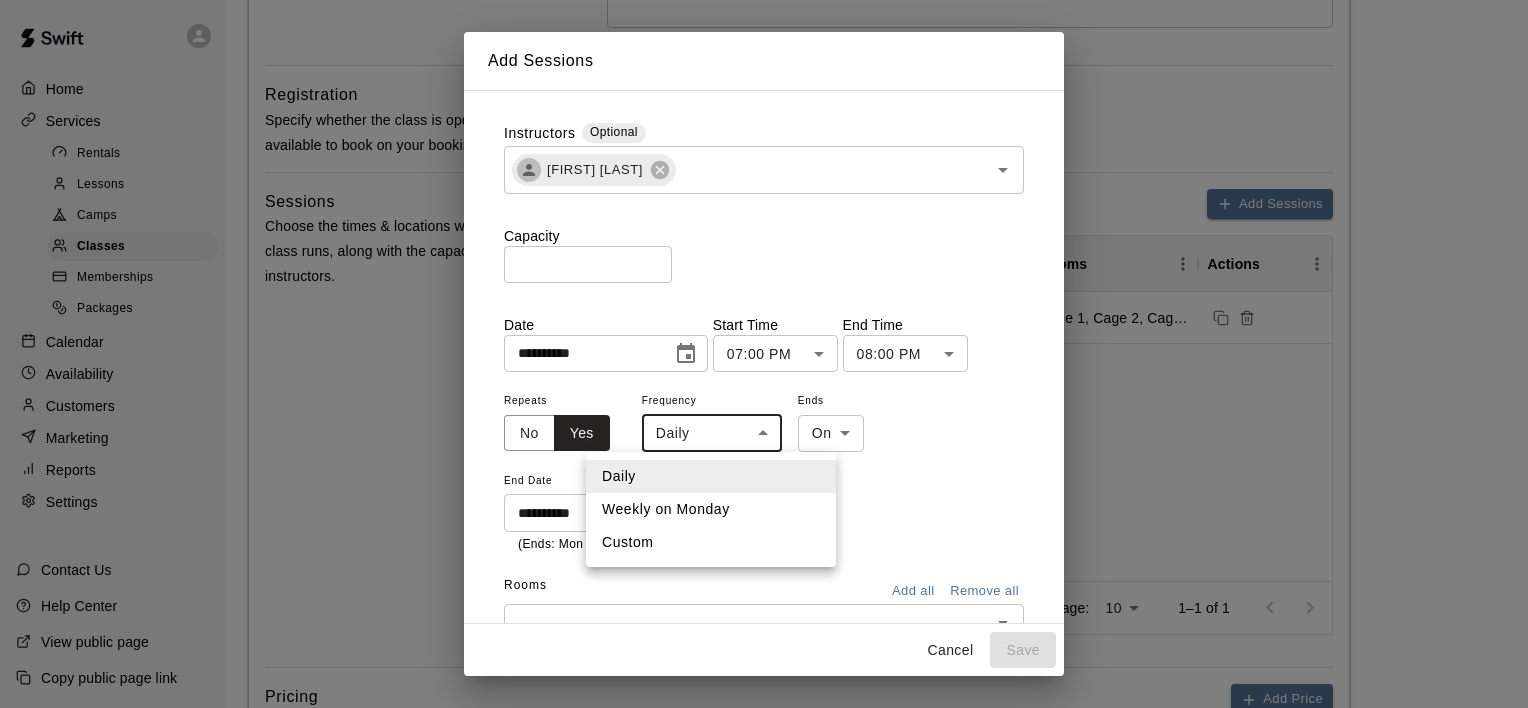 click on "Weekly on Monday" at bounding box center [711, 509] 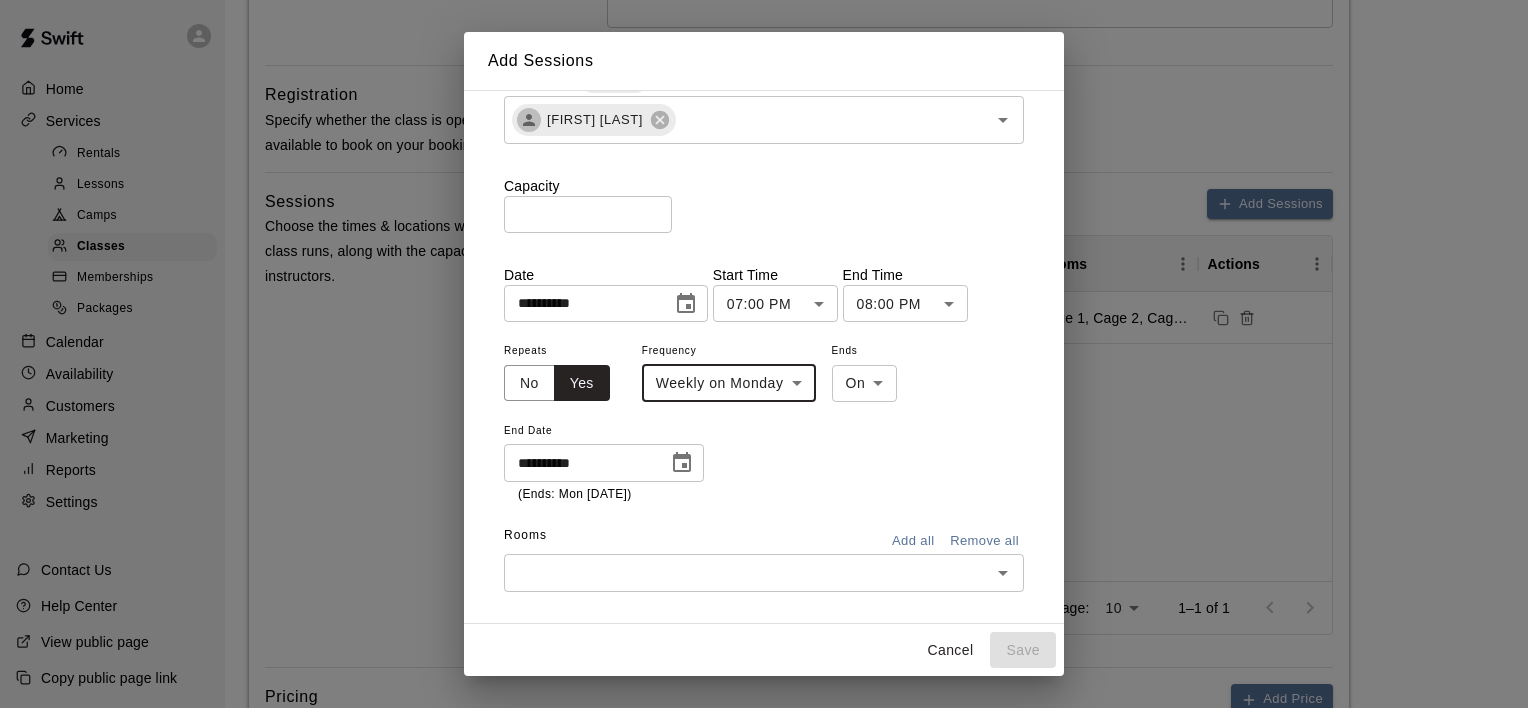 scroll, scrollTop: 75, scrollLeft: 0, axis: vertical 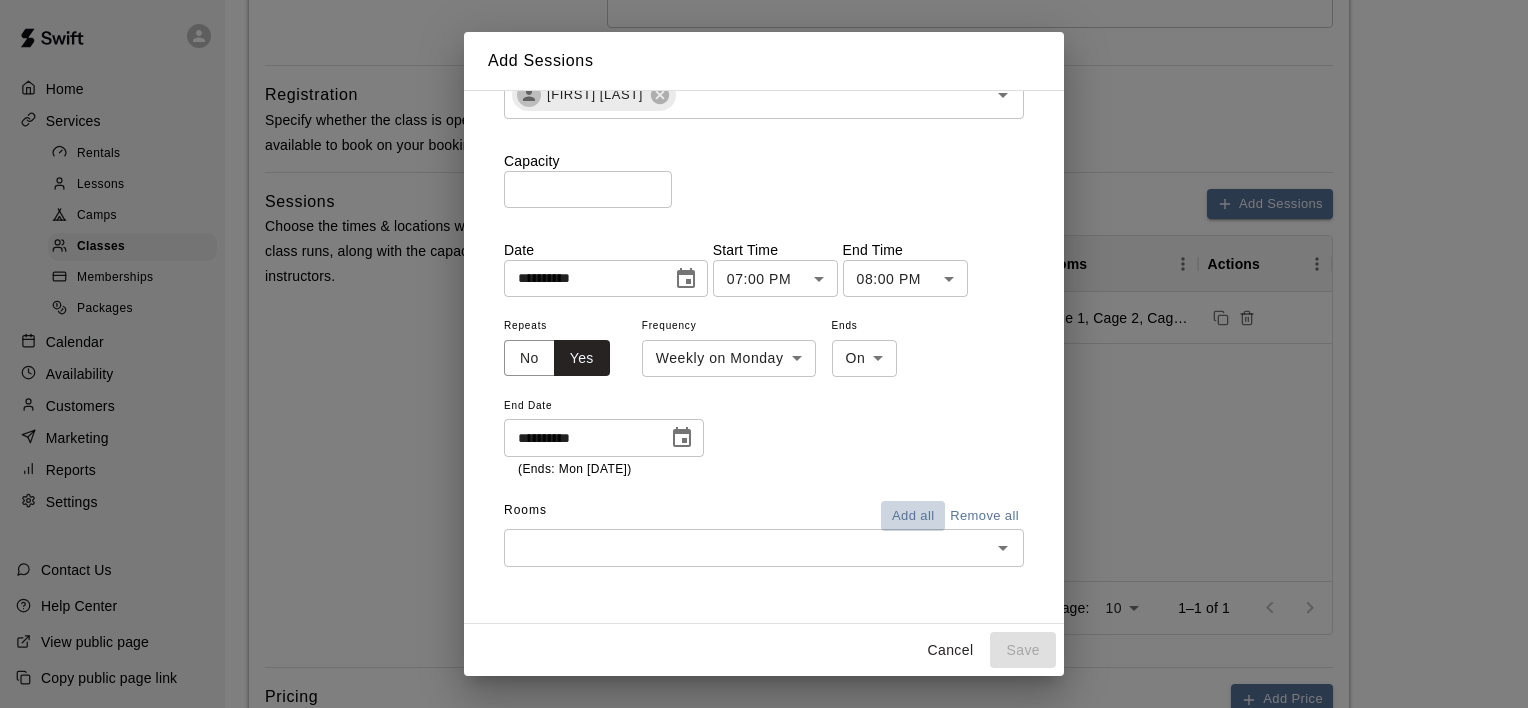 click on "Add all" at bounding box center (913, 516) 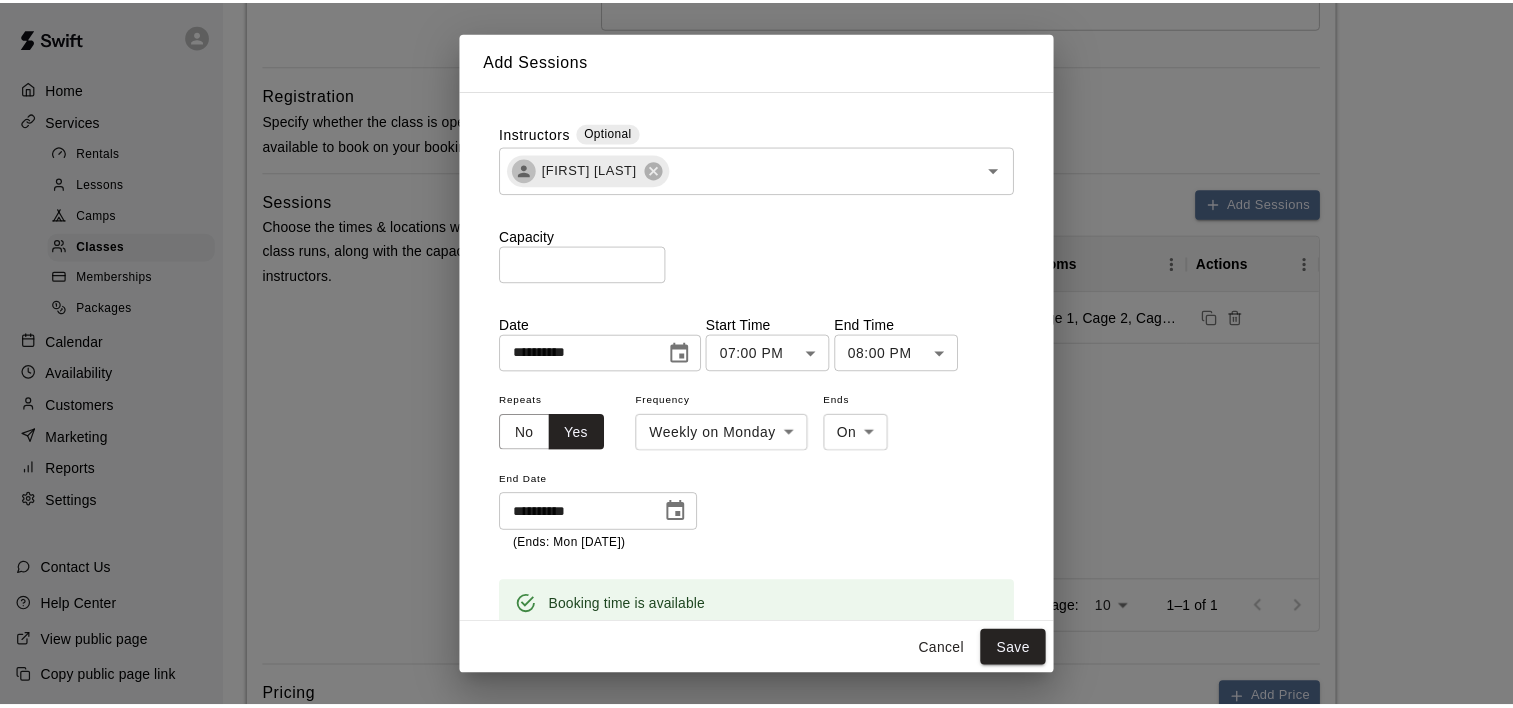 scroll, scrollTop: 216, scrollLeft: 0, axis: vertical 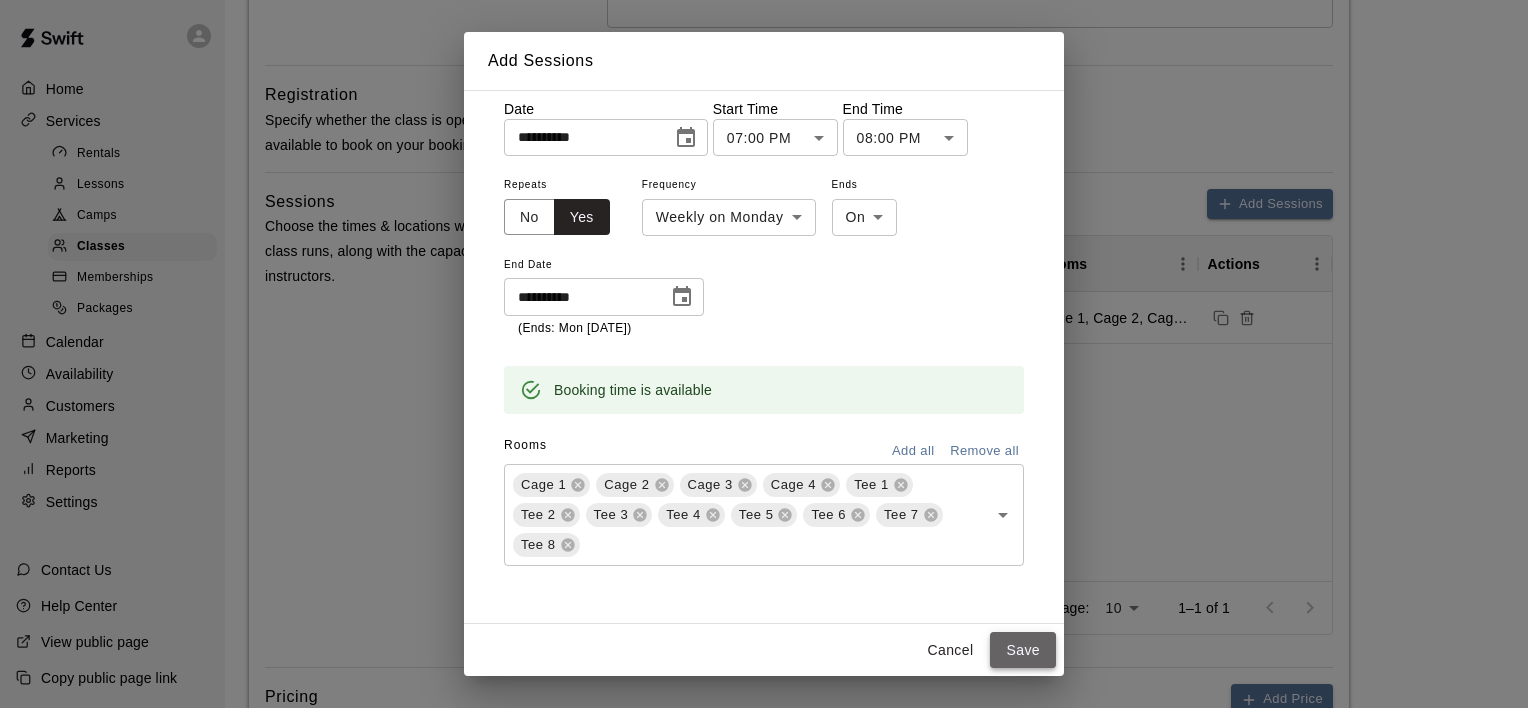 click on "Save" at bounding box center [1023, 650] 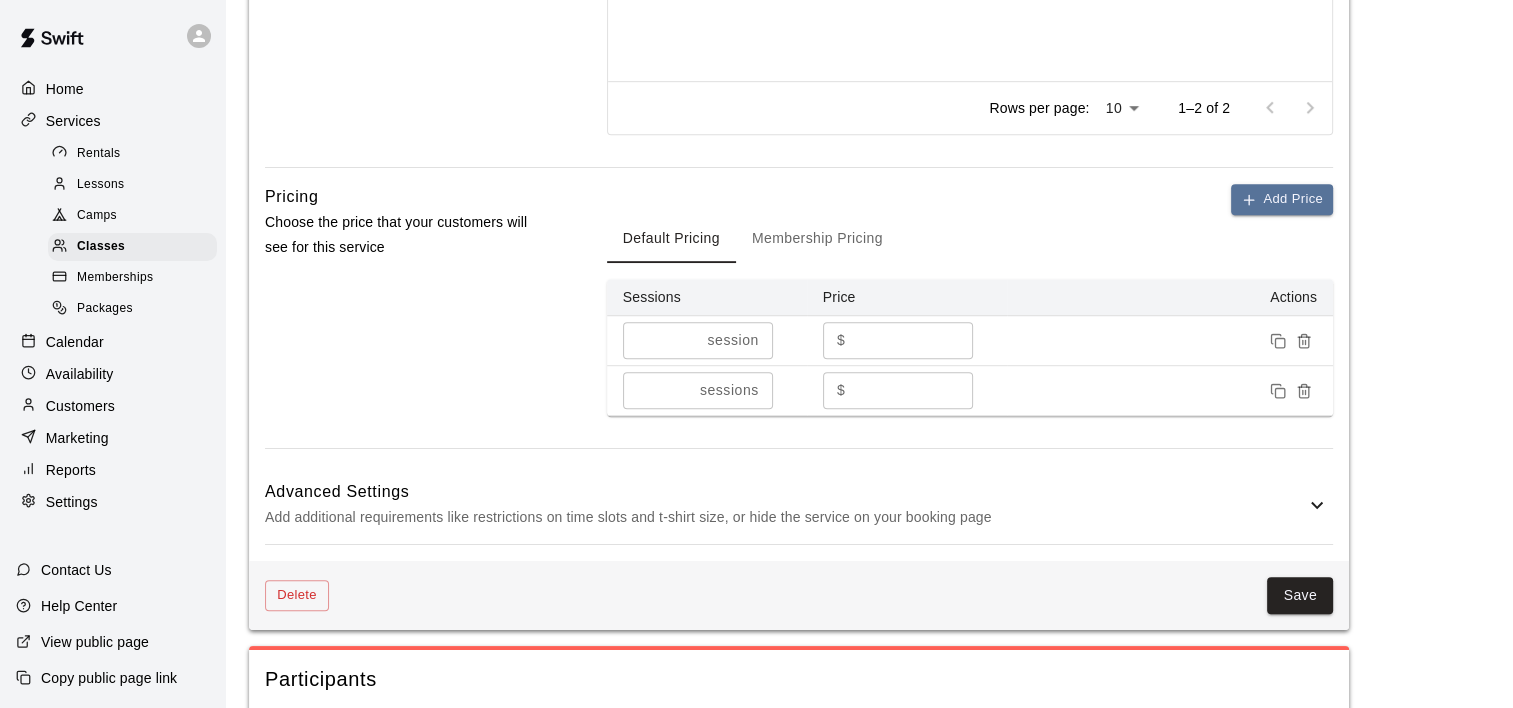 scroll, scrollTop: 1200, scrollLeft: 0, axis: vertical 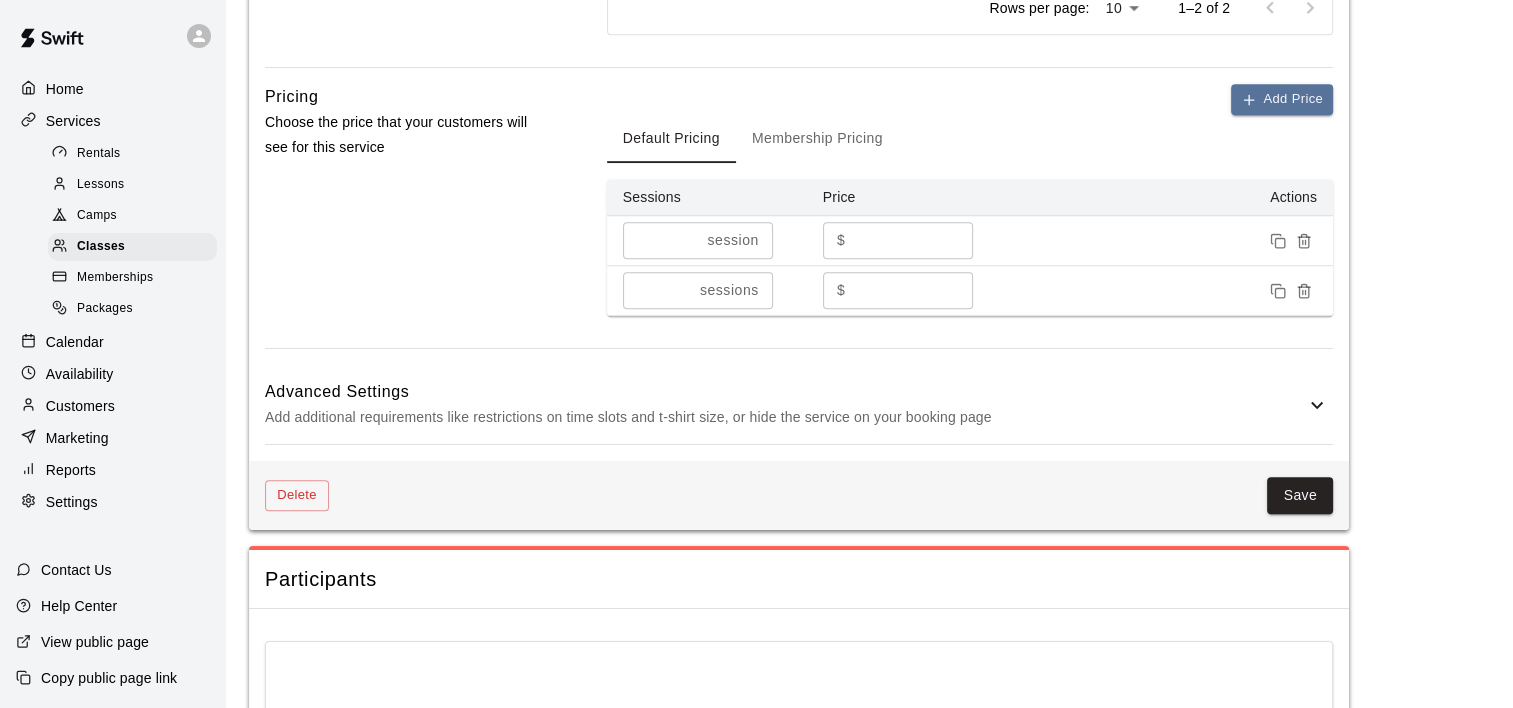 click 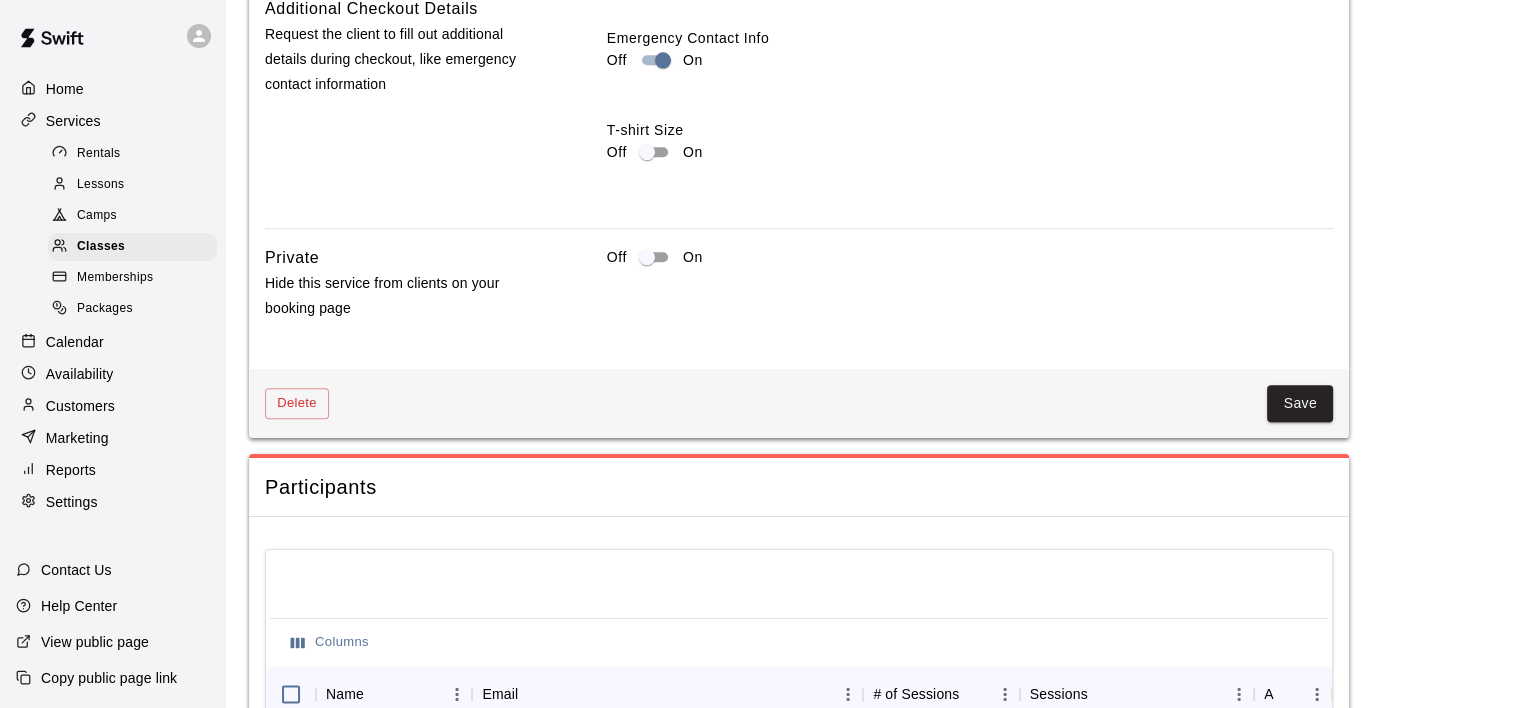 scroll, scrollTop: 2400, scrollLeft: 0, axis: vertical 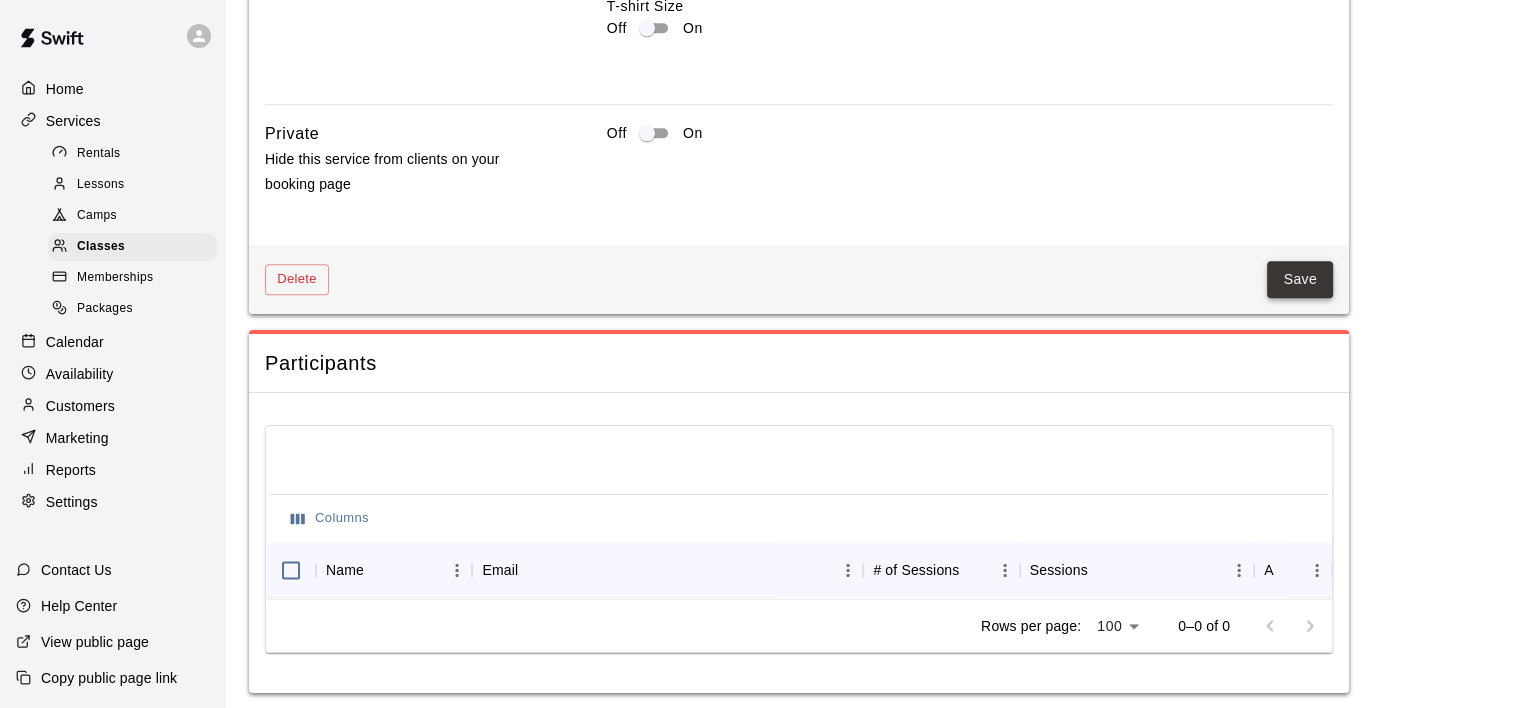 click on "Save" at bounding box center (1300, 279) 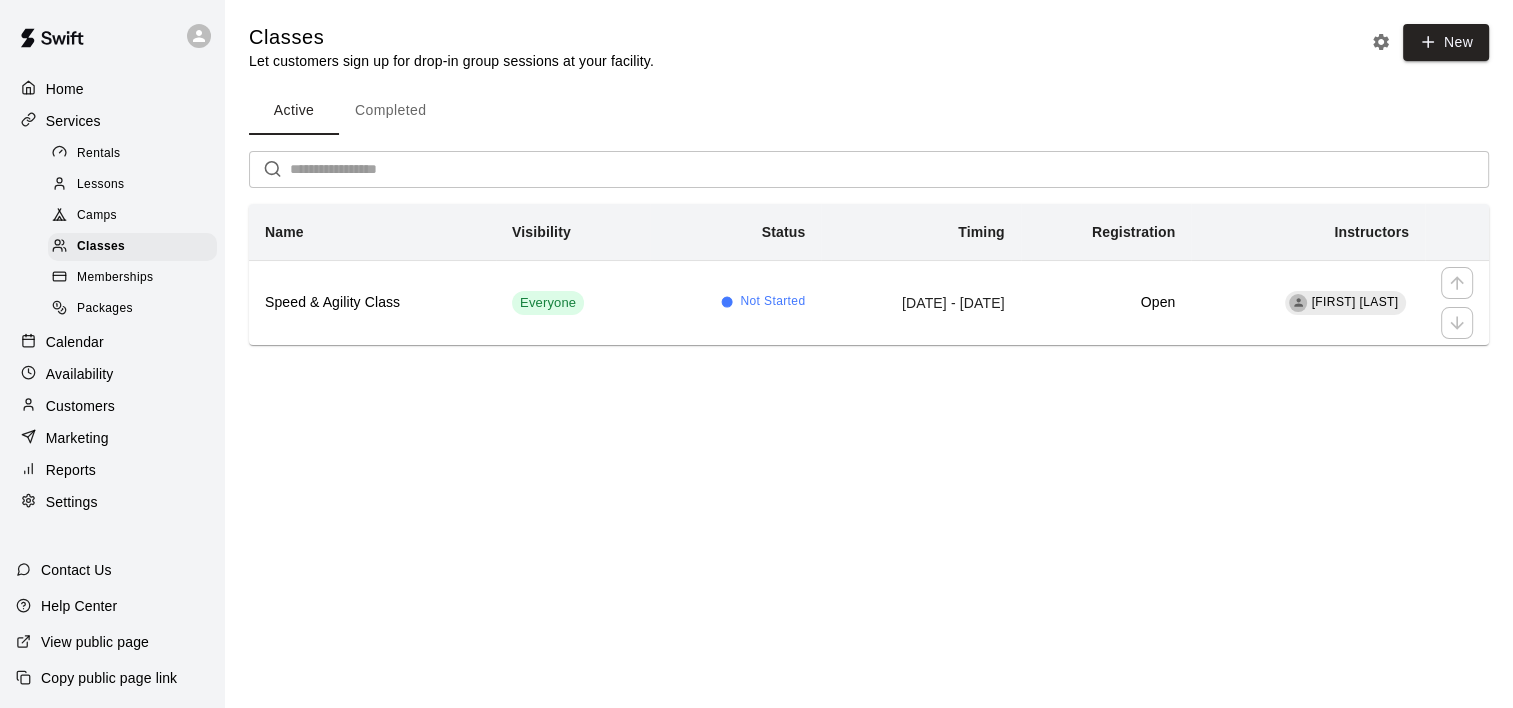 scroll, scrollTop: 0, scrollLeft: 0, axis: both 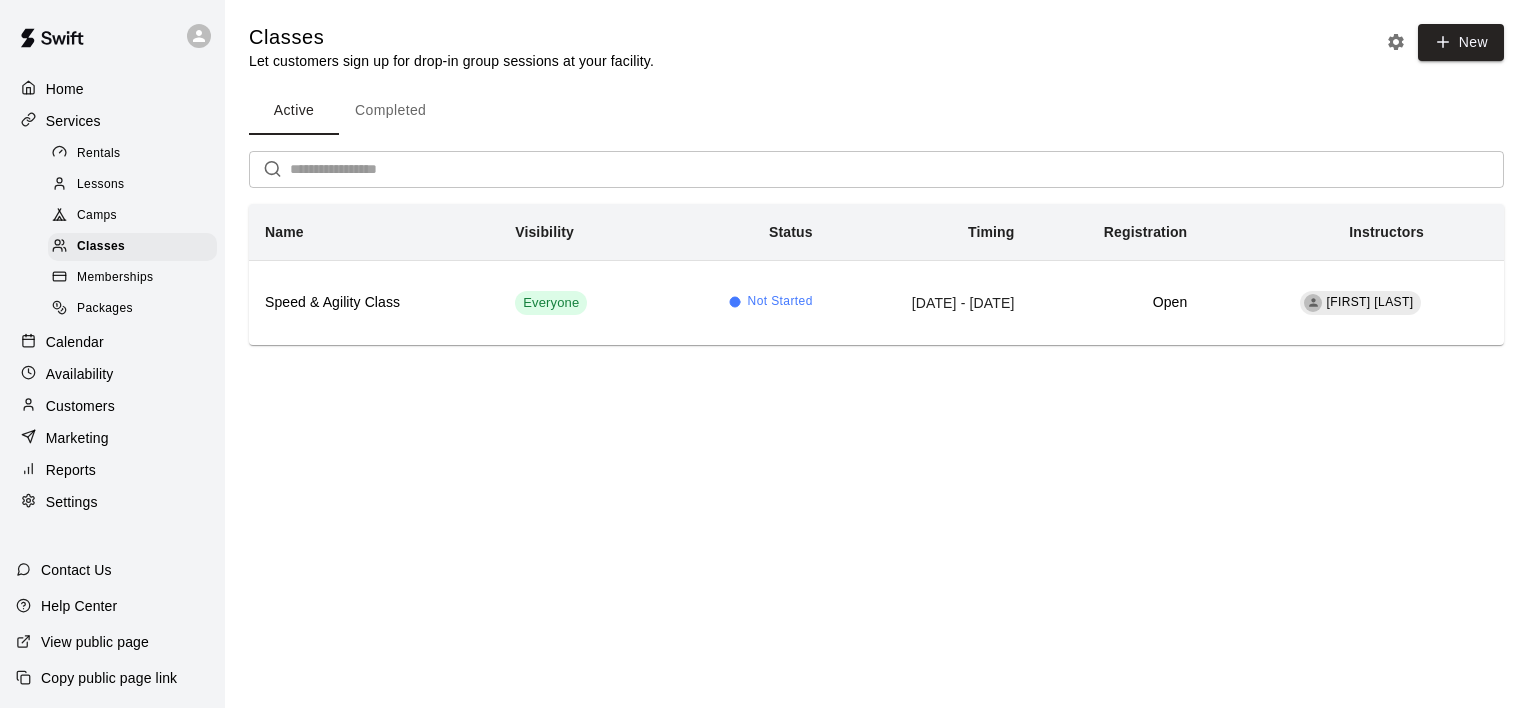 click on "View public page" at bounding box center (95, 642) 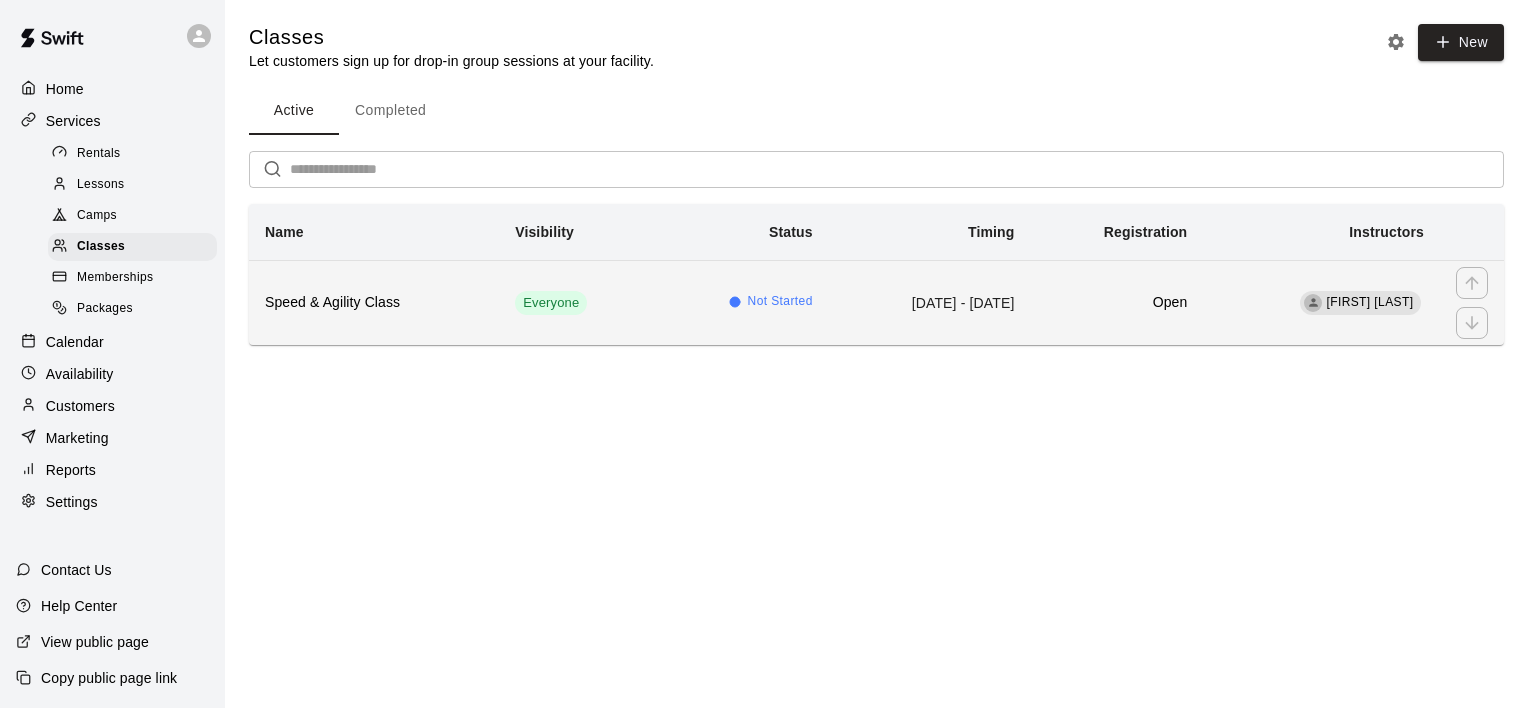 click on "Speed & Agility Class" at bounding box center (374, 303) 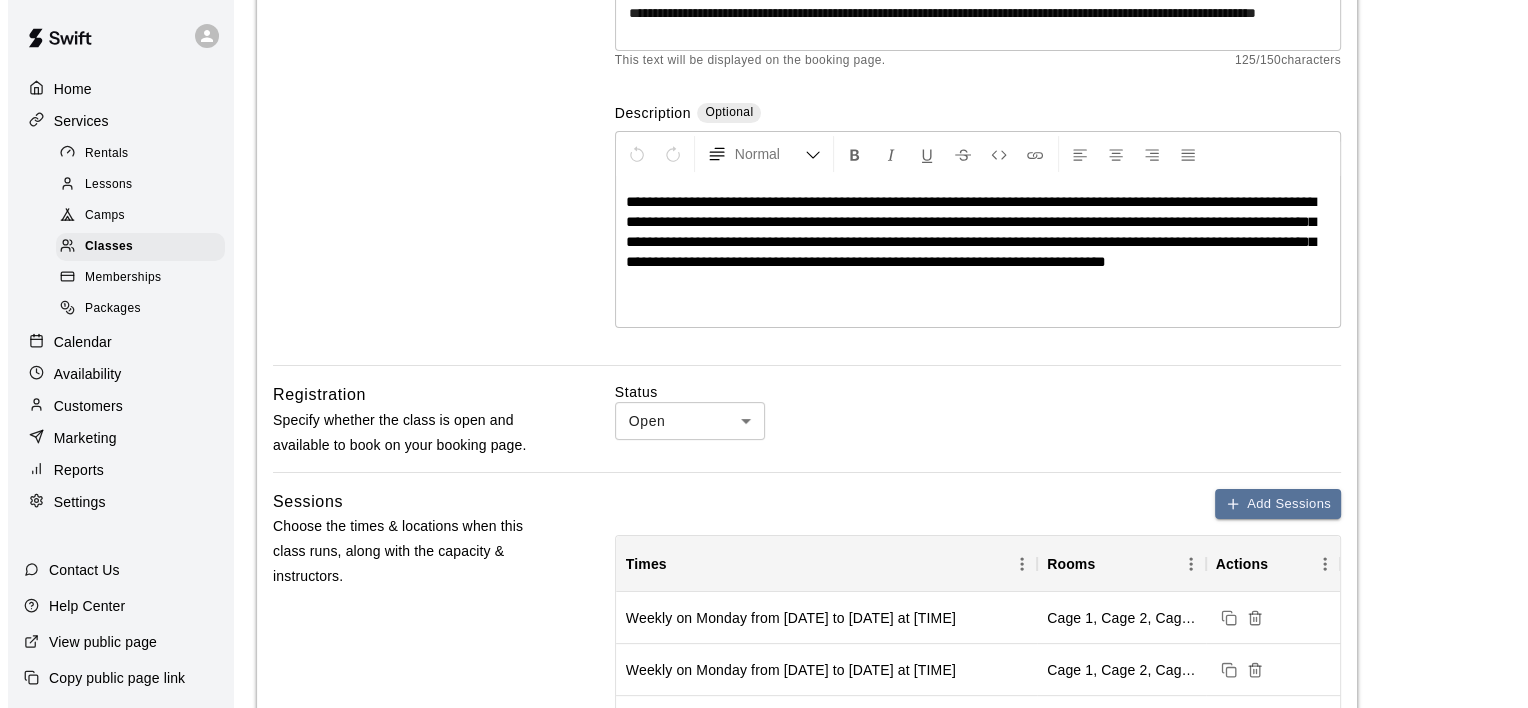 scroll, scrollTop: 500, scrollLeft: 0, axis: vertical 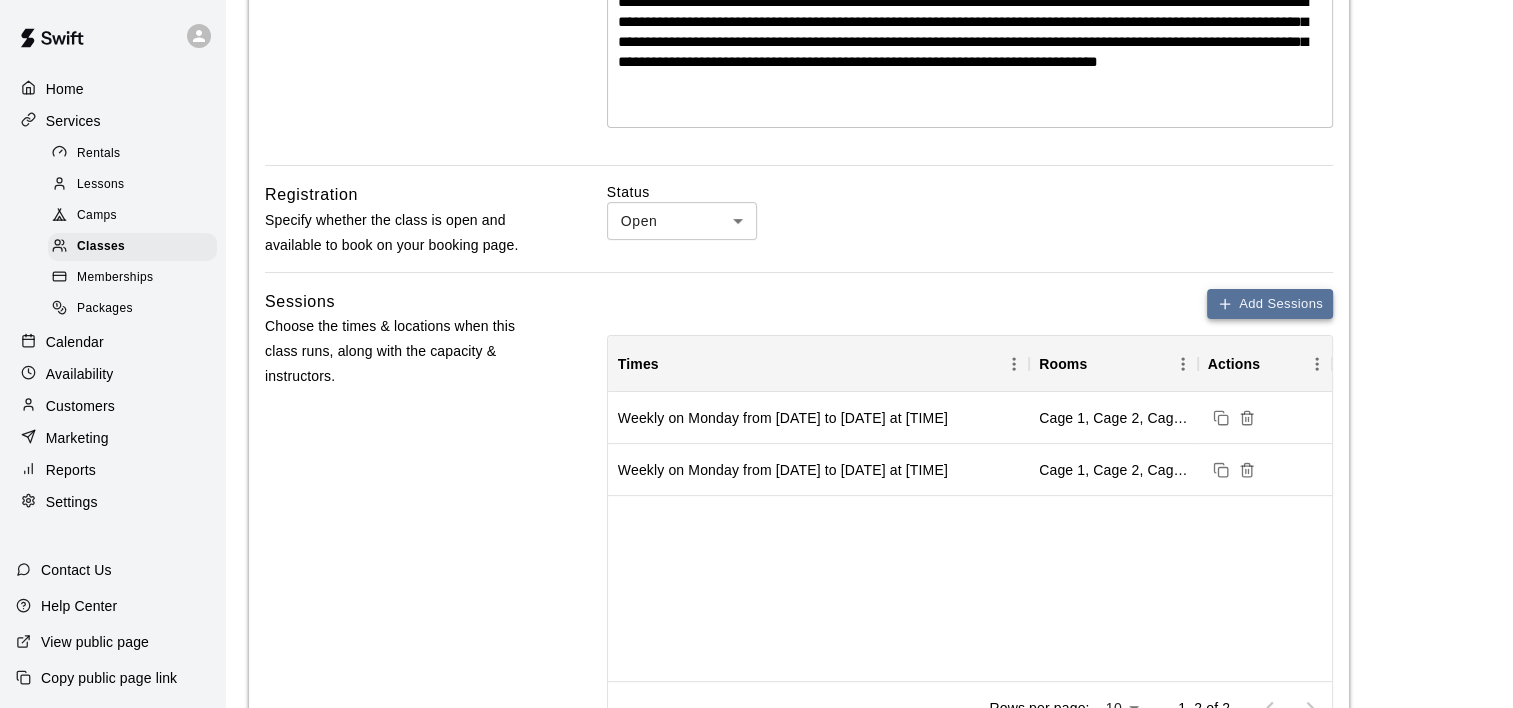 click on "Add Sessions" at bounding box center (1270, 304) 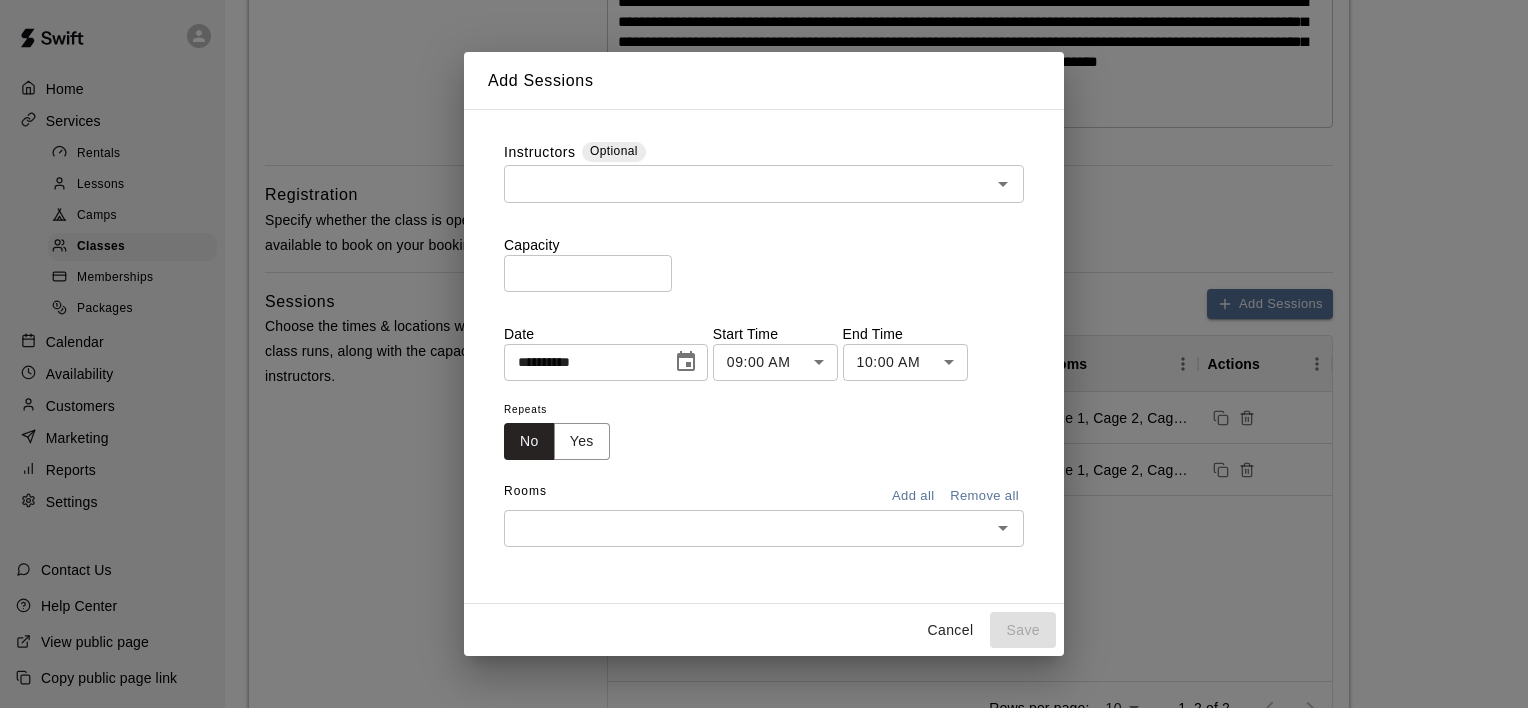 click 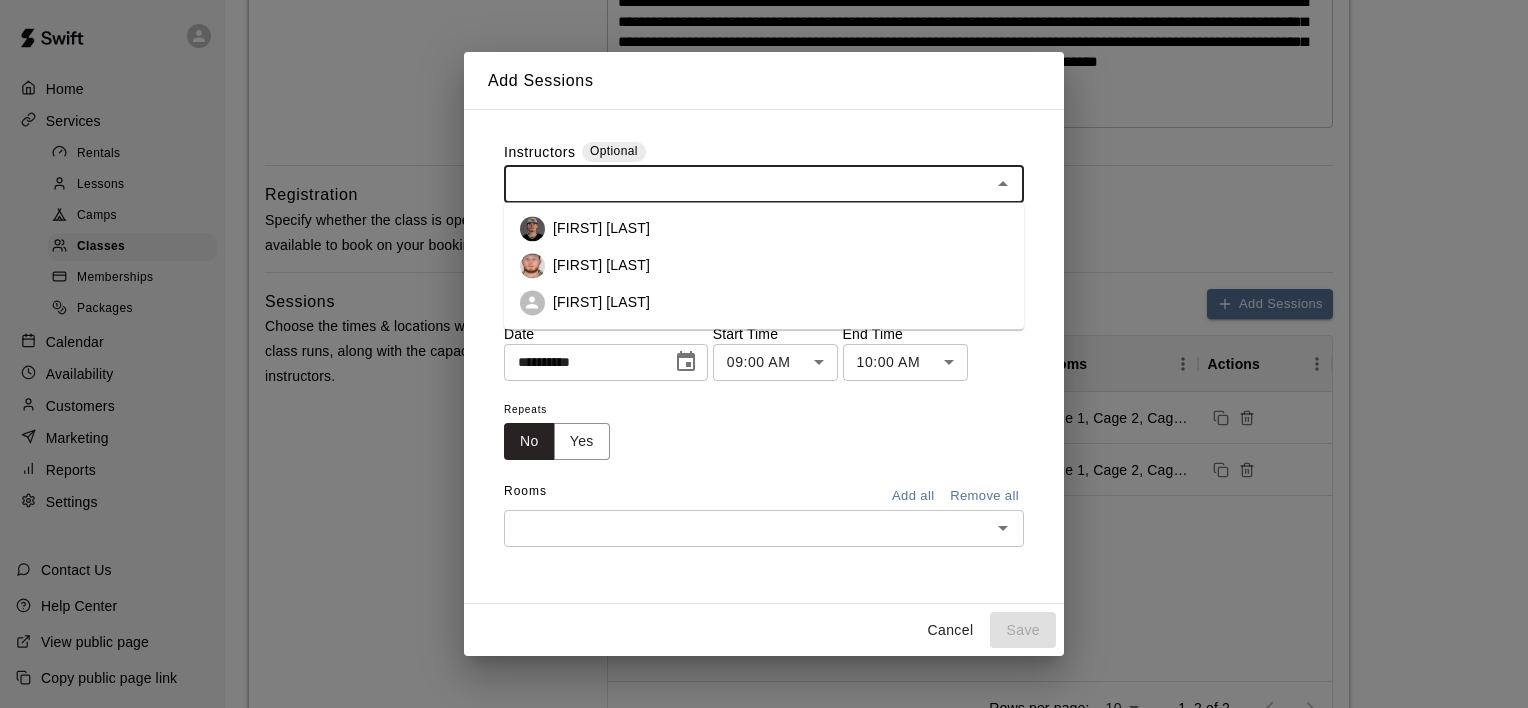 click on "[FIRST] [LAST]" at bounding box center (601, 302) 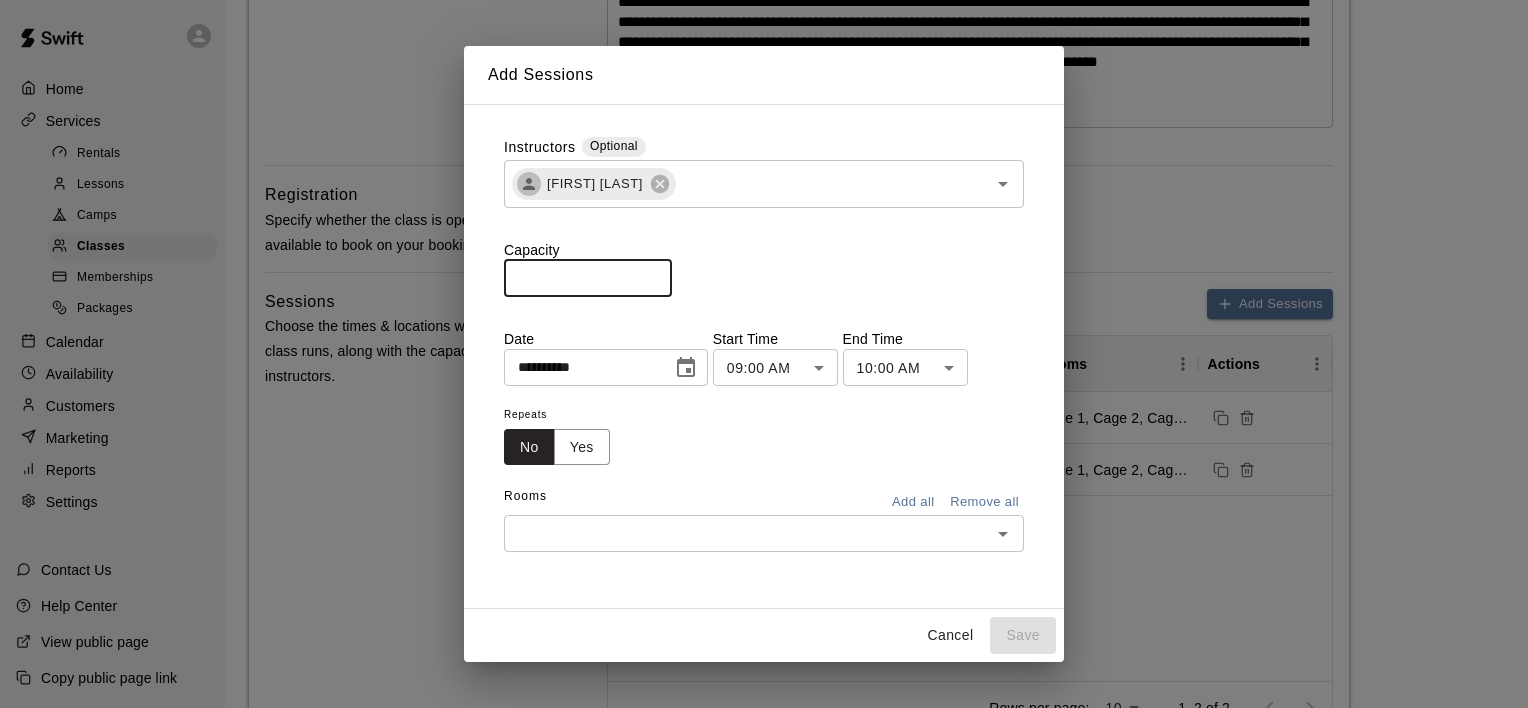 click on "*" at bounding box center (588, 278) 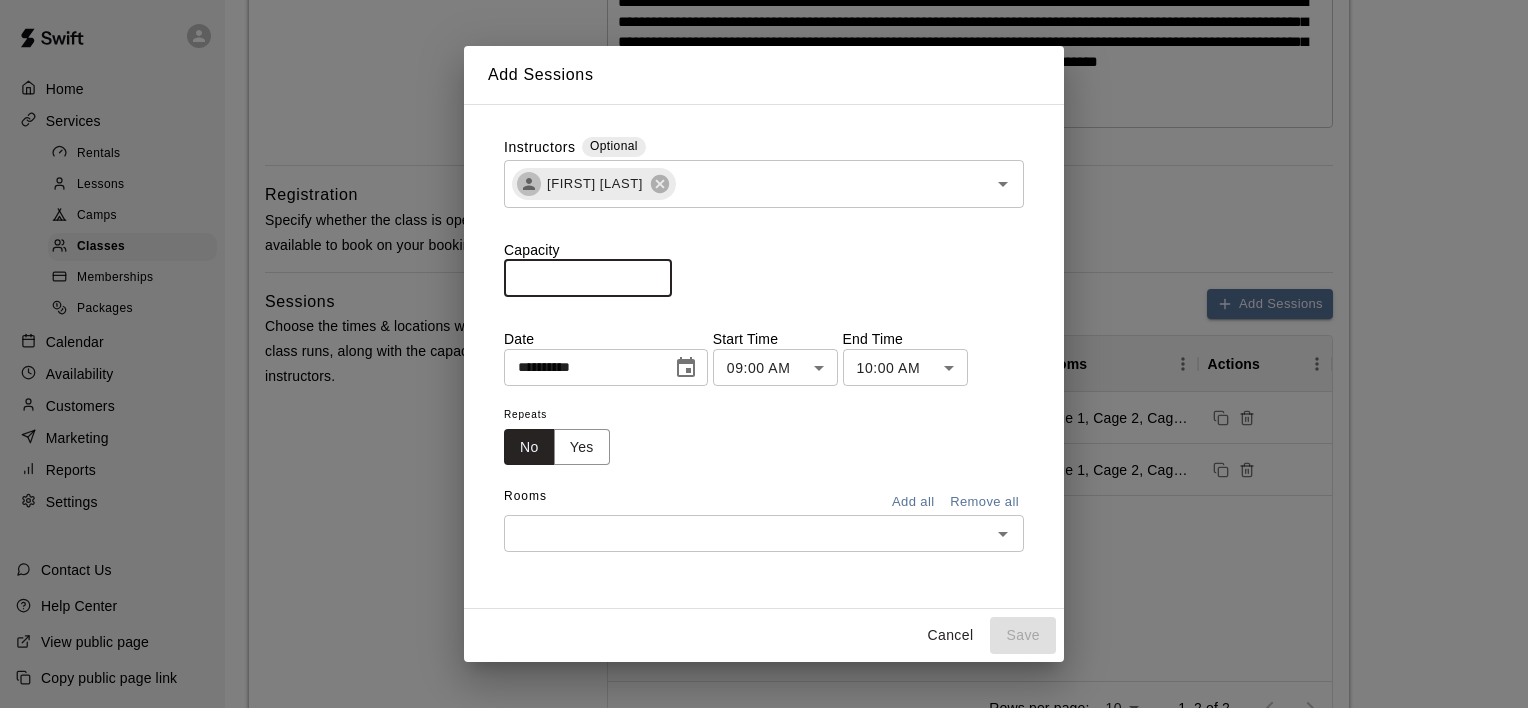 click 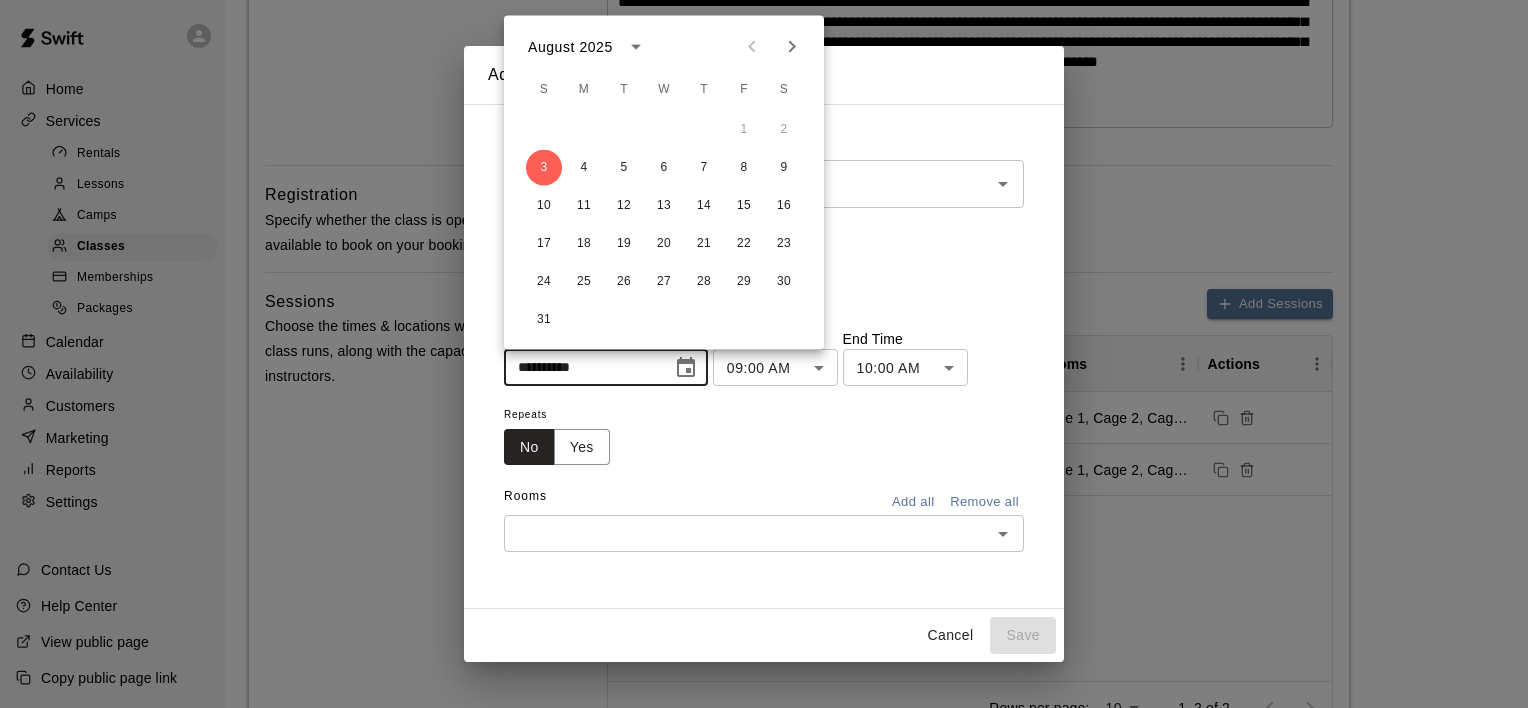 click 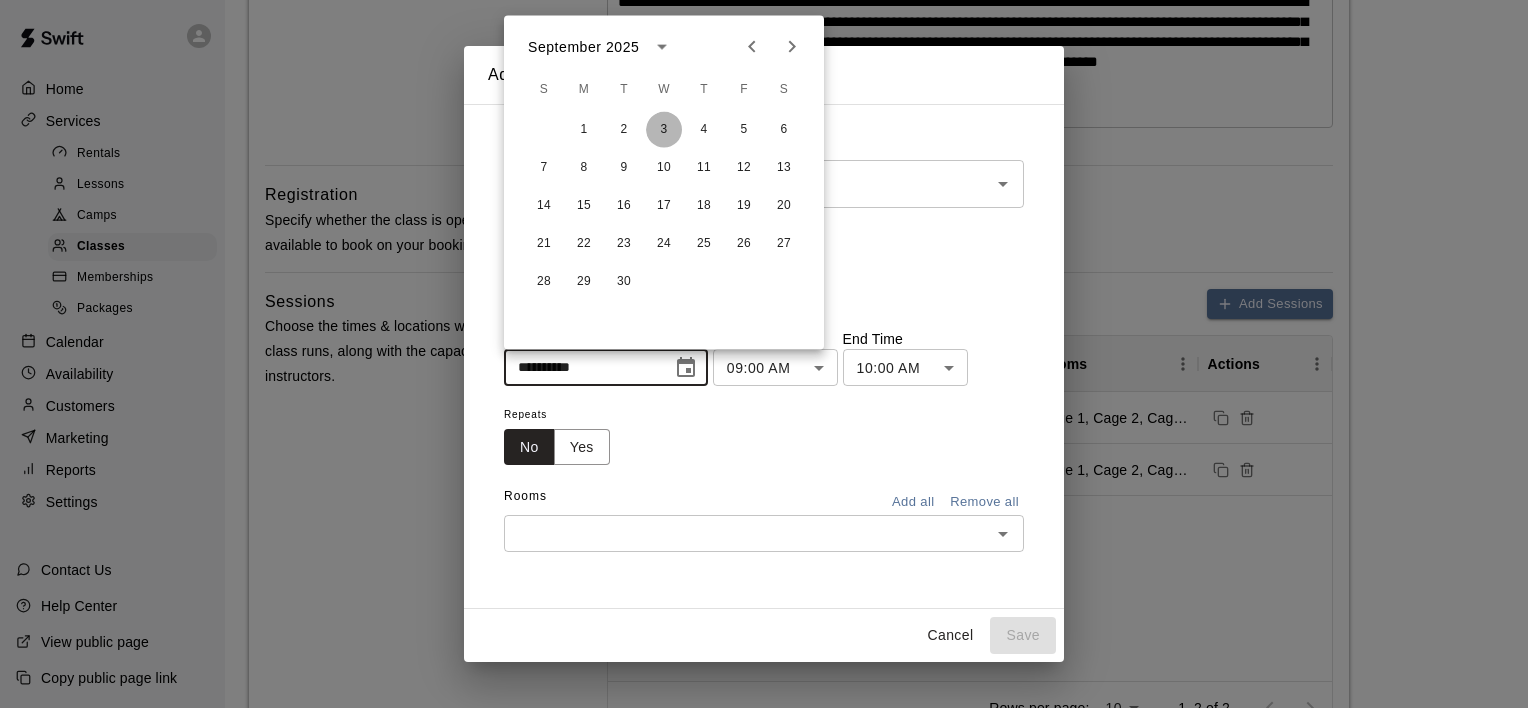 click on "3" at bounding box center (664, 130) 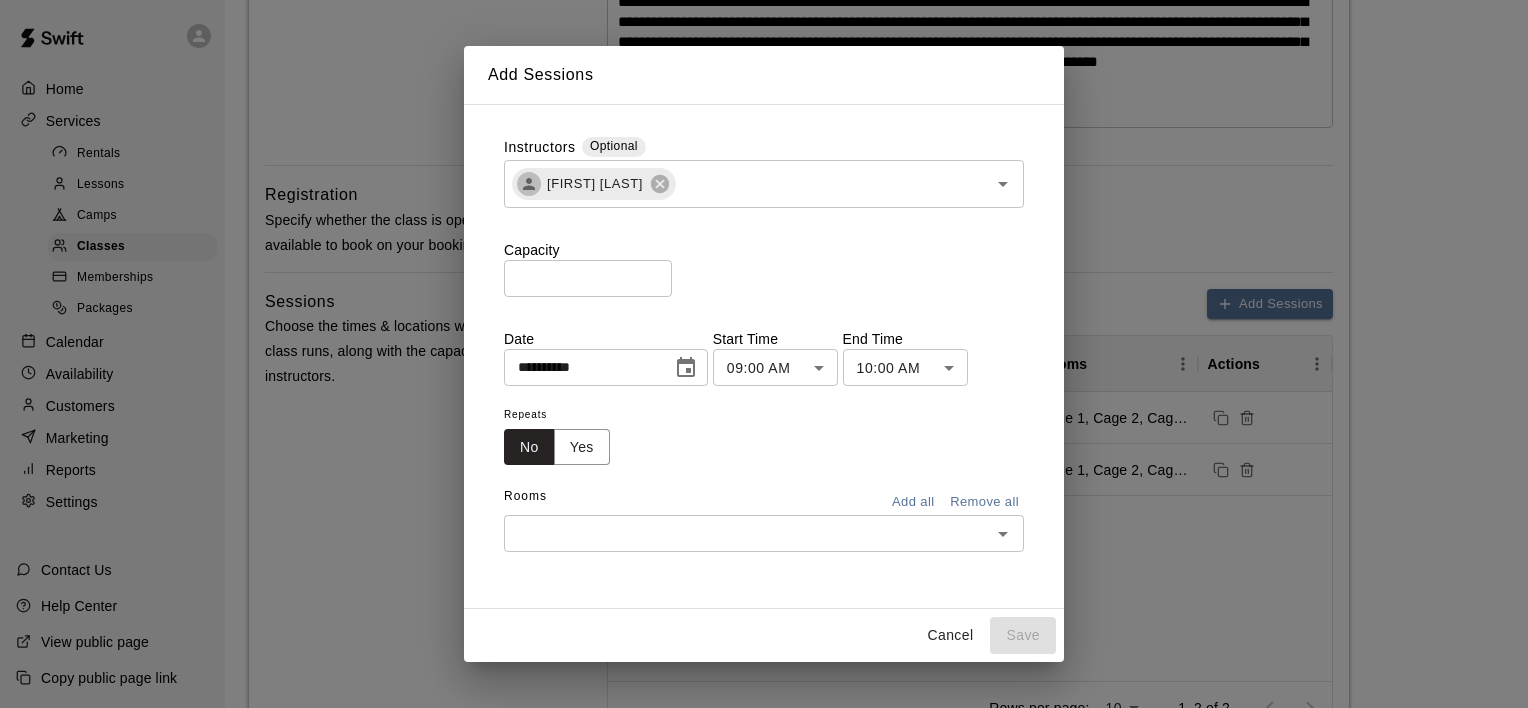 click on "**********" at bounding box center [764, 566] 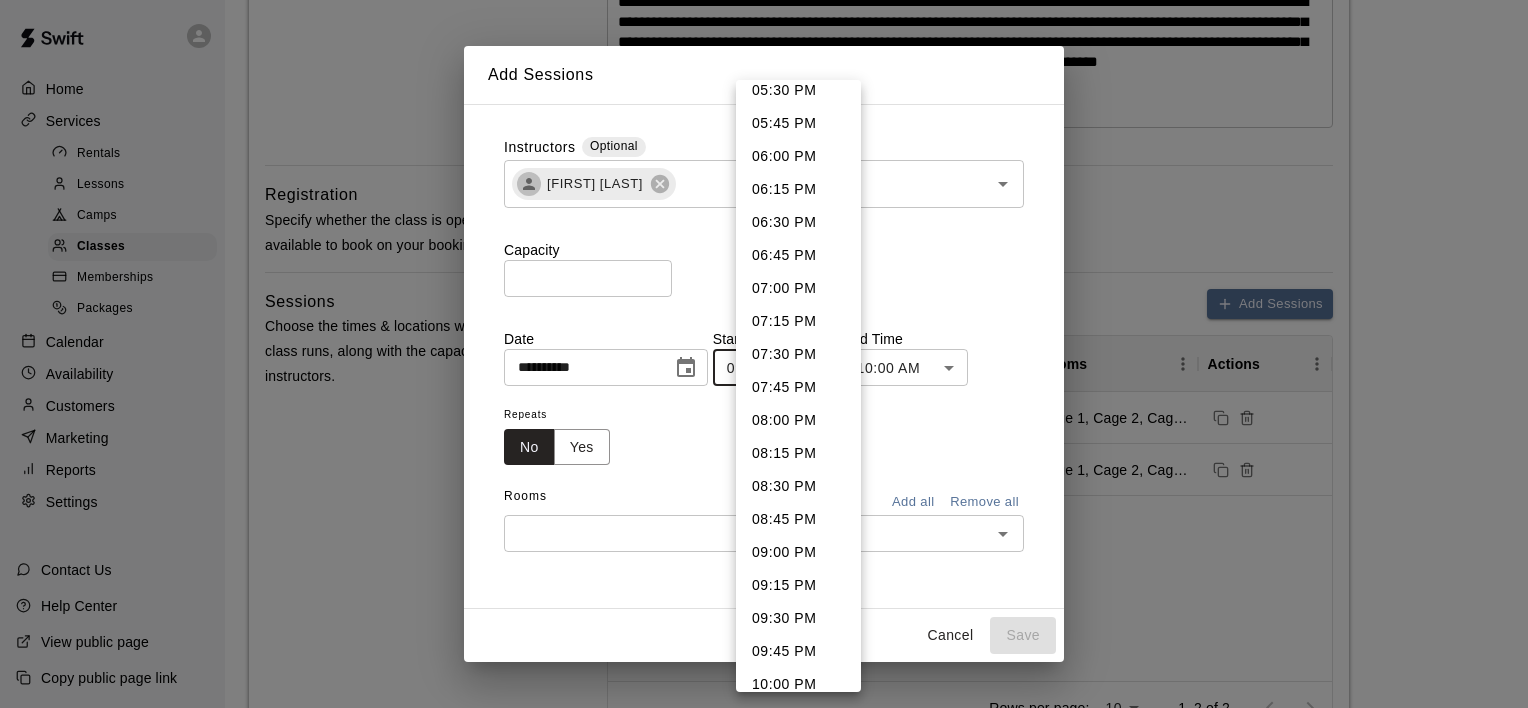 scroll, scrollTop: 2306, scrollLeft: 0, axis: vertical 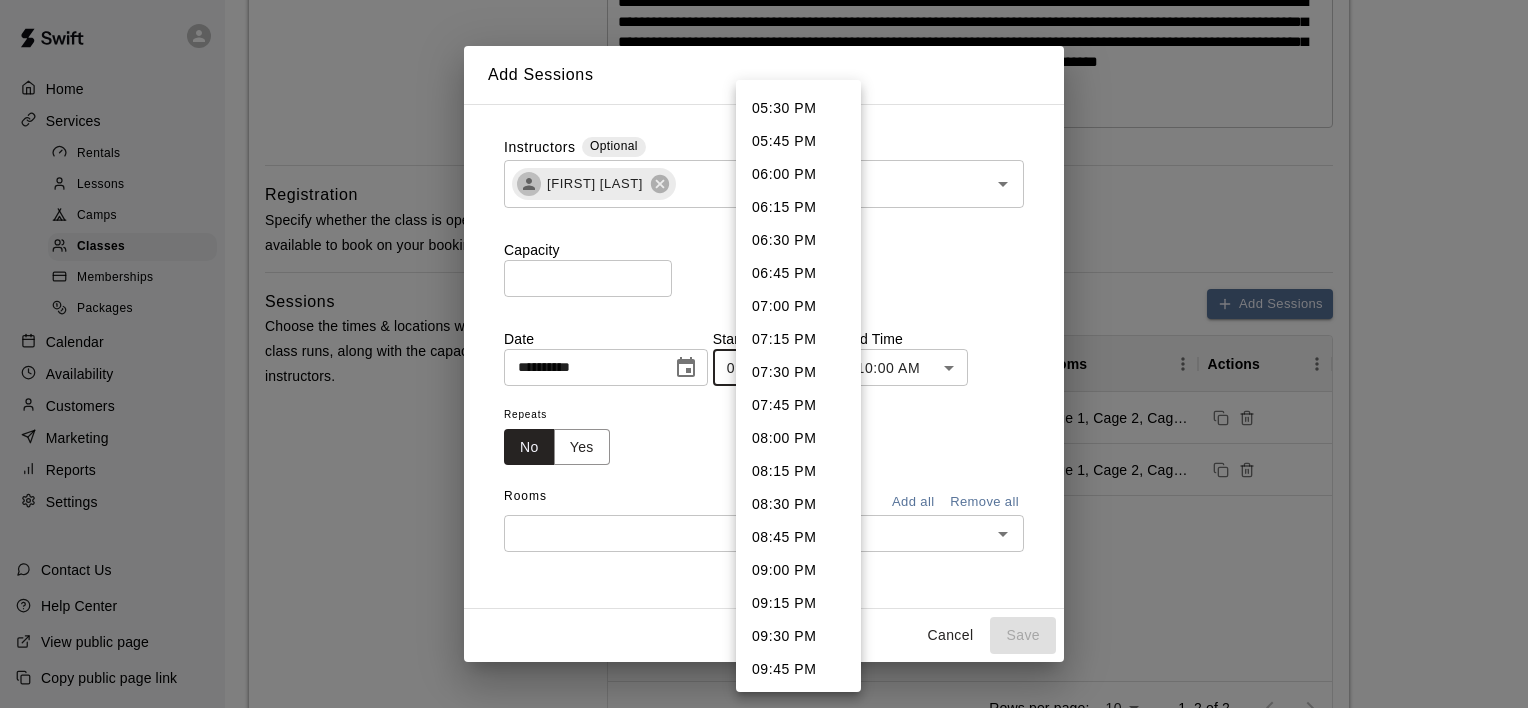 click on "06:00 PM" at bounding box center [798, 174] 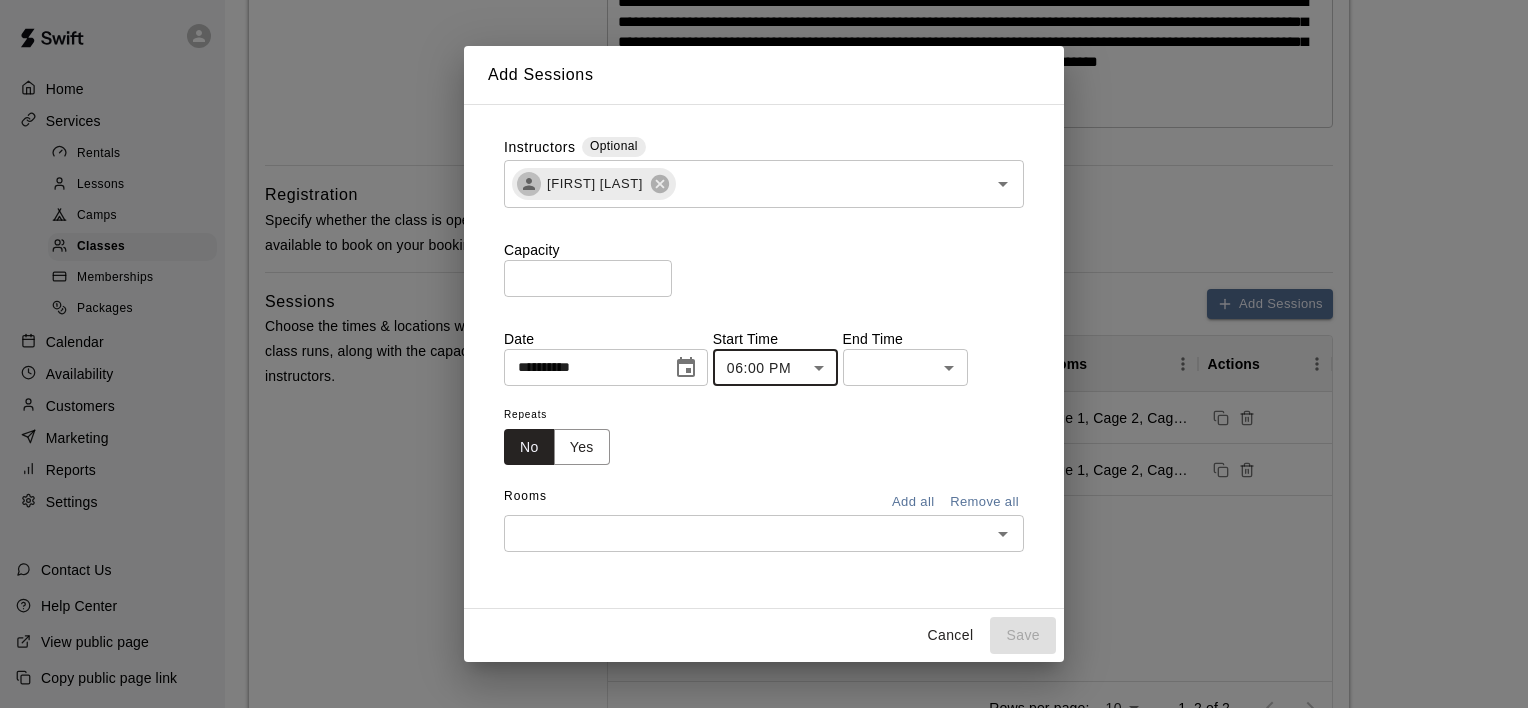 click on "**********" at bounding box center (764, 566) 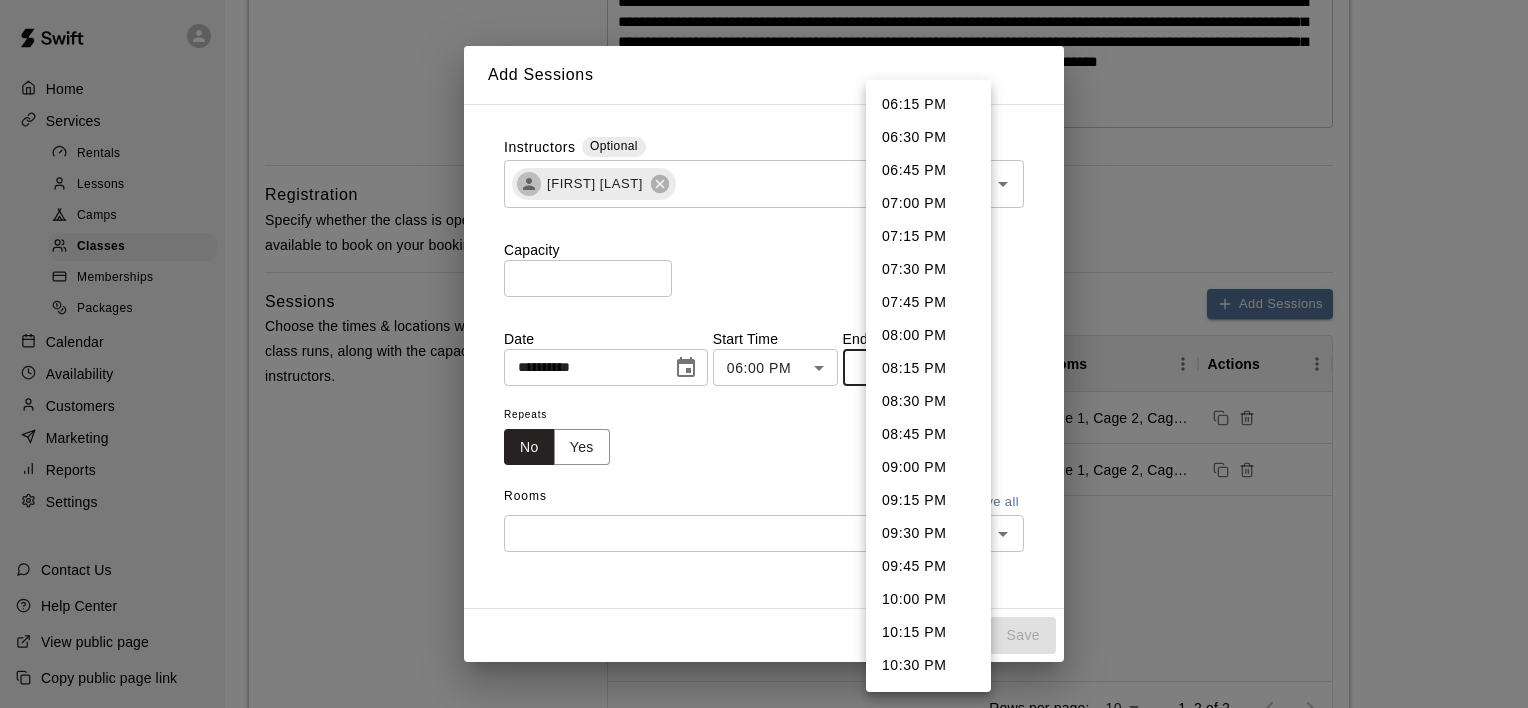 click on "07:00 PM" at bounding box center [928, 203] 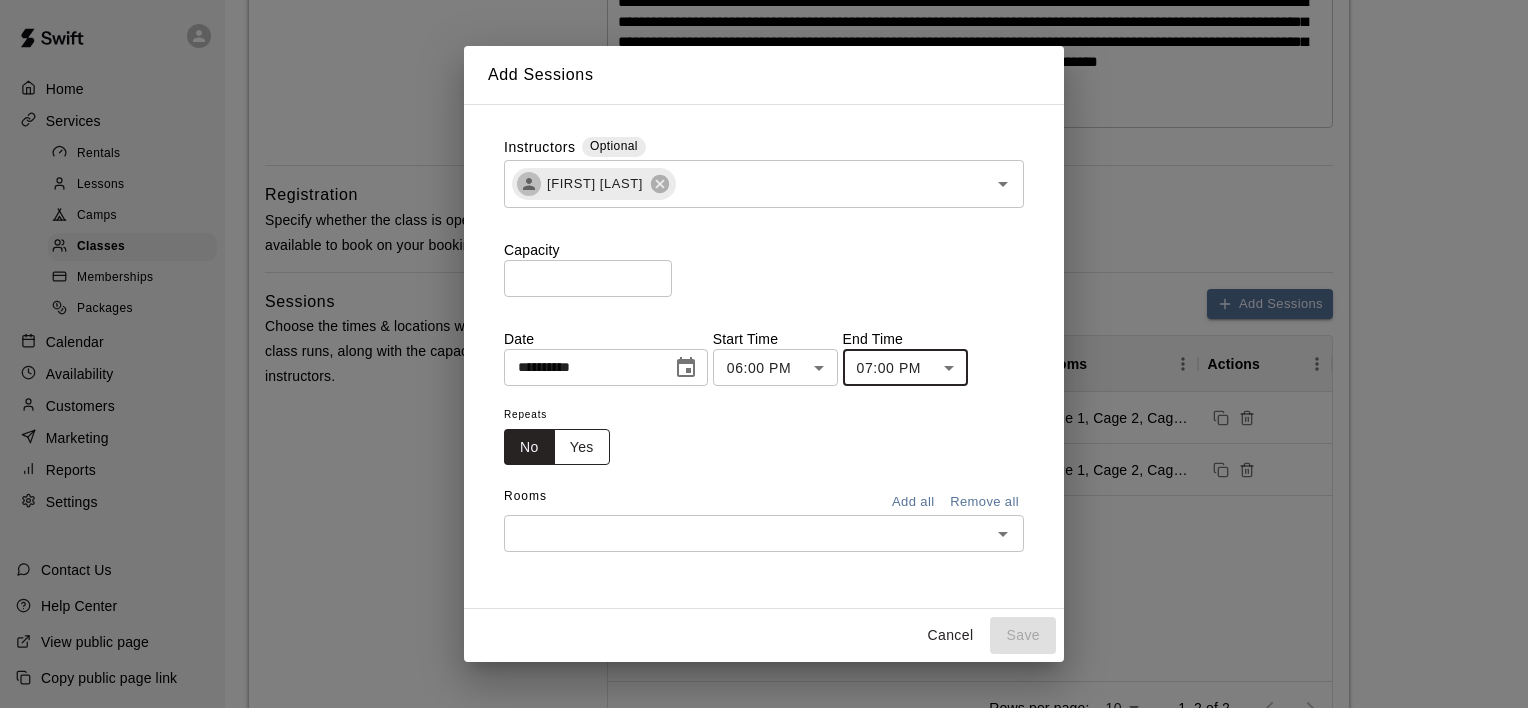 click on "Yes" at bounding box center (582, 447) 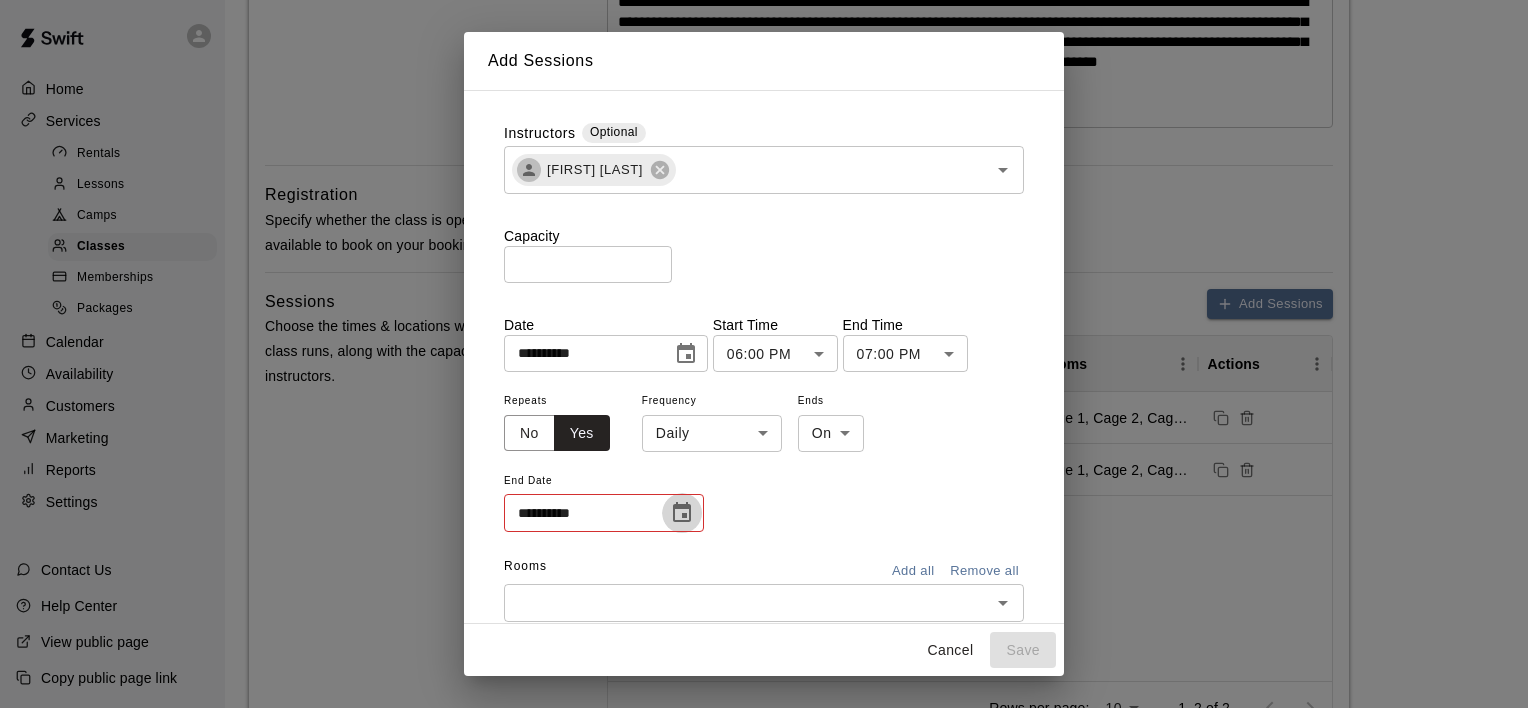 click 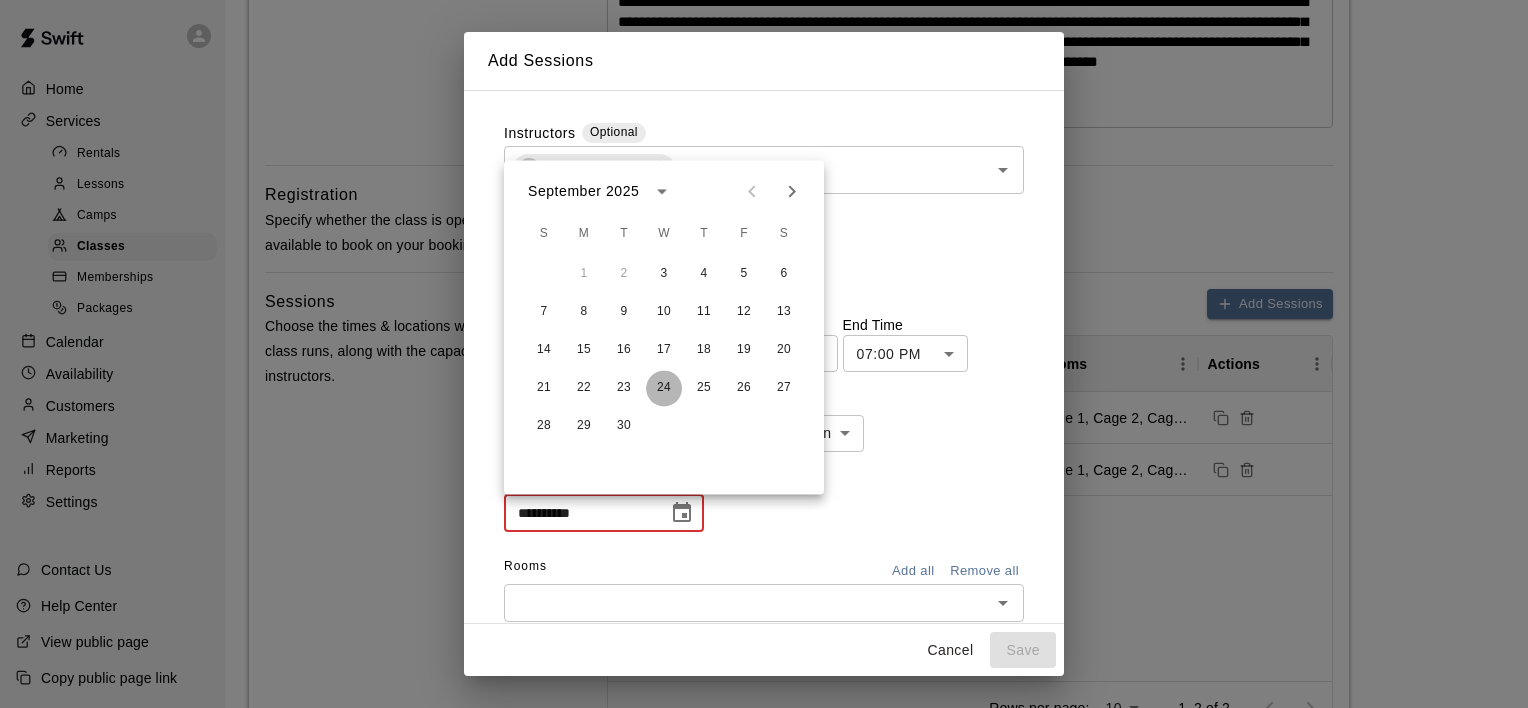 click on "24" at bounding box center (664, 388) 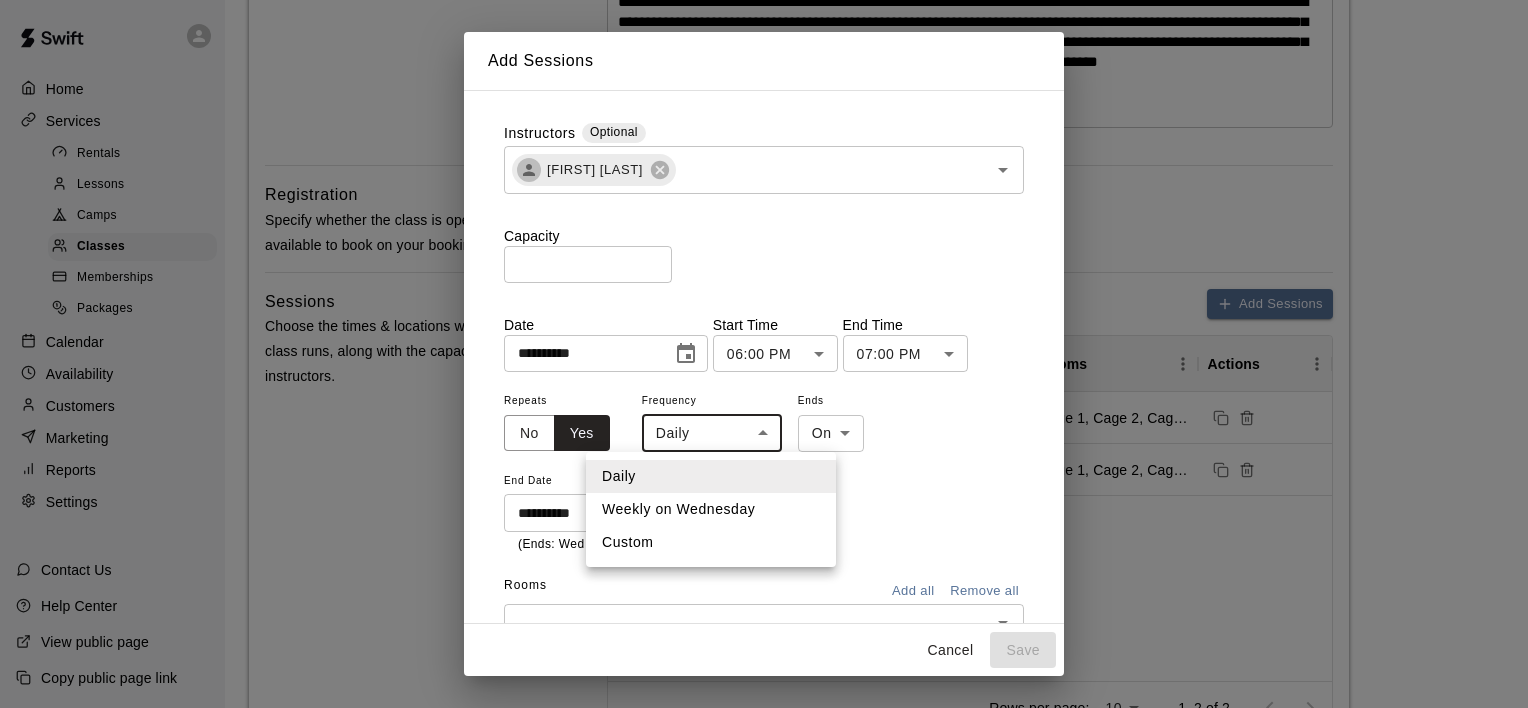 click on "**********" at bounding box center (764, 566) 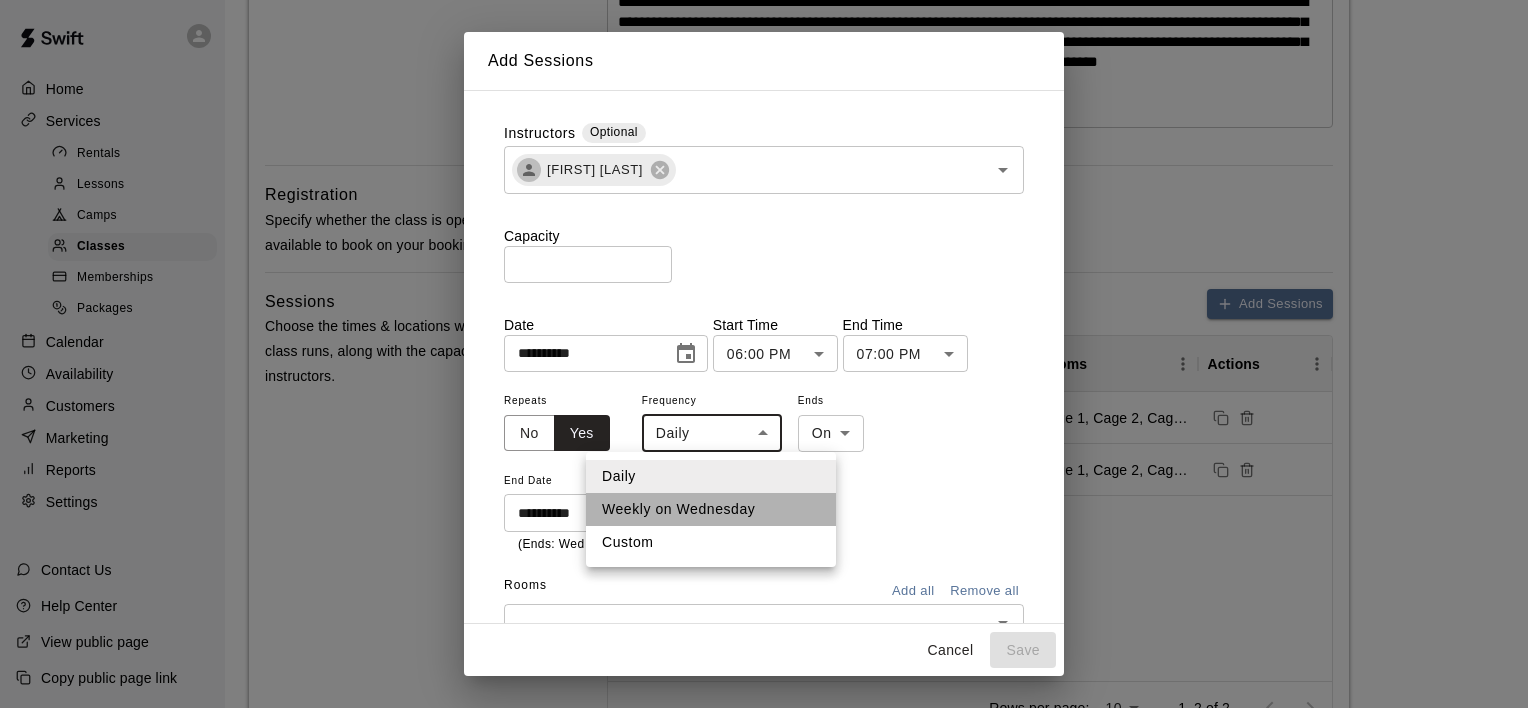 click on "Weekly on Wednesday" at bounding box center [711, 509] 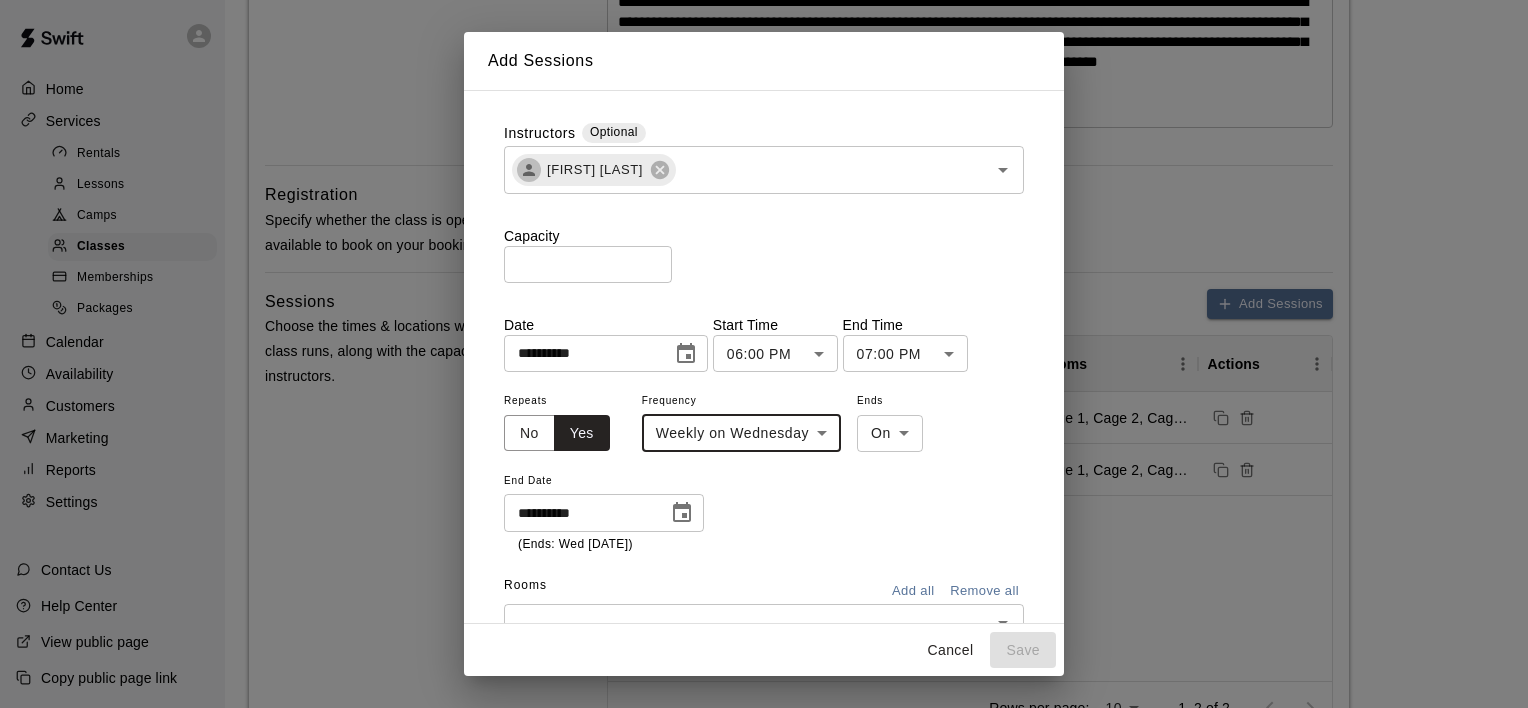scroll, scrollTop: 75, scrollLeft: 0, axis: vertical 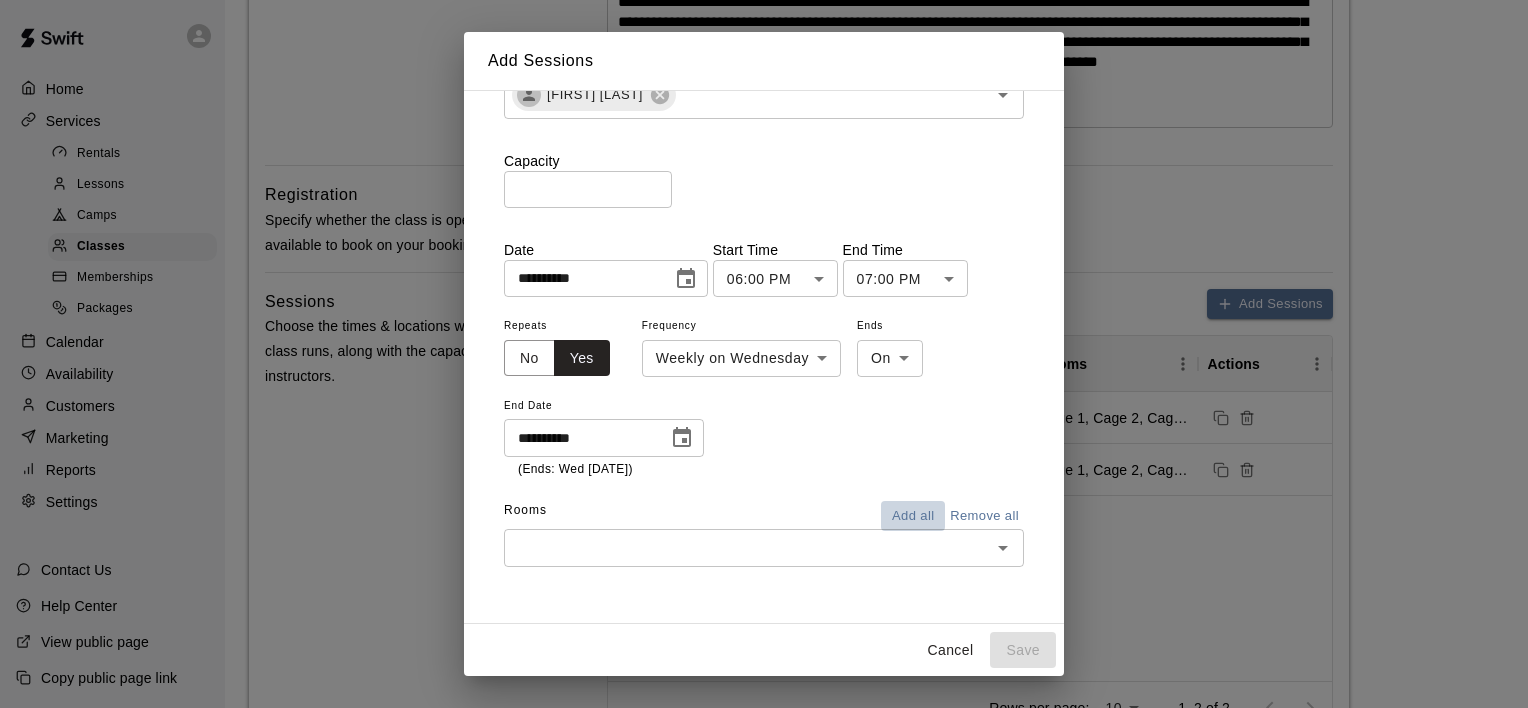 click on "Add all" at bounding box center (913, 516) 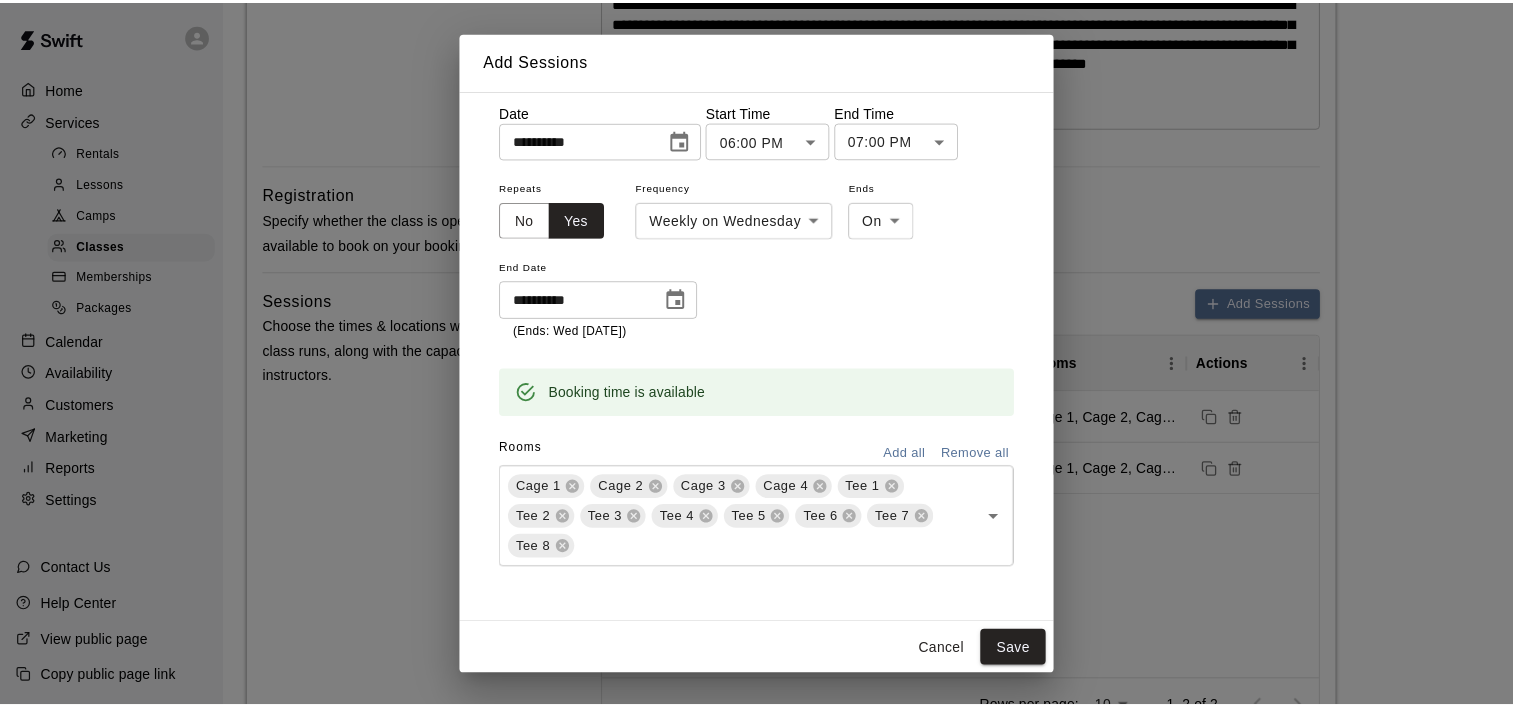scroll, scrollTop: 216, scrollLeft: 0, axis: vertical 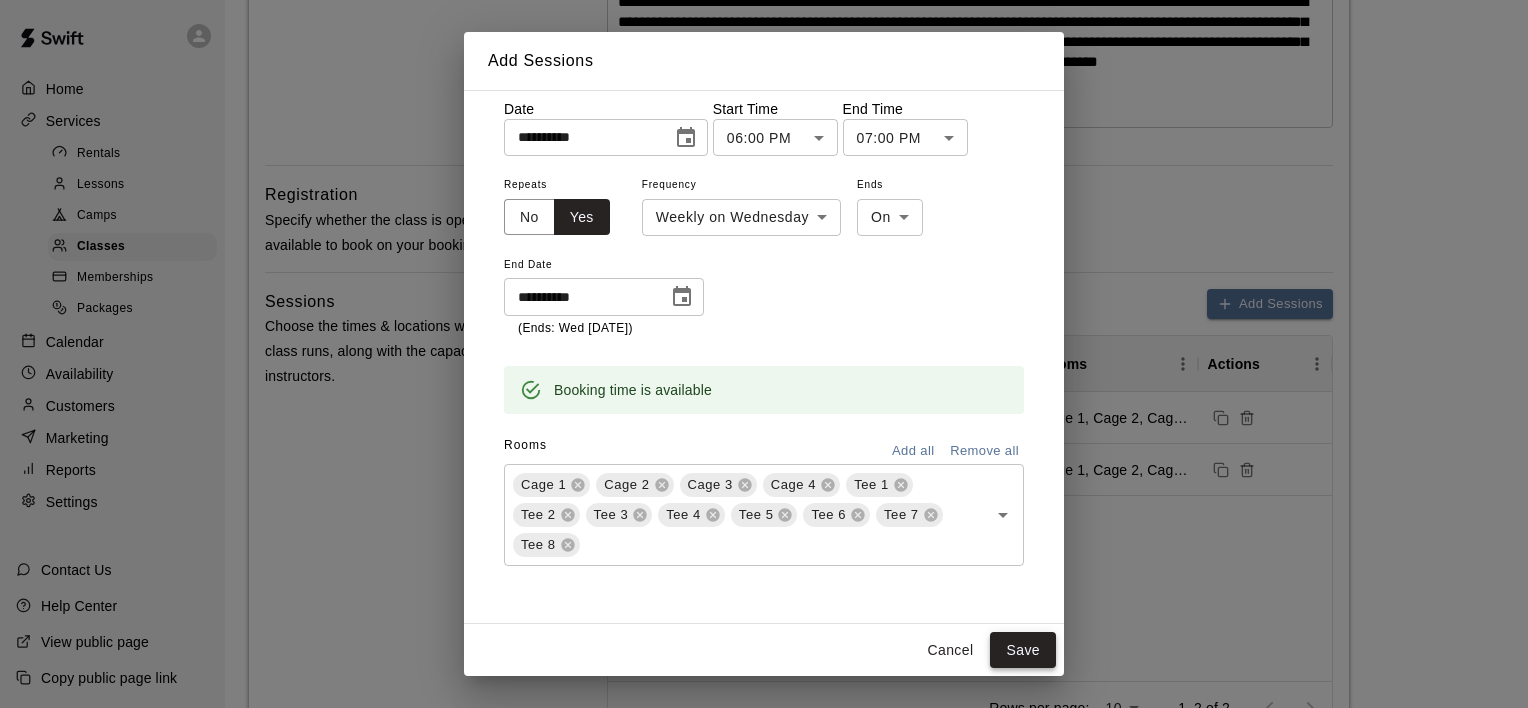 click on "Save" at bounding box center (1023, 650) 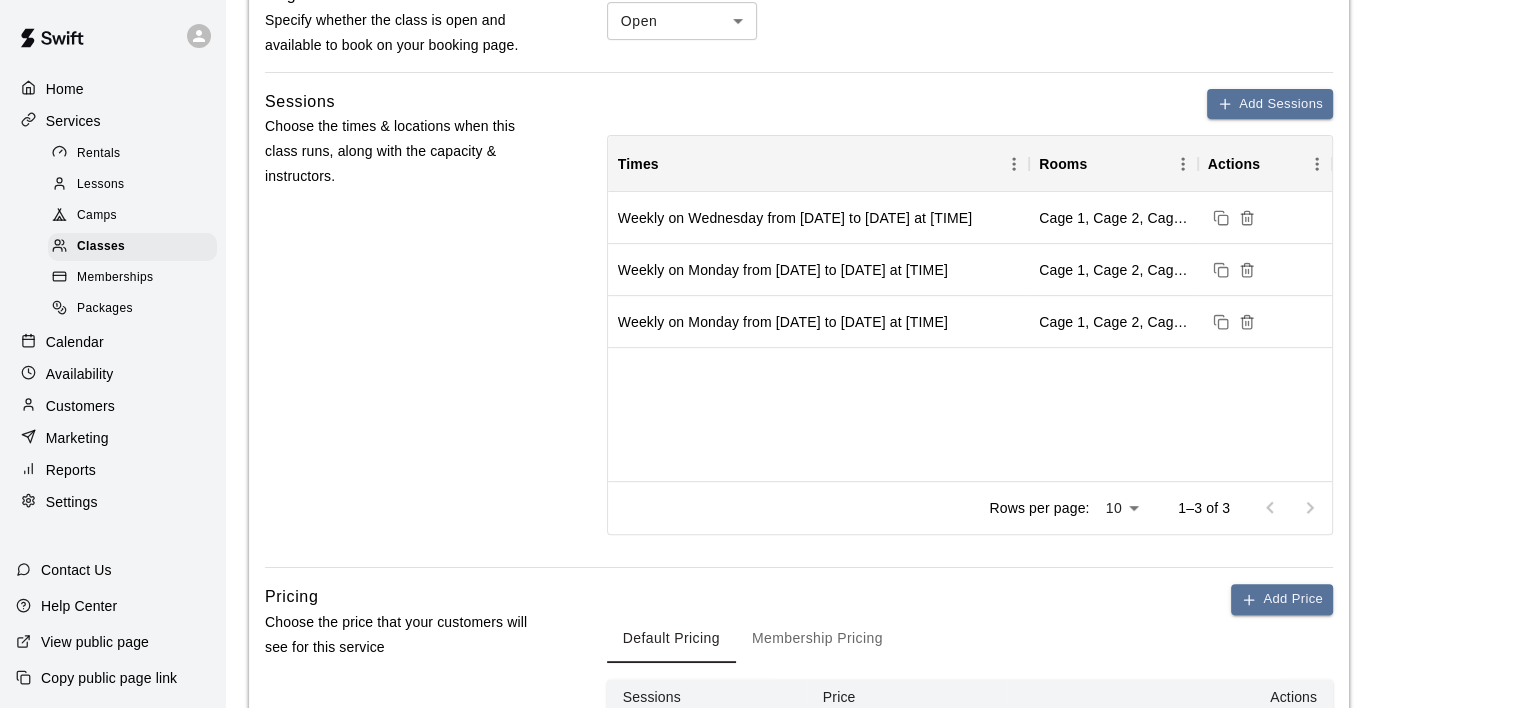scroll, scrollTop: 1200, scrollLeft: 0, axis: vertical 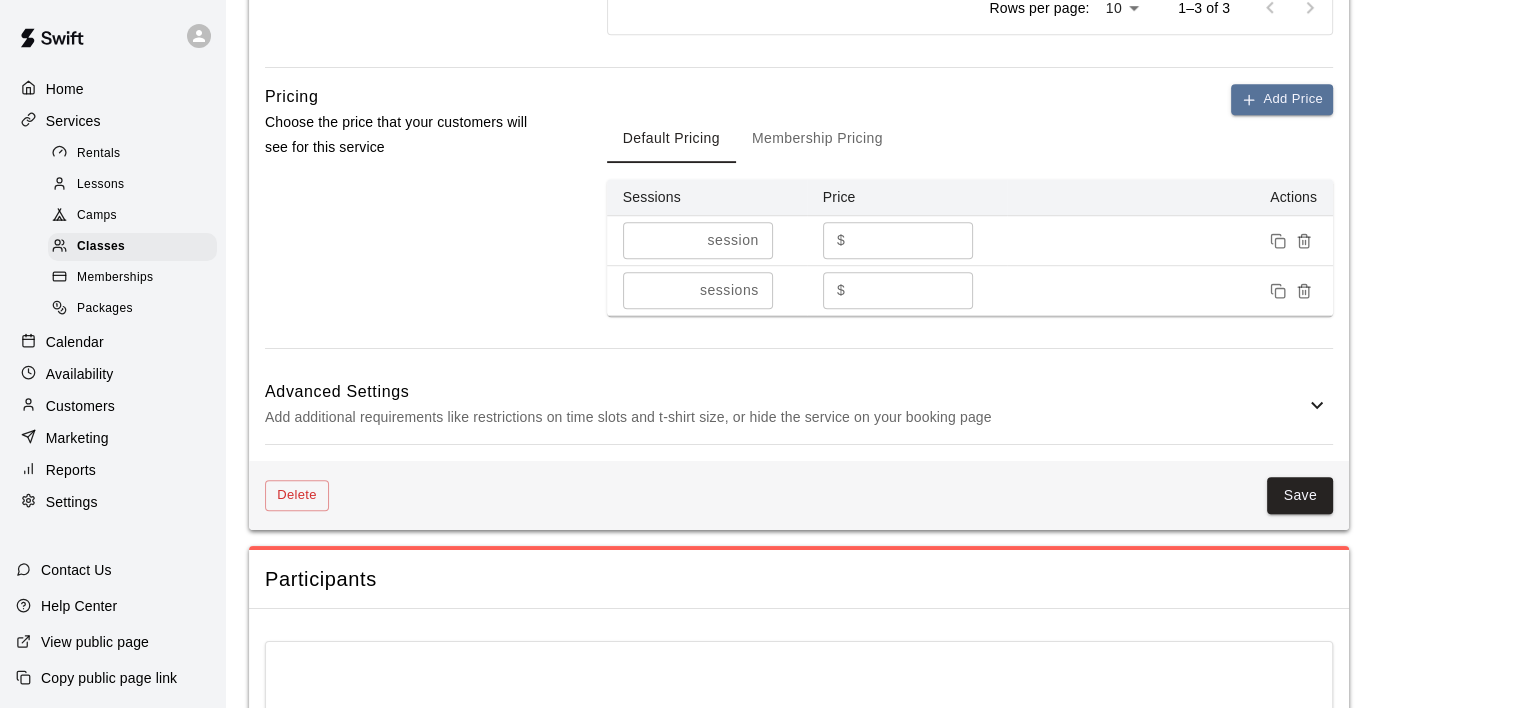 click 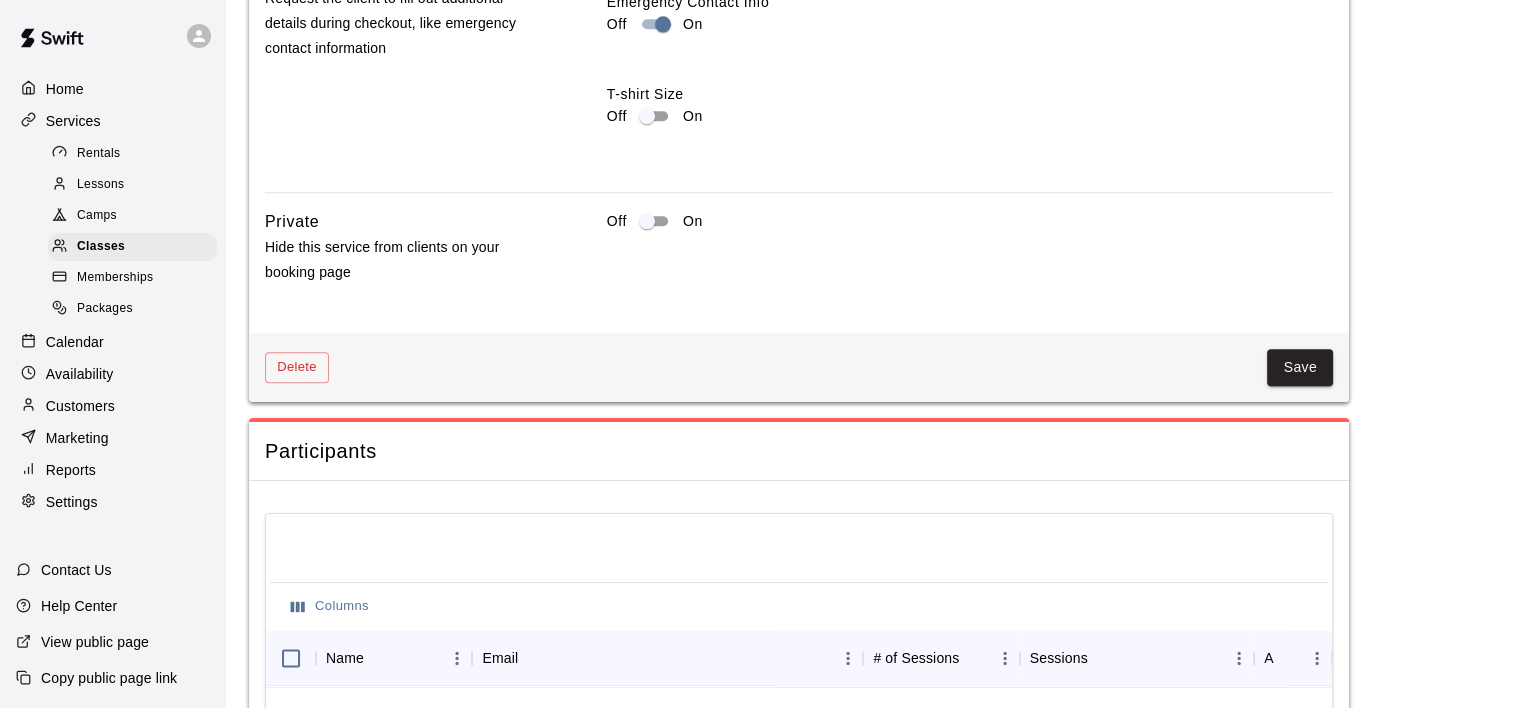 scroll, scrollTop: 2422, scrollLeft: 0, axis: vertical 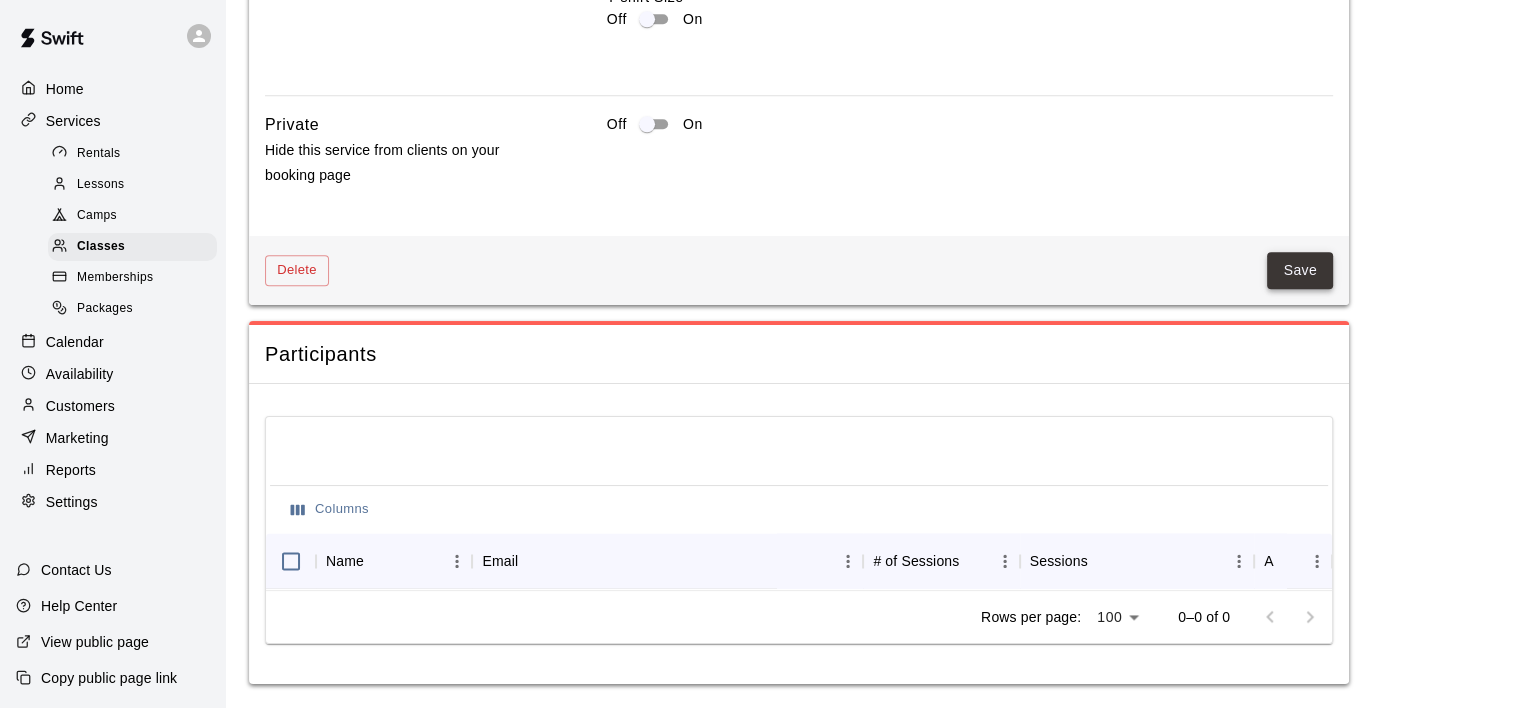 click on "Save" at bounding box center [1300, 270] 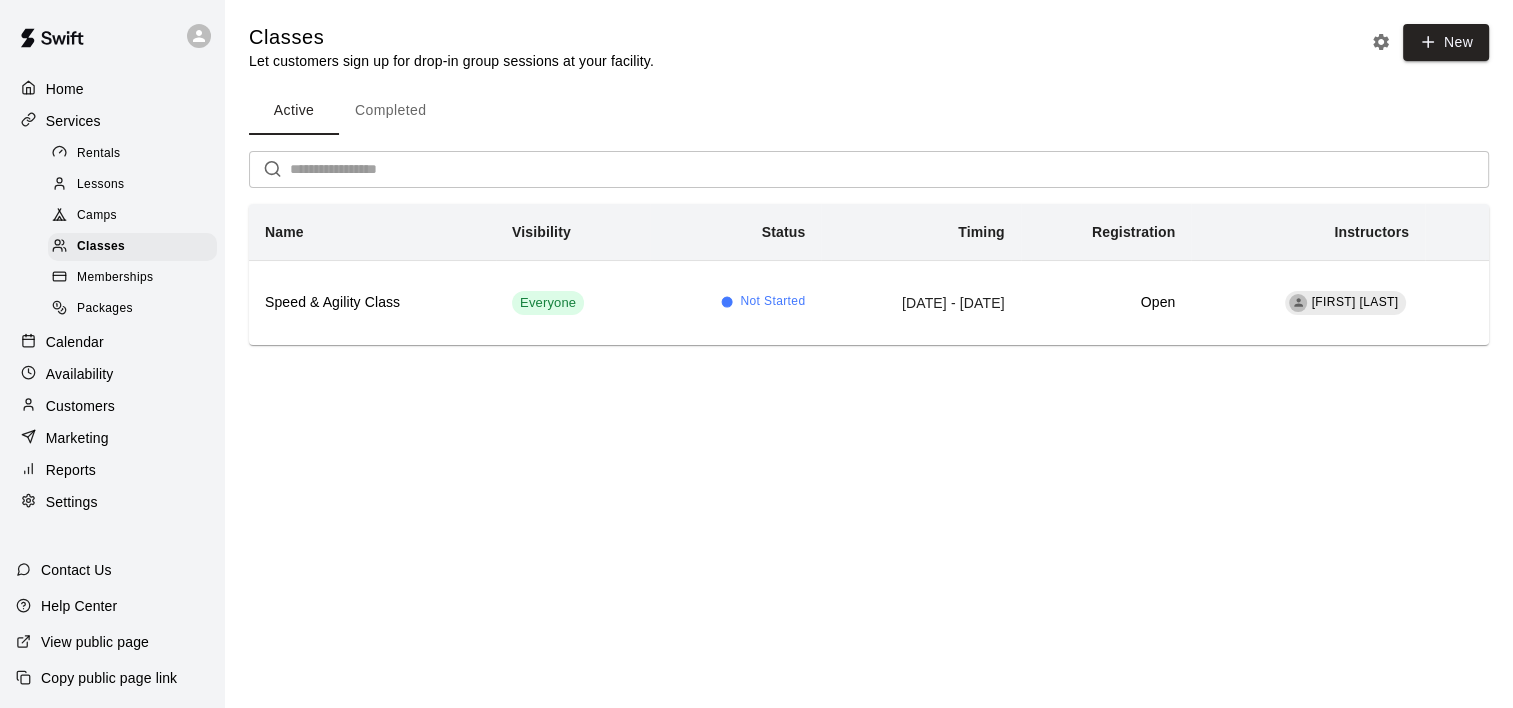 scroll, scrollTop: 0, scrollLeft: 0, axis: both 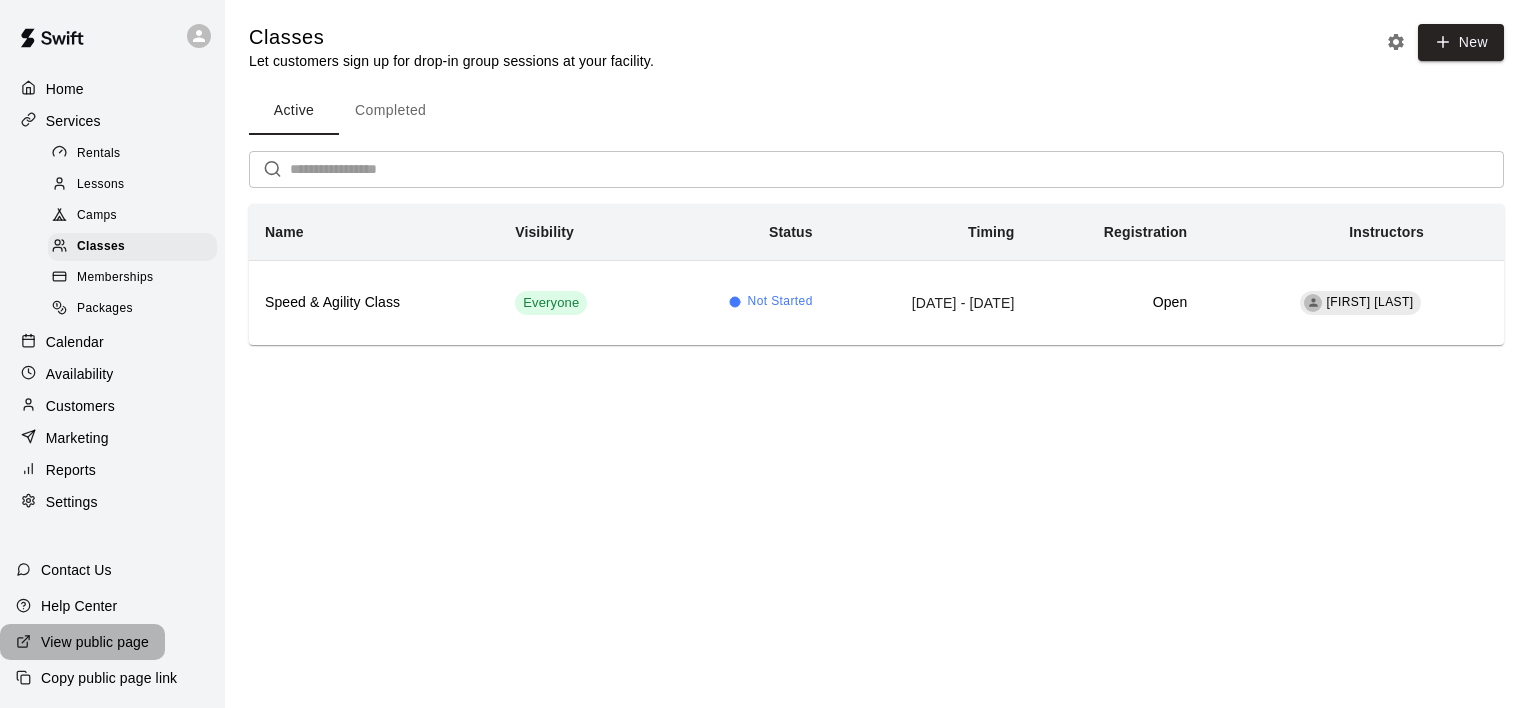 click on "View public page" at bounding box center [95, 642] 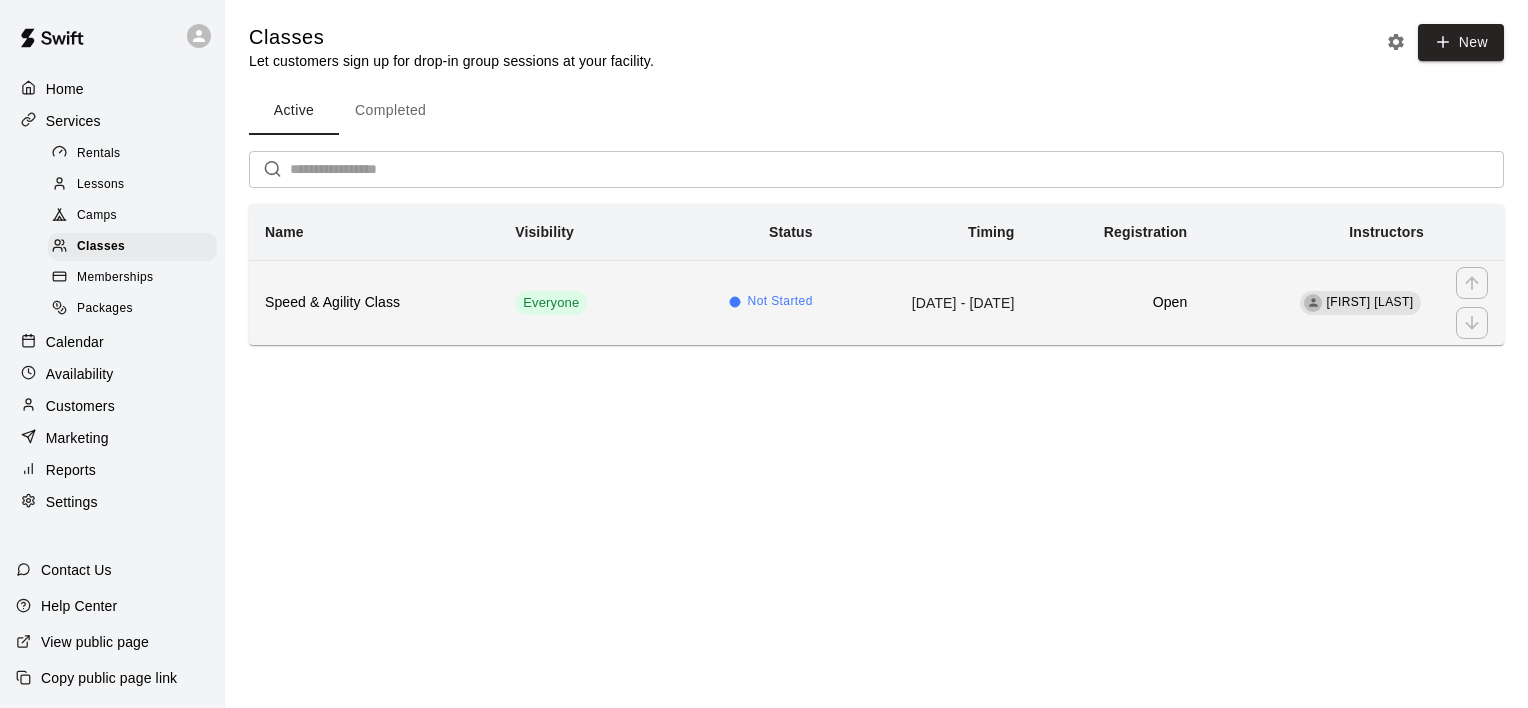 click on "Not Started" at bounding box center [742, 302] 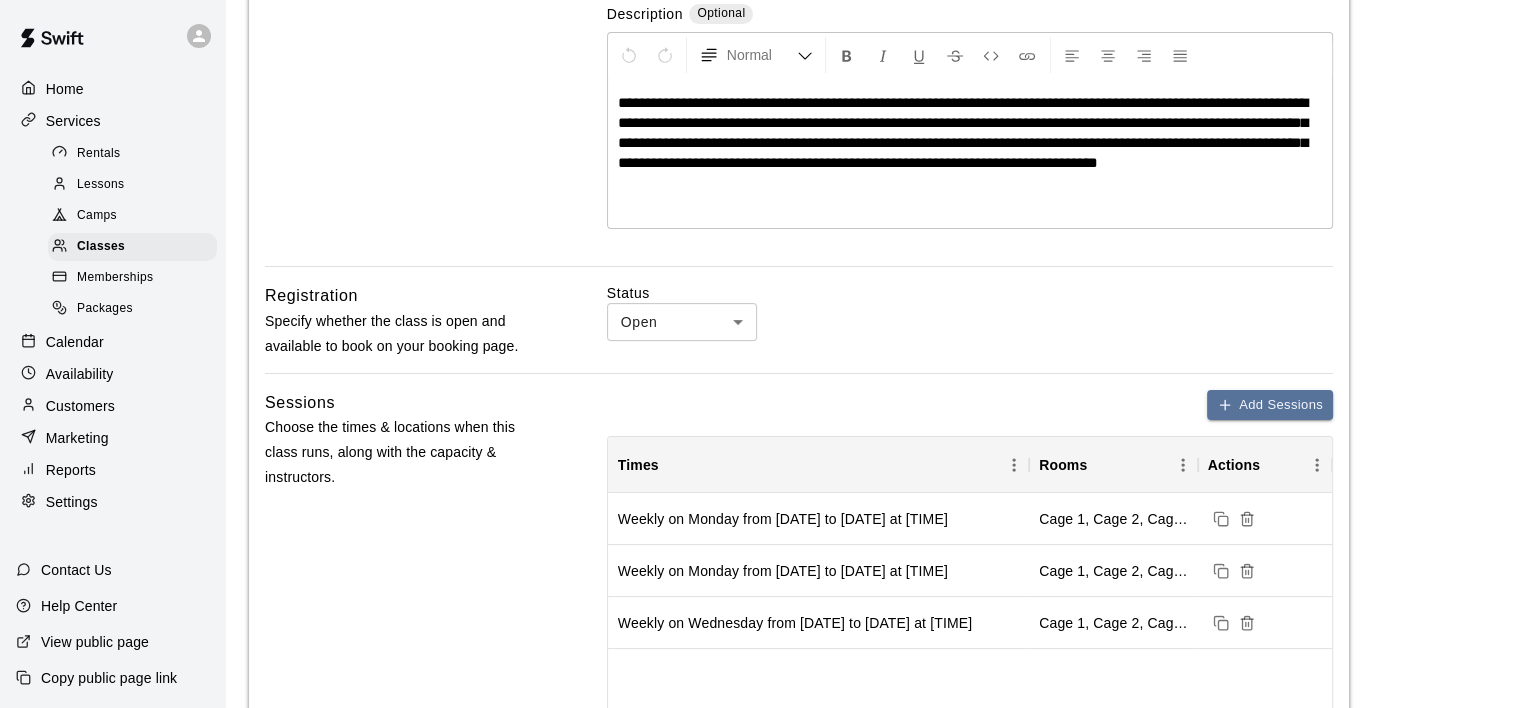 scroll, scrollTop: 500, scrollLeft: 0, axis: vertical 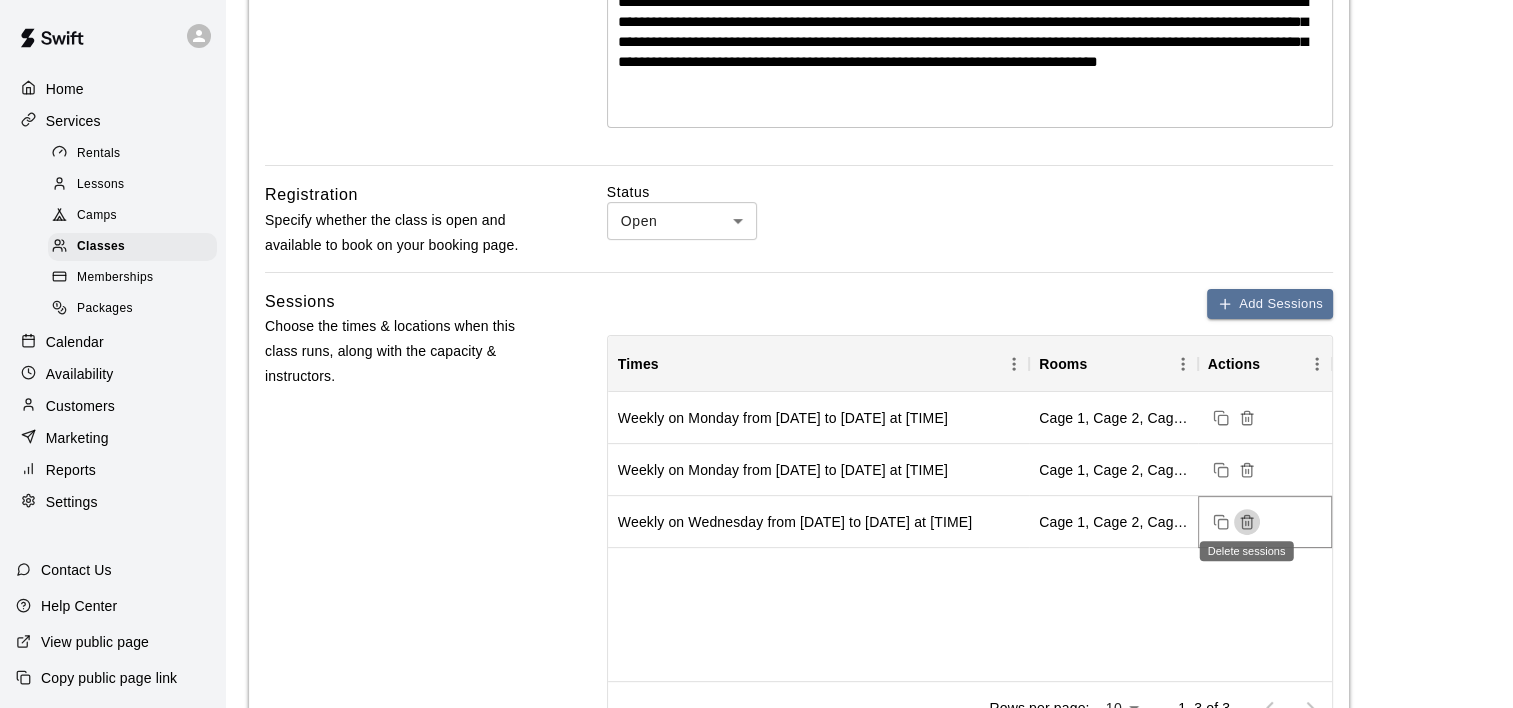 click 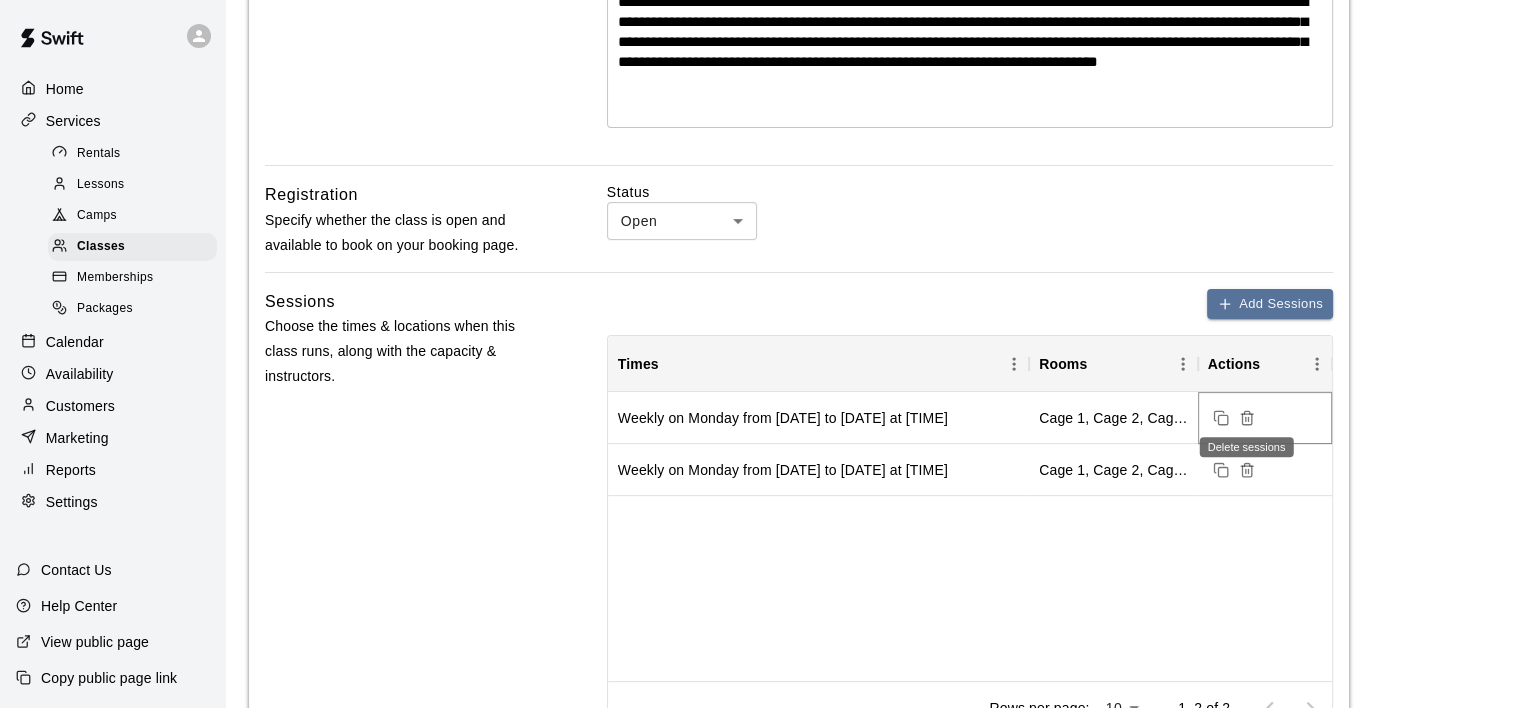 click 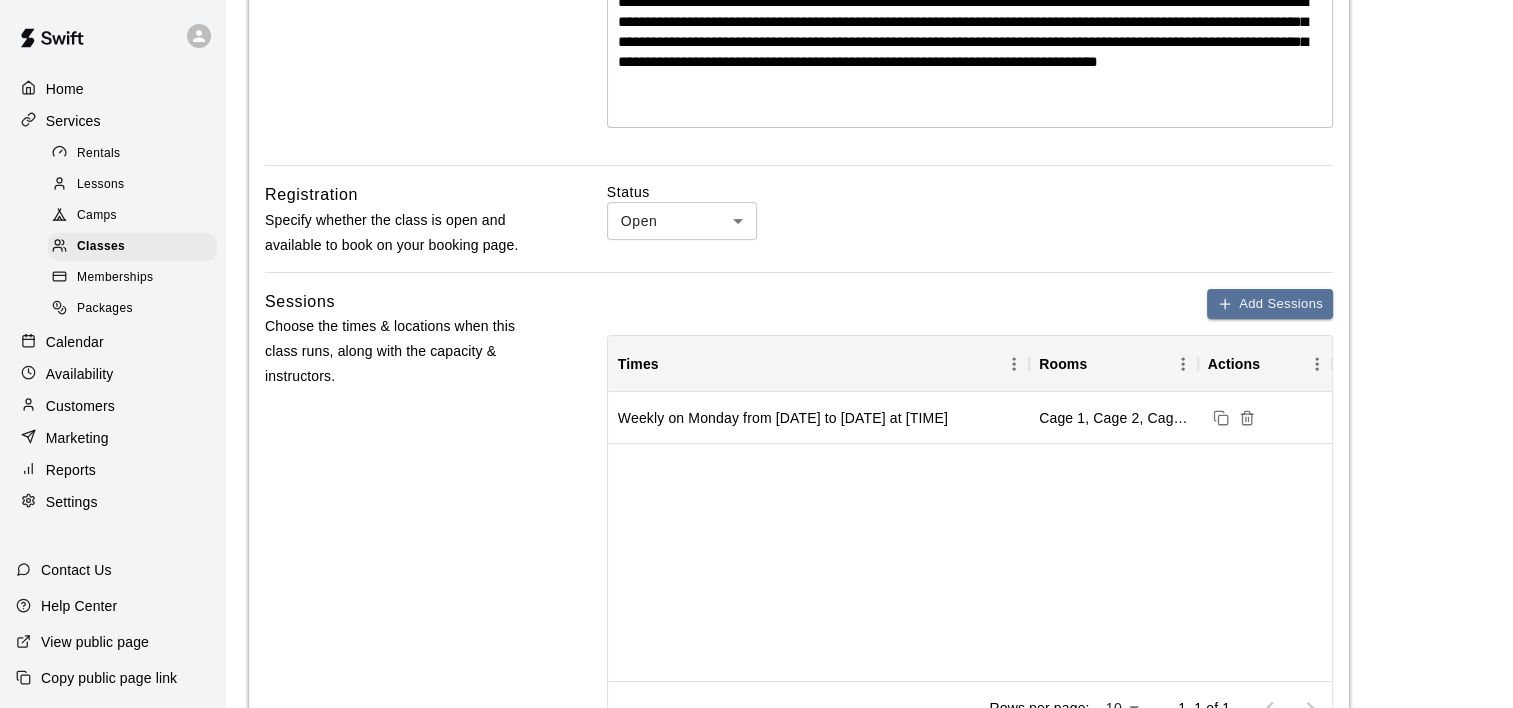 click on "Weekly on Monday from 9/8/2025 to 9/29/2025 at 6:00 PM Cage 1, Cage 2, Cage 3, Cage 4, Tee 1, Tee 2, Tee 3, Tee 4, Tee 5, Tee 6, Tee 7, Tee 8" at bounding box center (970, 536) 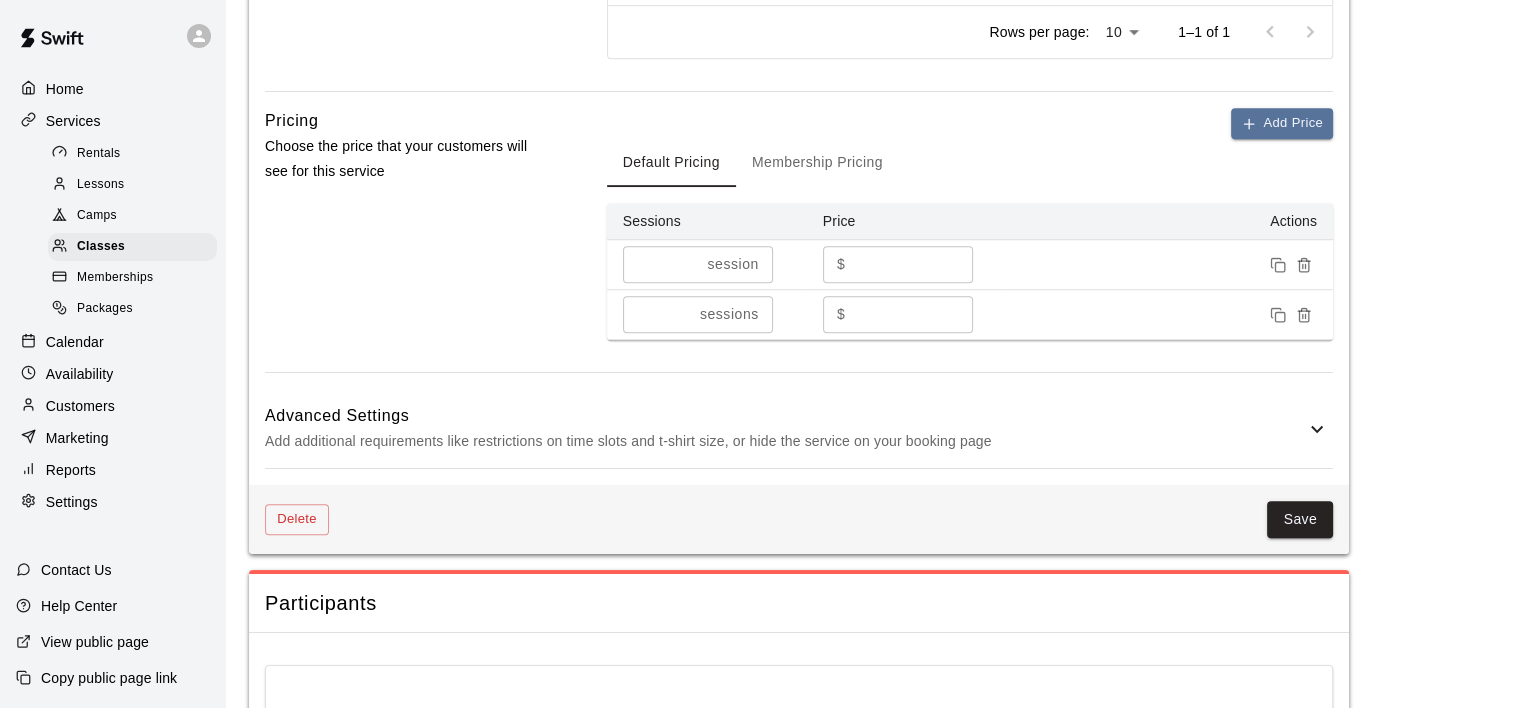 scroll, scrollTop: 1400, scrollLeft: 0, axis: vertical 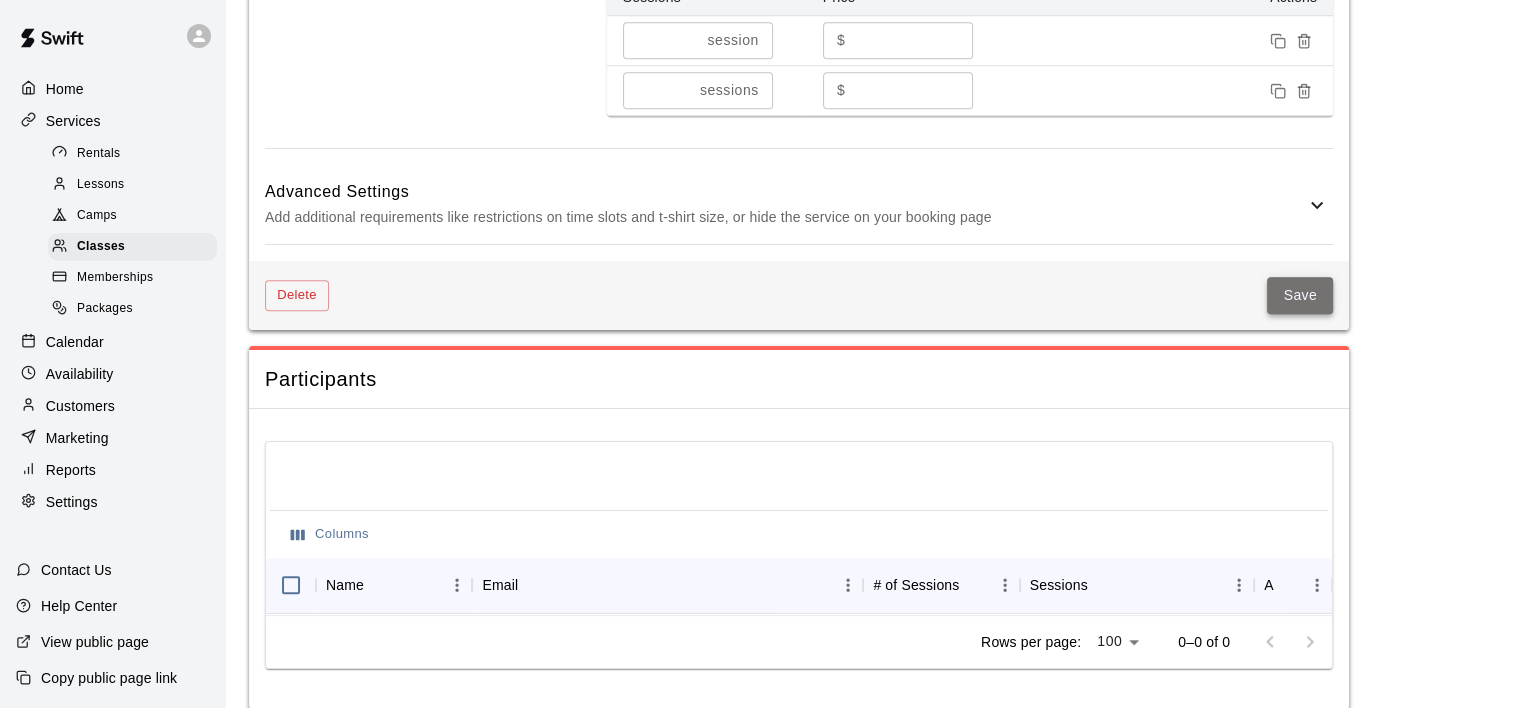 click on "Save" at bounding box center (1300, 295) 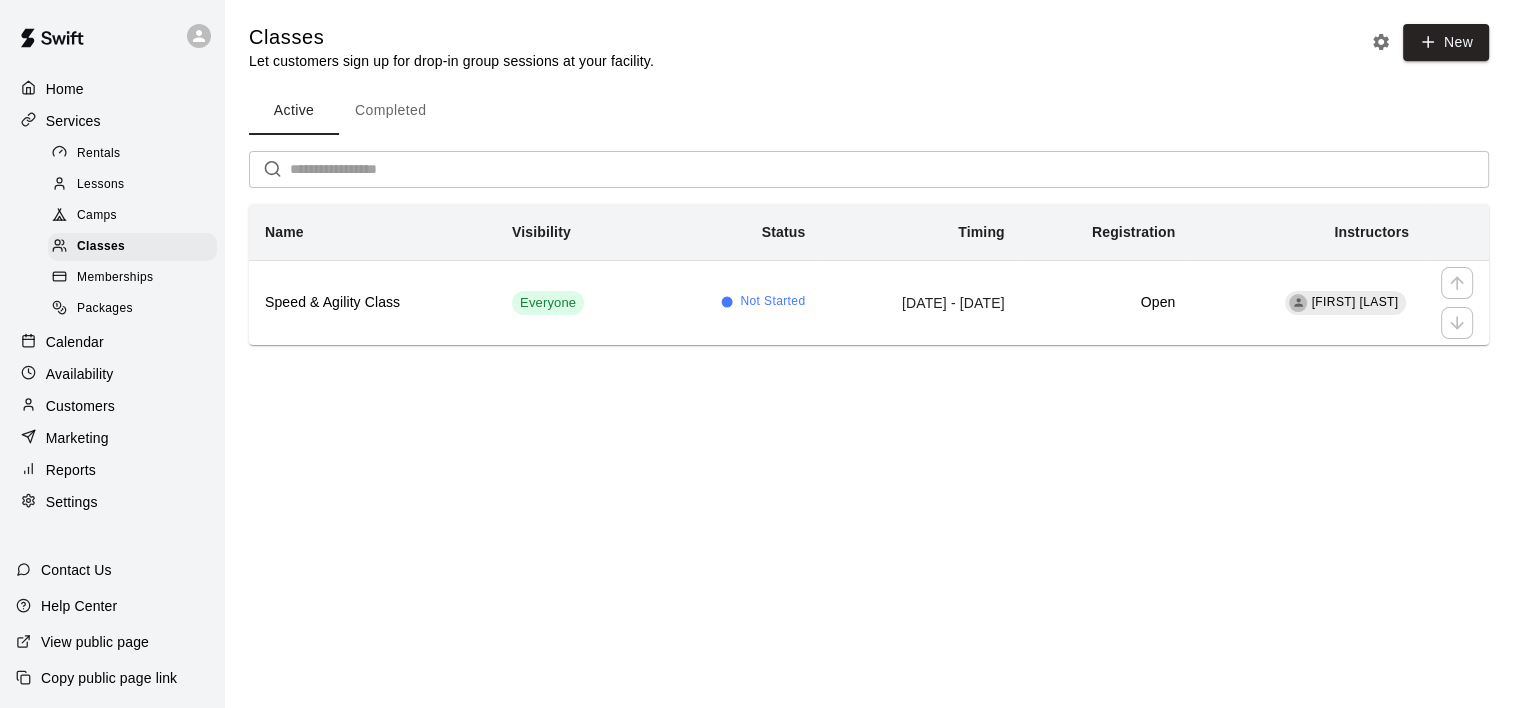 scroll, scrollTop: 0, scrollLeft: 0, axis: both 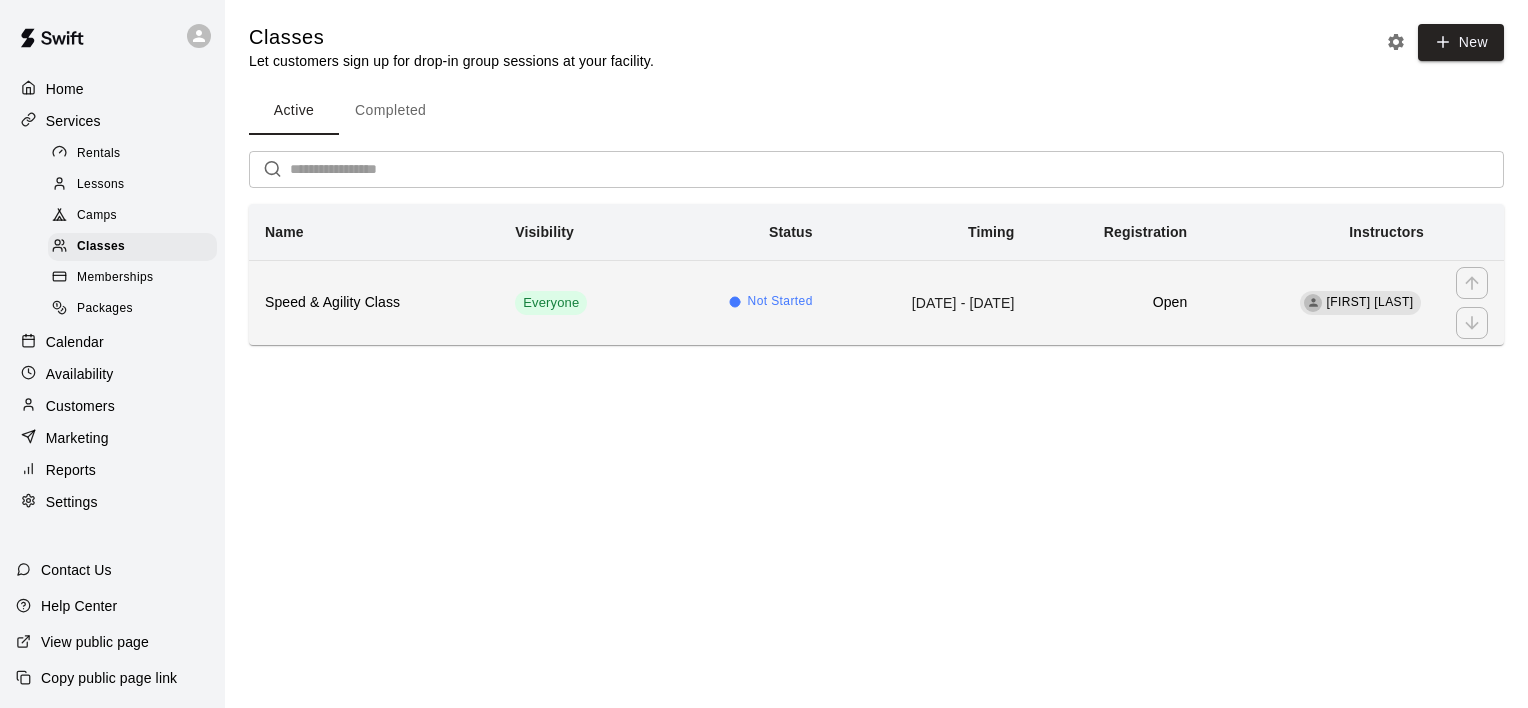 drag, startPoint x: 879, startPoint y: 304, endPoint x: 1067, endPoint y: 317, distance: 188.44893 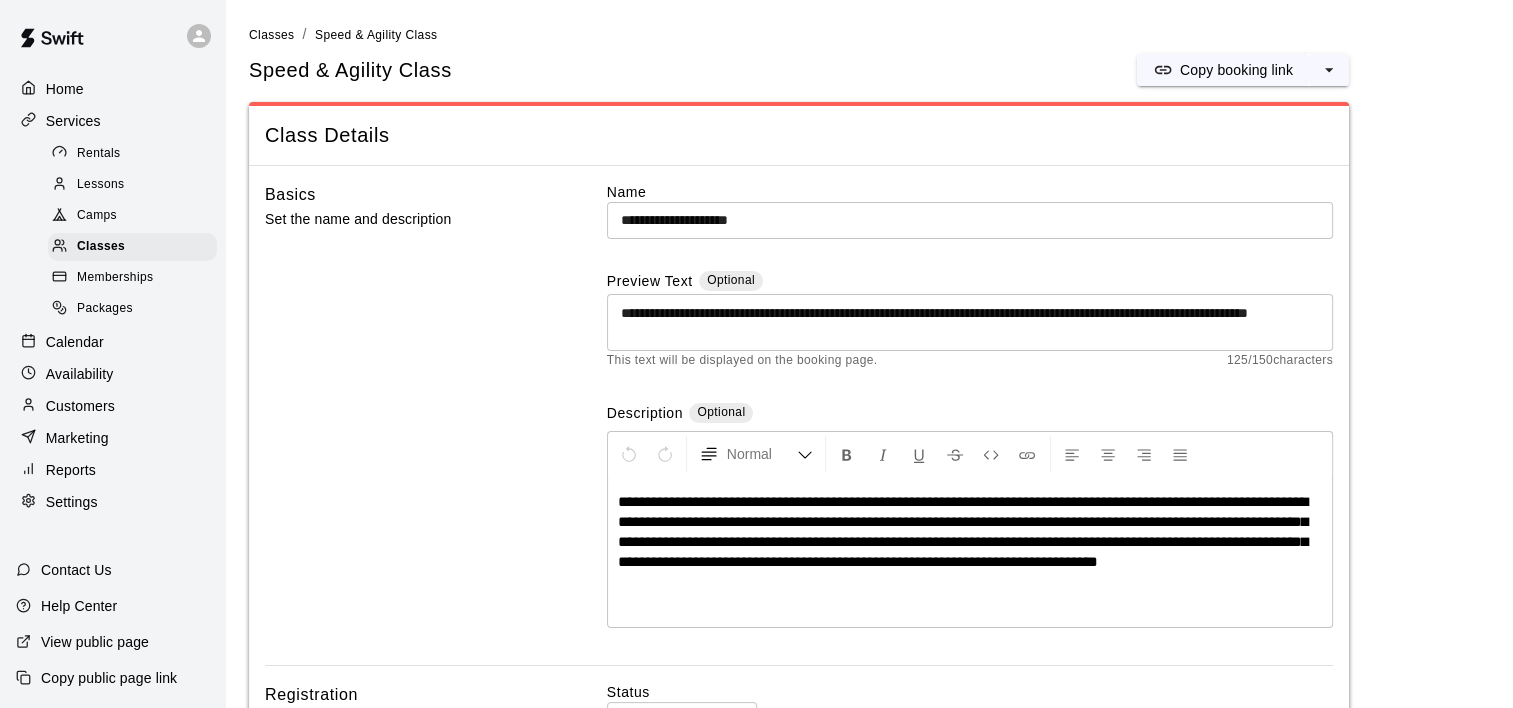 click on "**********" at bounding box center [970, 220] 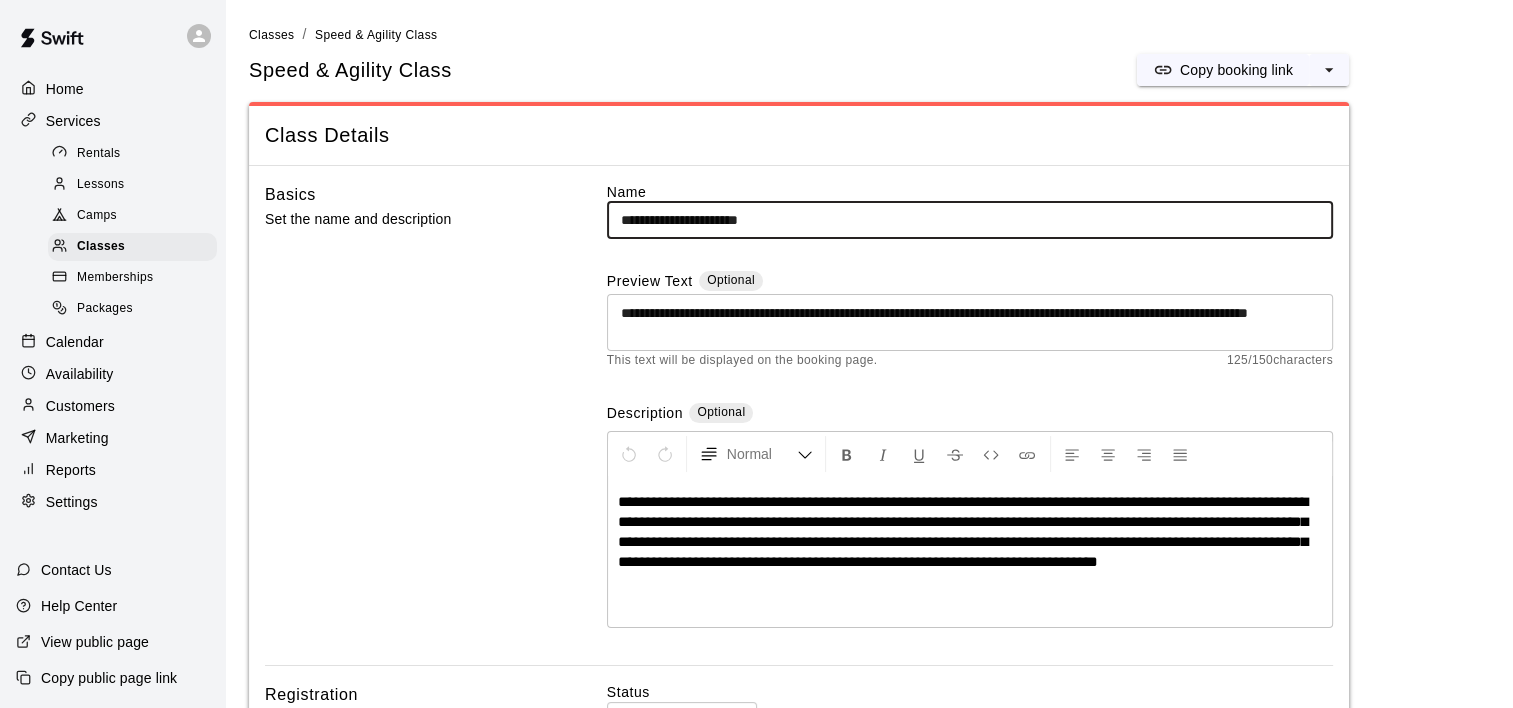 paste on "**********" 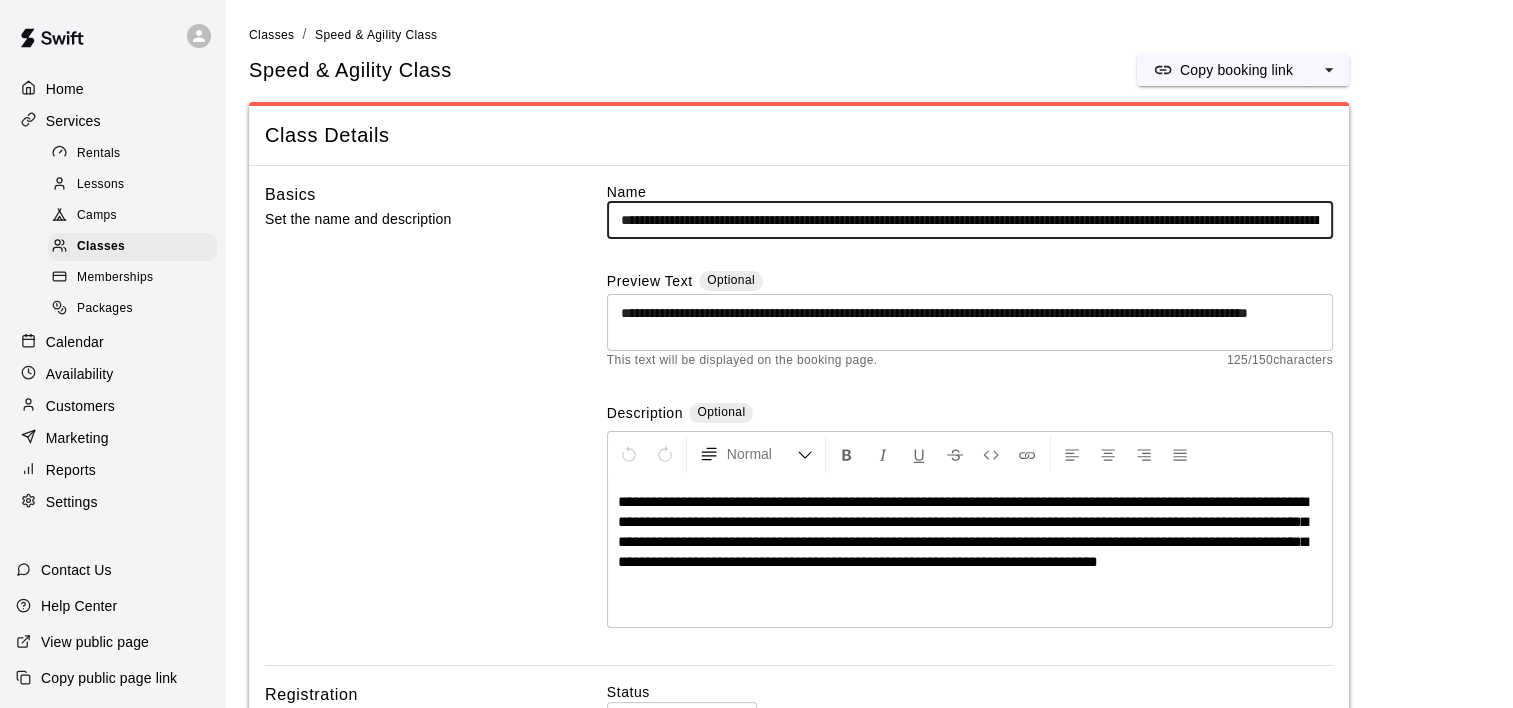 scroll, scrollTop: 0, scrollLeft: 2244, axis: horizontal 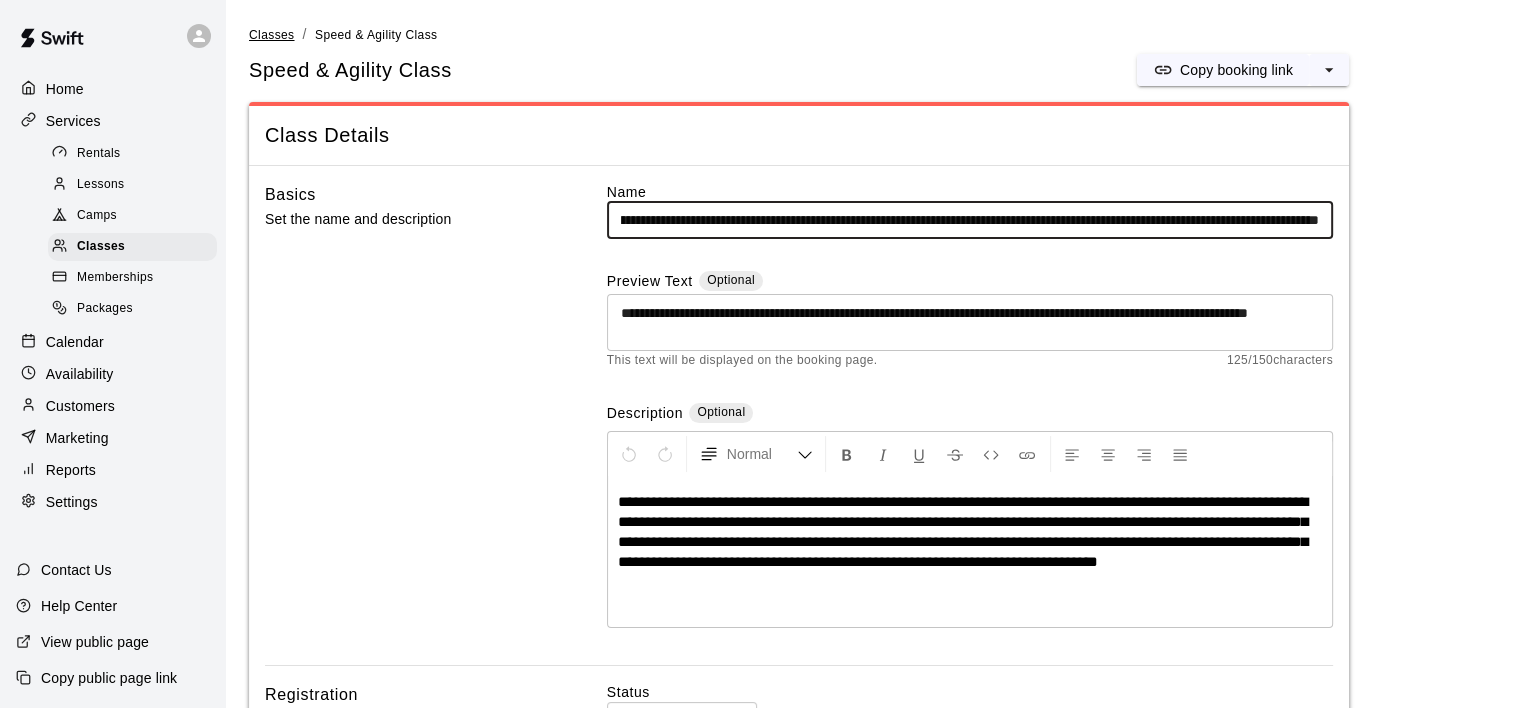 type on "**********" 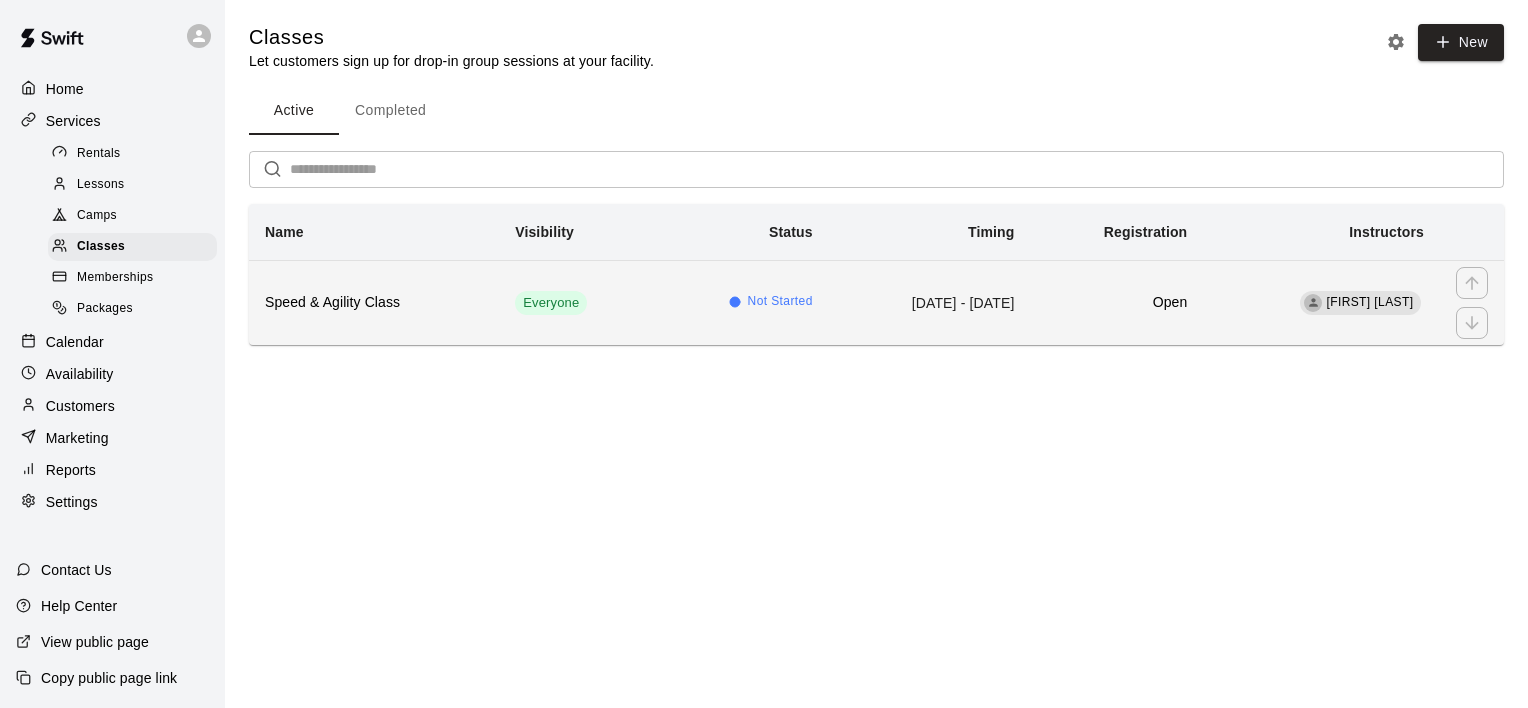 drag, startPoint x: 877, startPoint y: 312, endPoint x: 1061, endPoint y: 309, distance: 184.02446 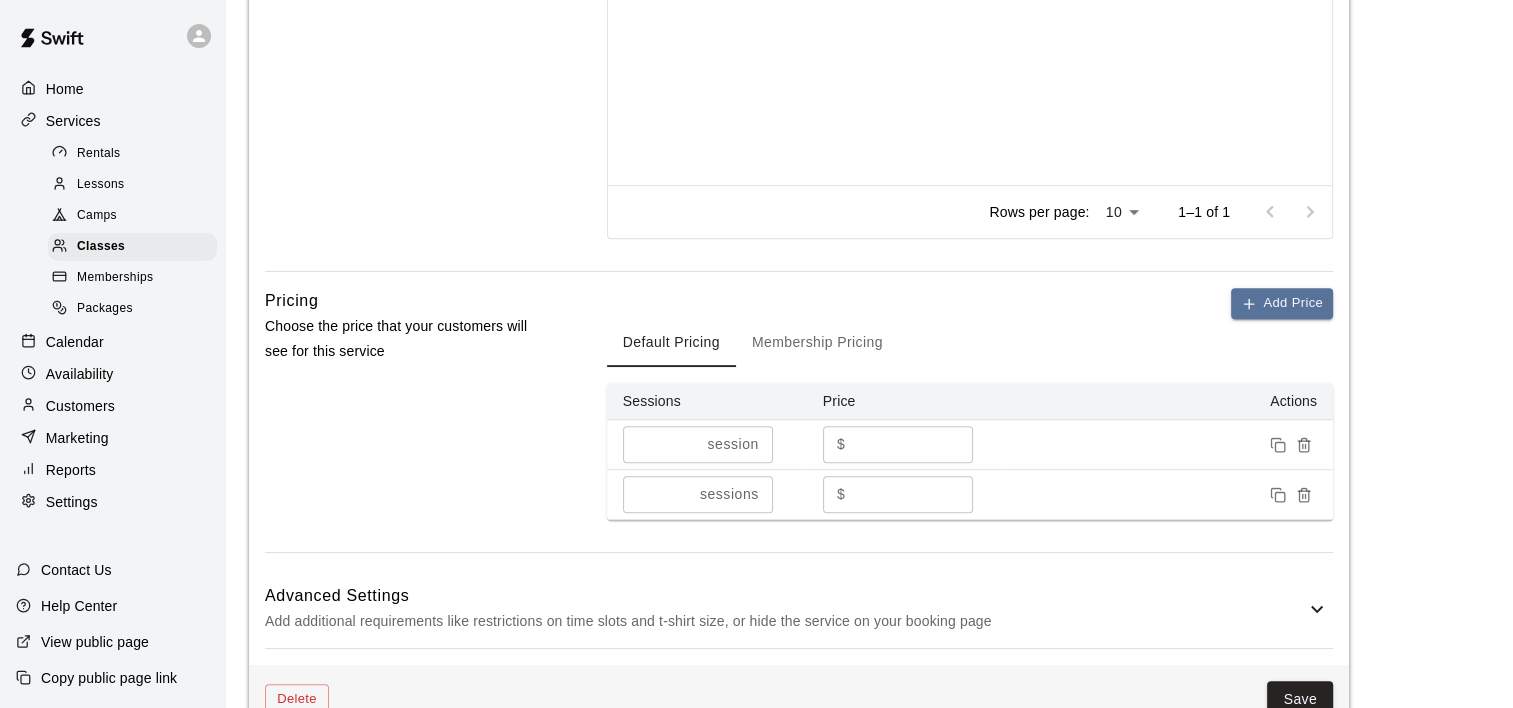 scroll, scrollTop: 1300, scrollLeft: 0, axis: vertical 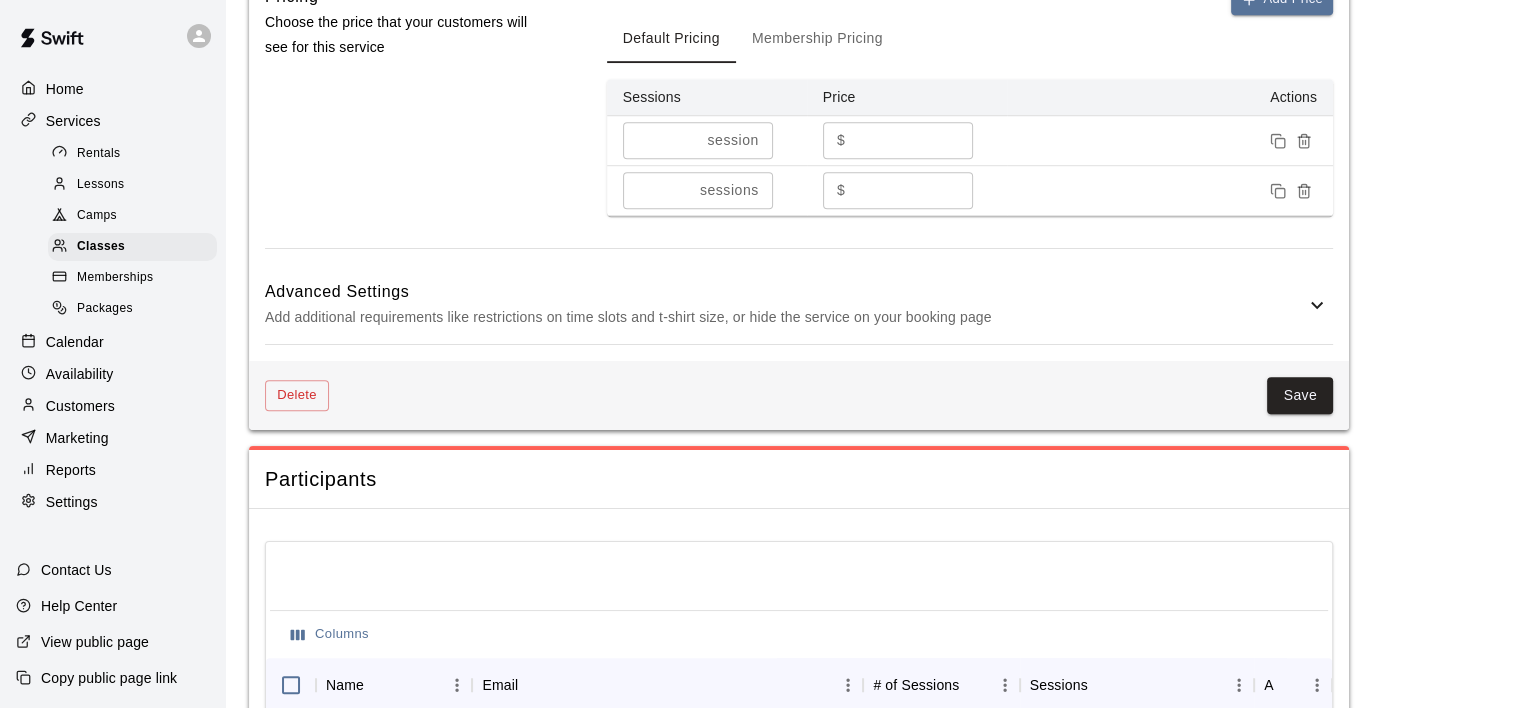click on "View public page" at bounding box center (95, 642) 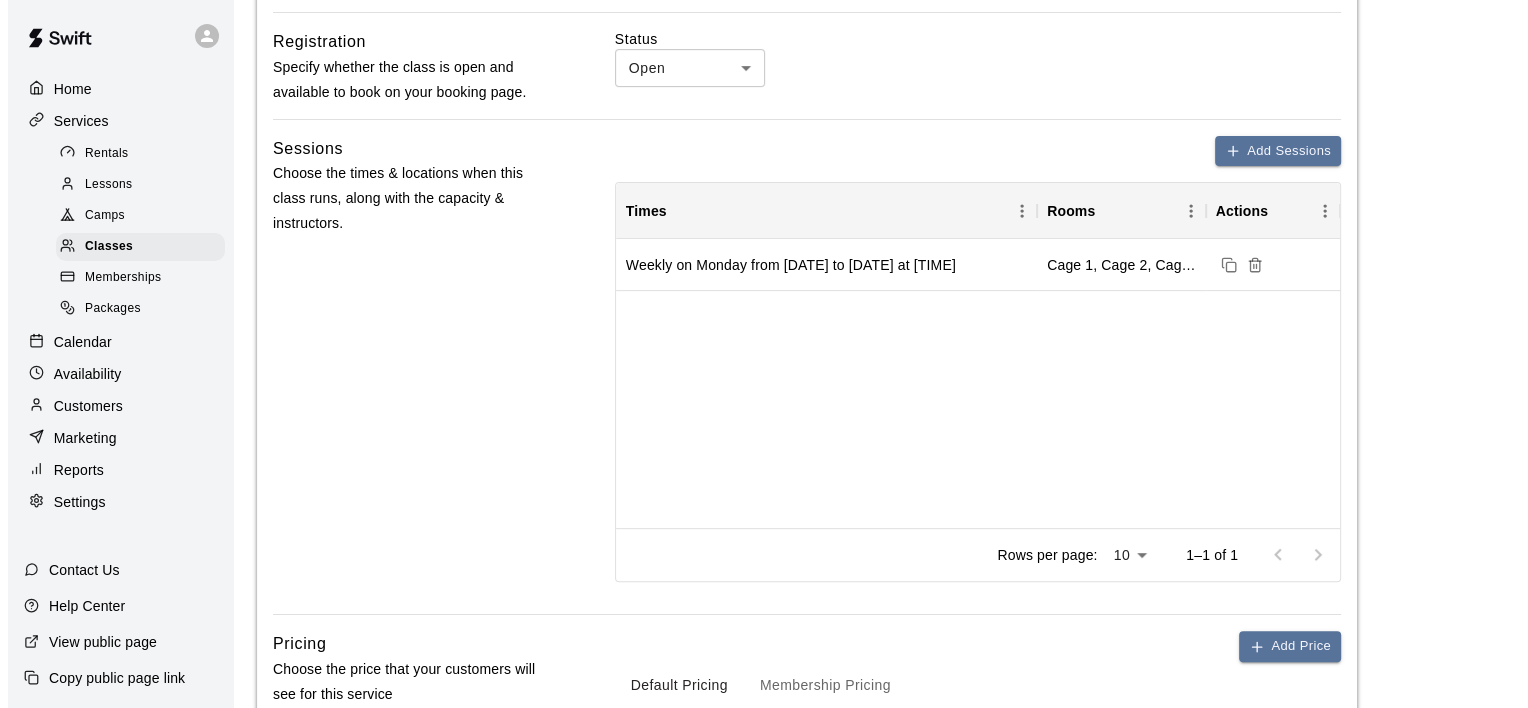 scroll, scrollTop: 636, scrollLeft: 0, axis: vertical 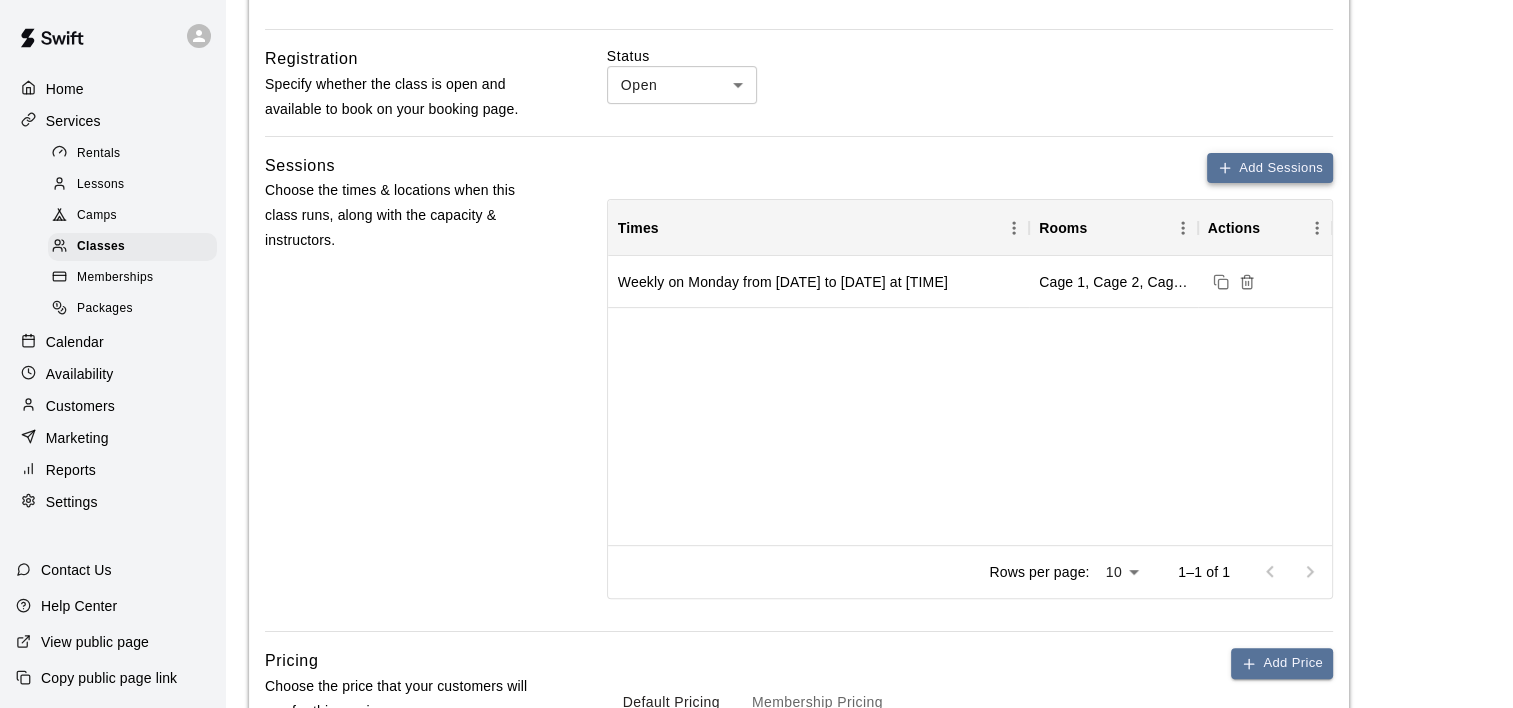 click on "Add Sessions" at bounding box center [1270, 168] 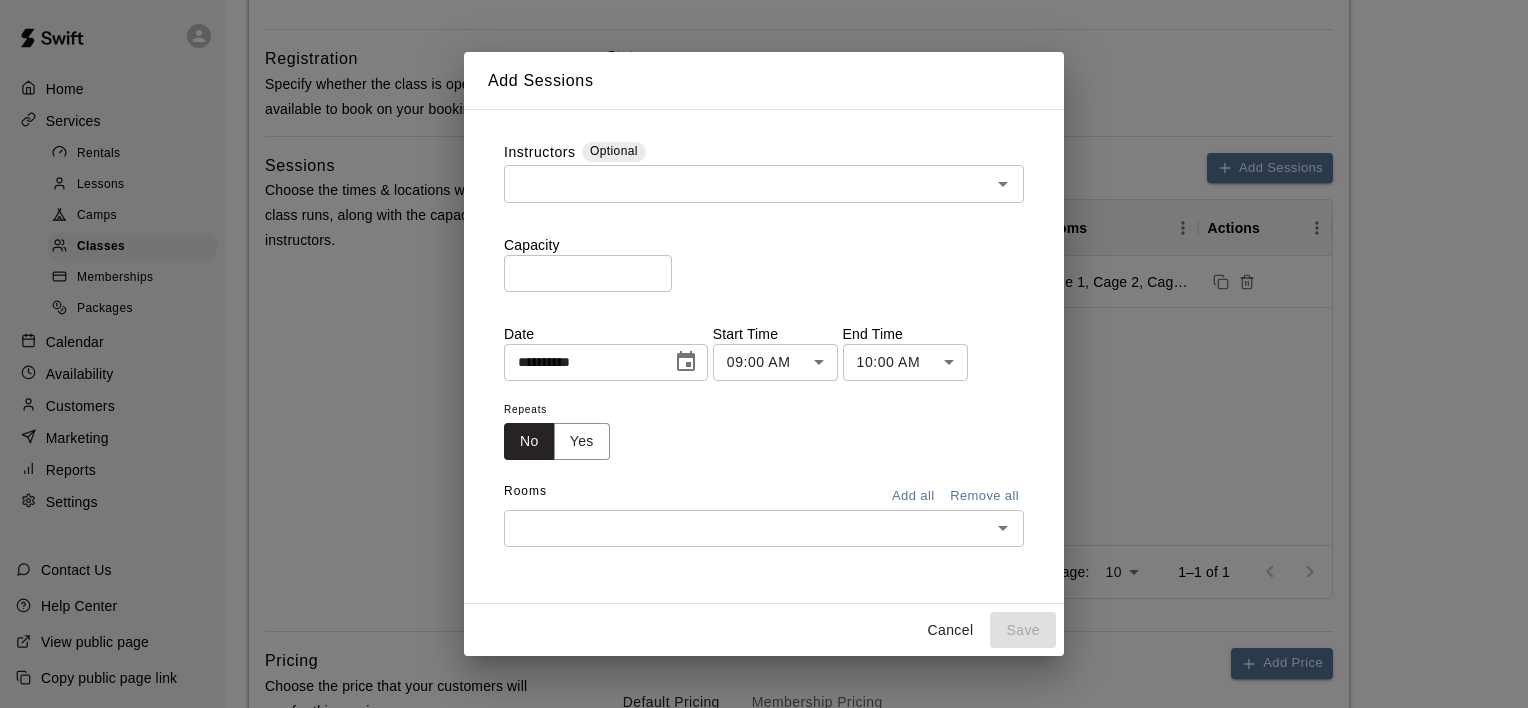 click 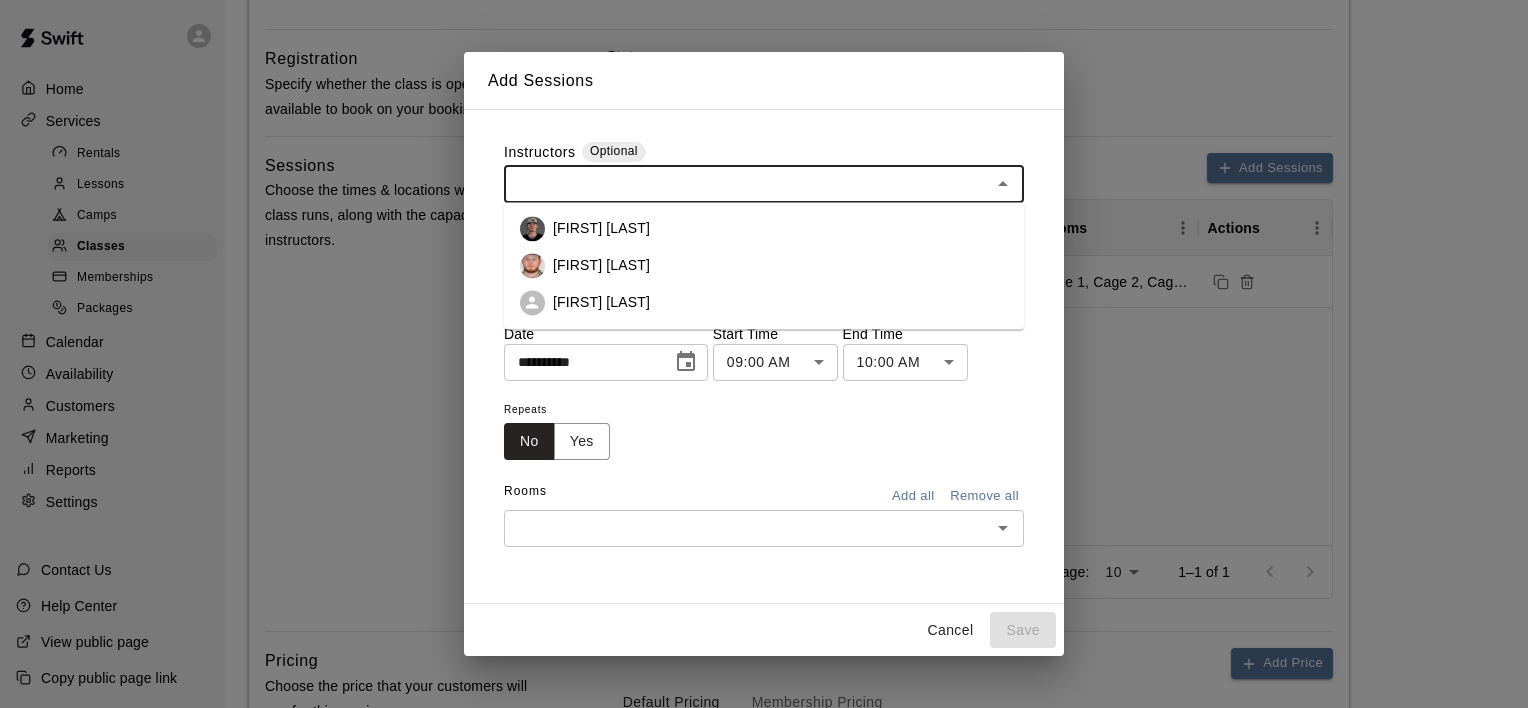 click on "[FIRST] [LAST]" at bounding box center (764, 302) 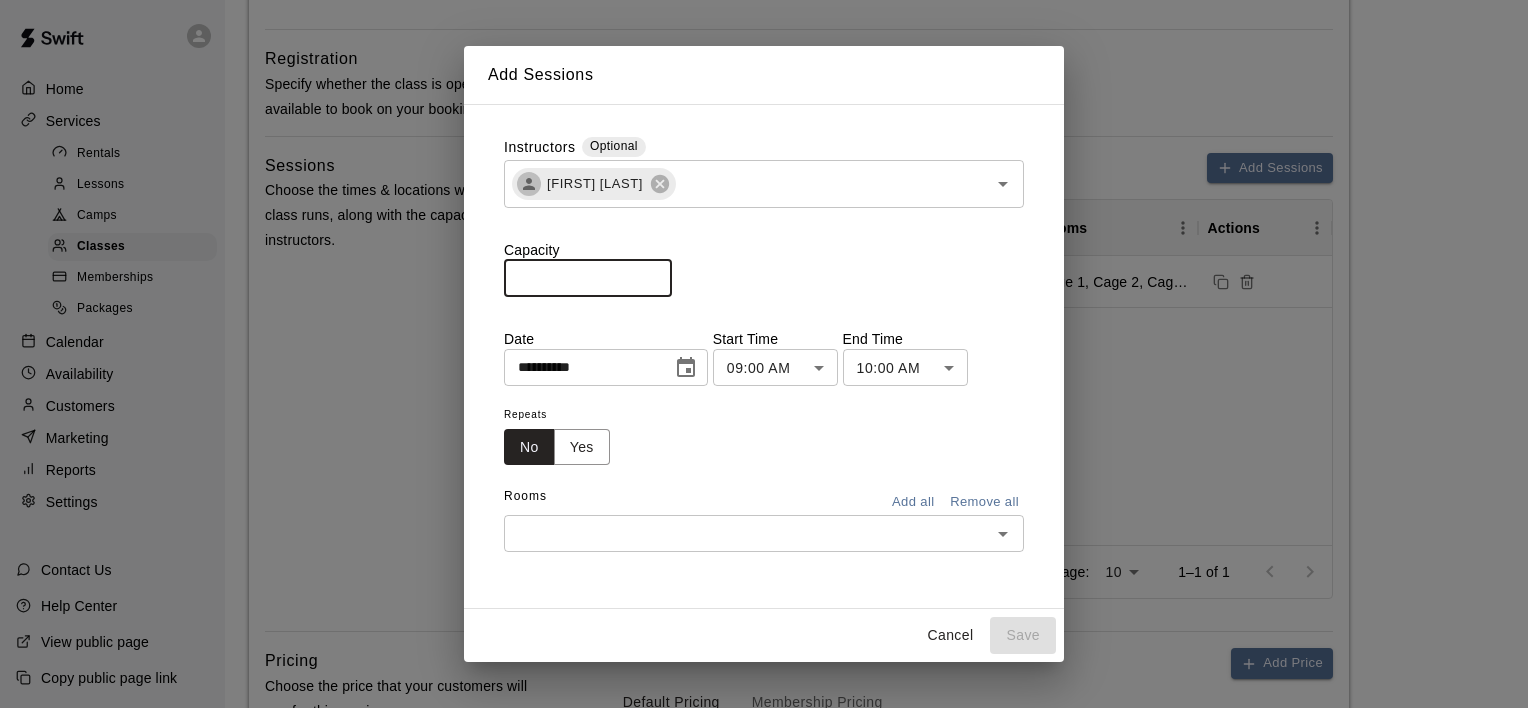 click on "*" at bounding box center (588, 278) 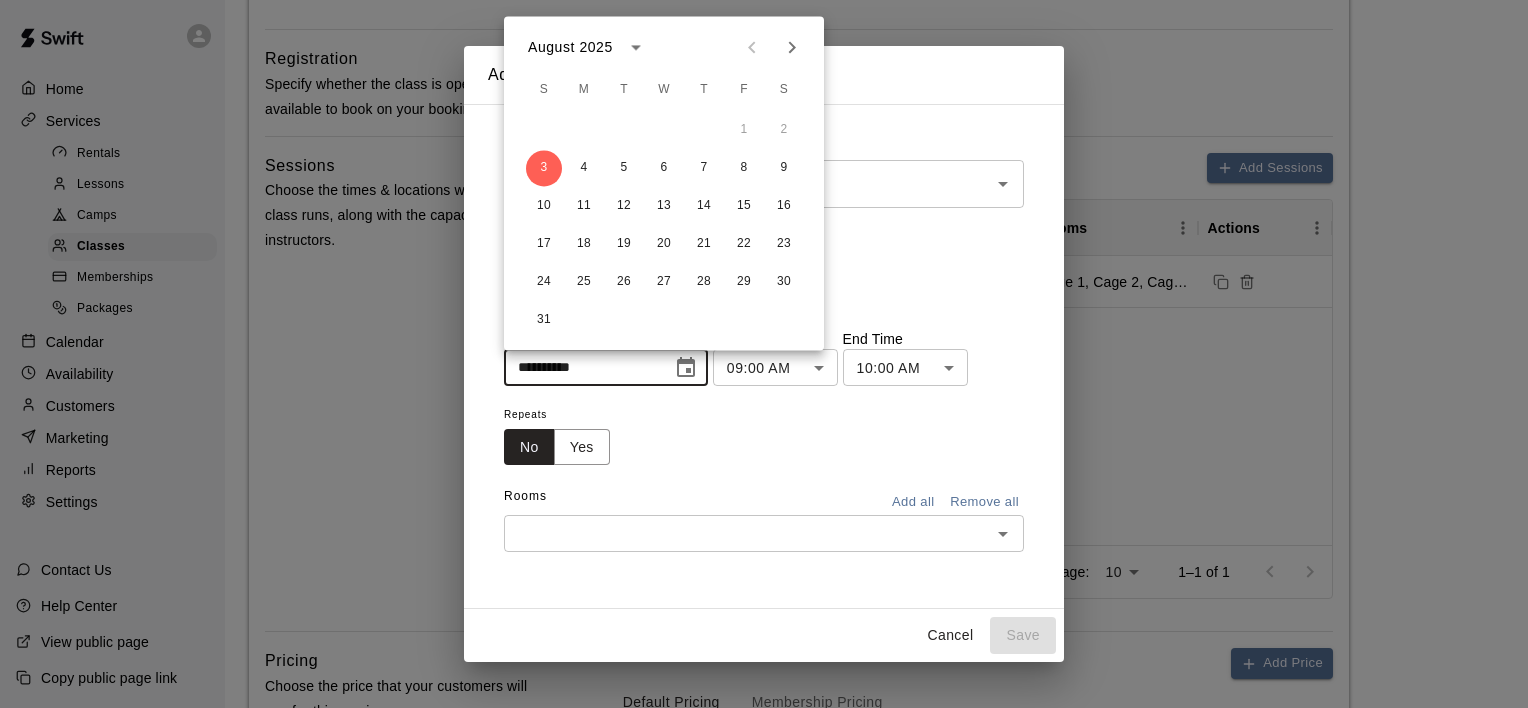 click at bounding box center (792, 47) 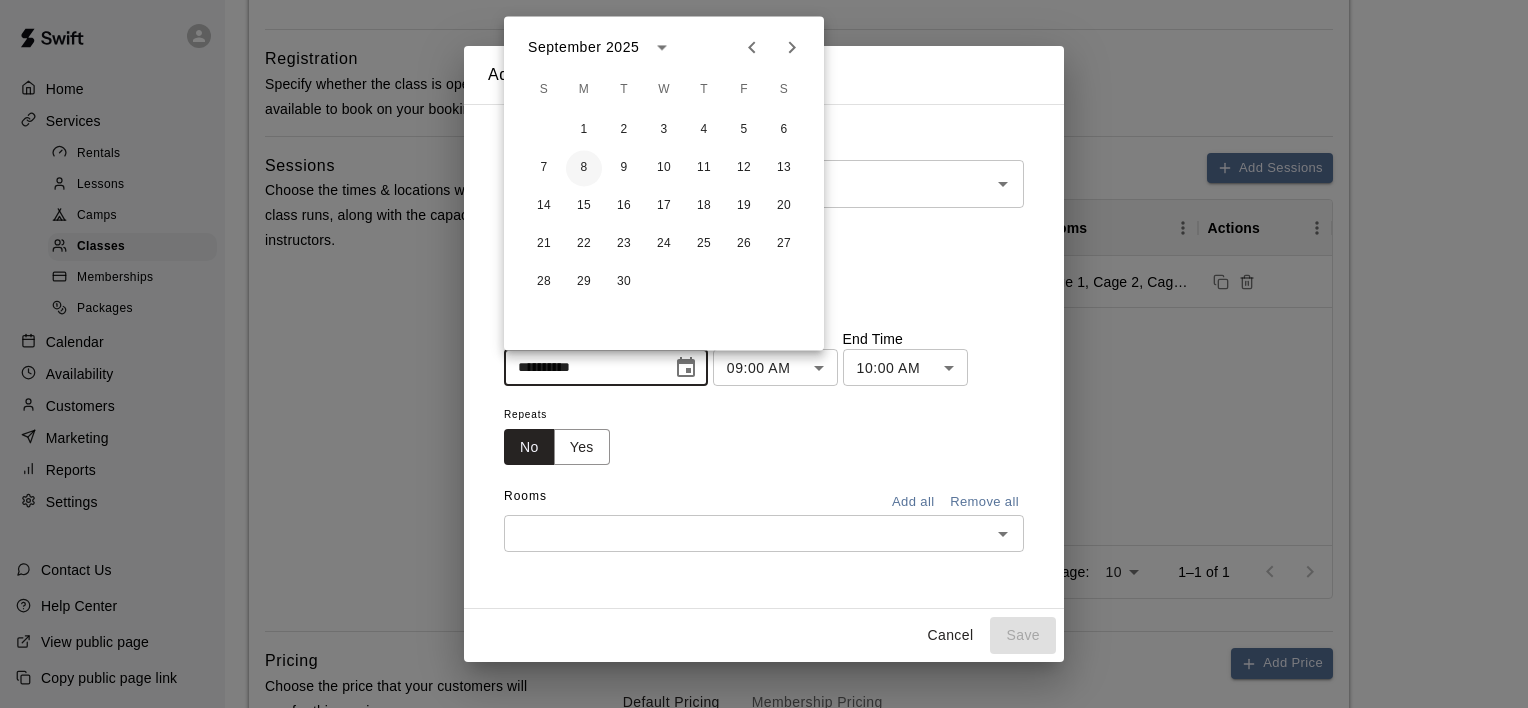 click on "8" at bounding box center (584, 168) 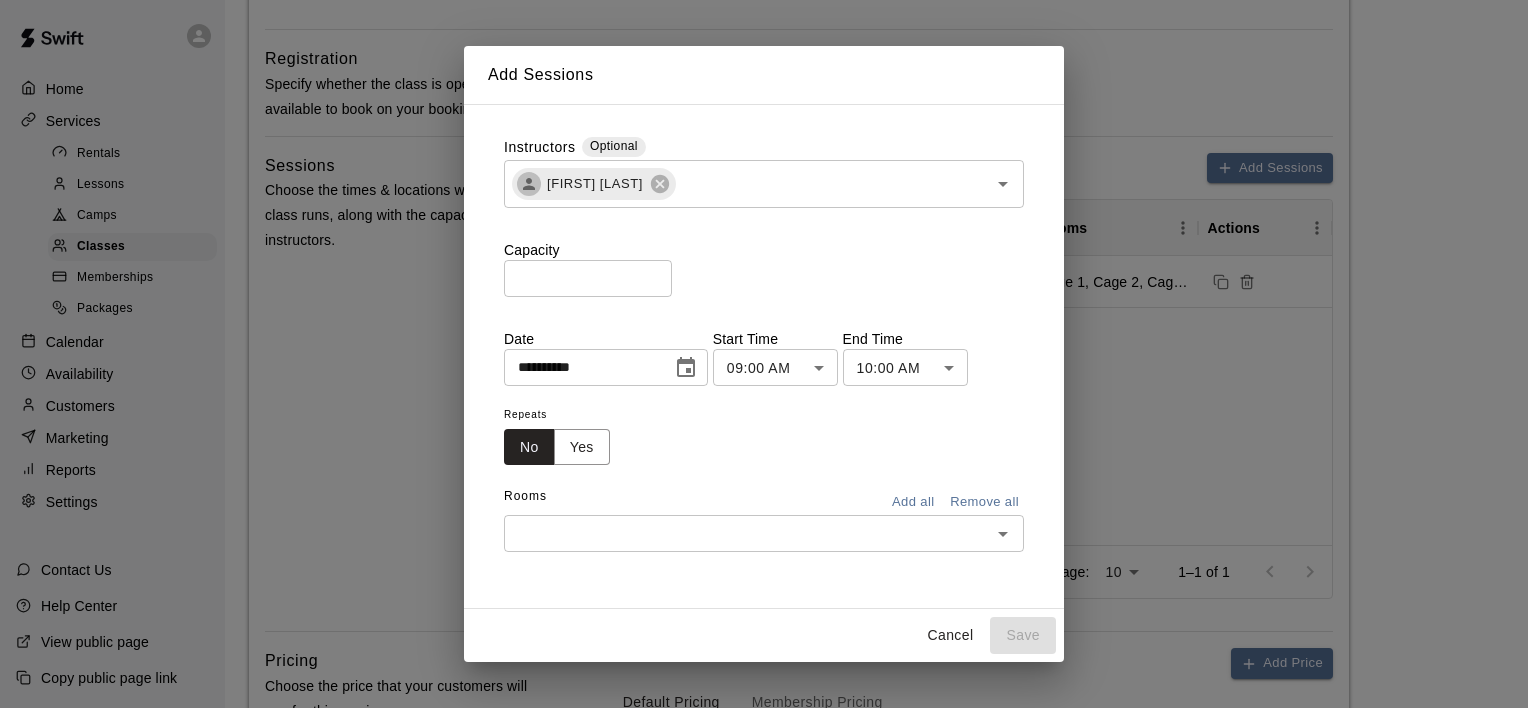 click on "**********" at bounding box center [764, 430] 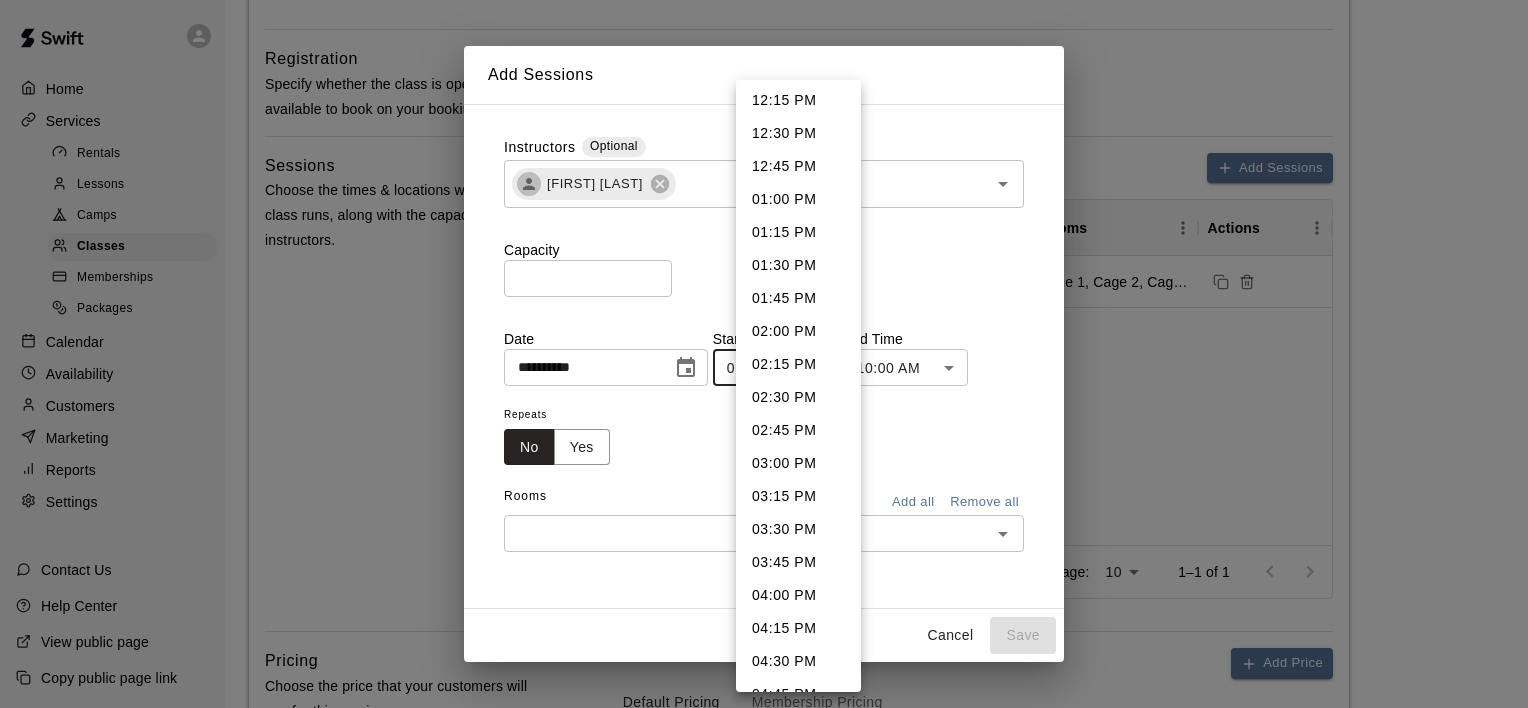scroll, scrollTop: 2206, scrollLeft: 0, axis: vertical 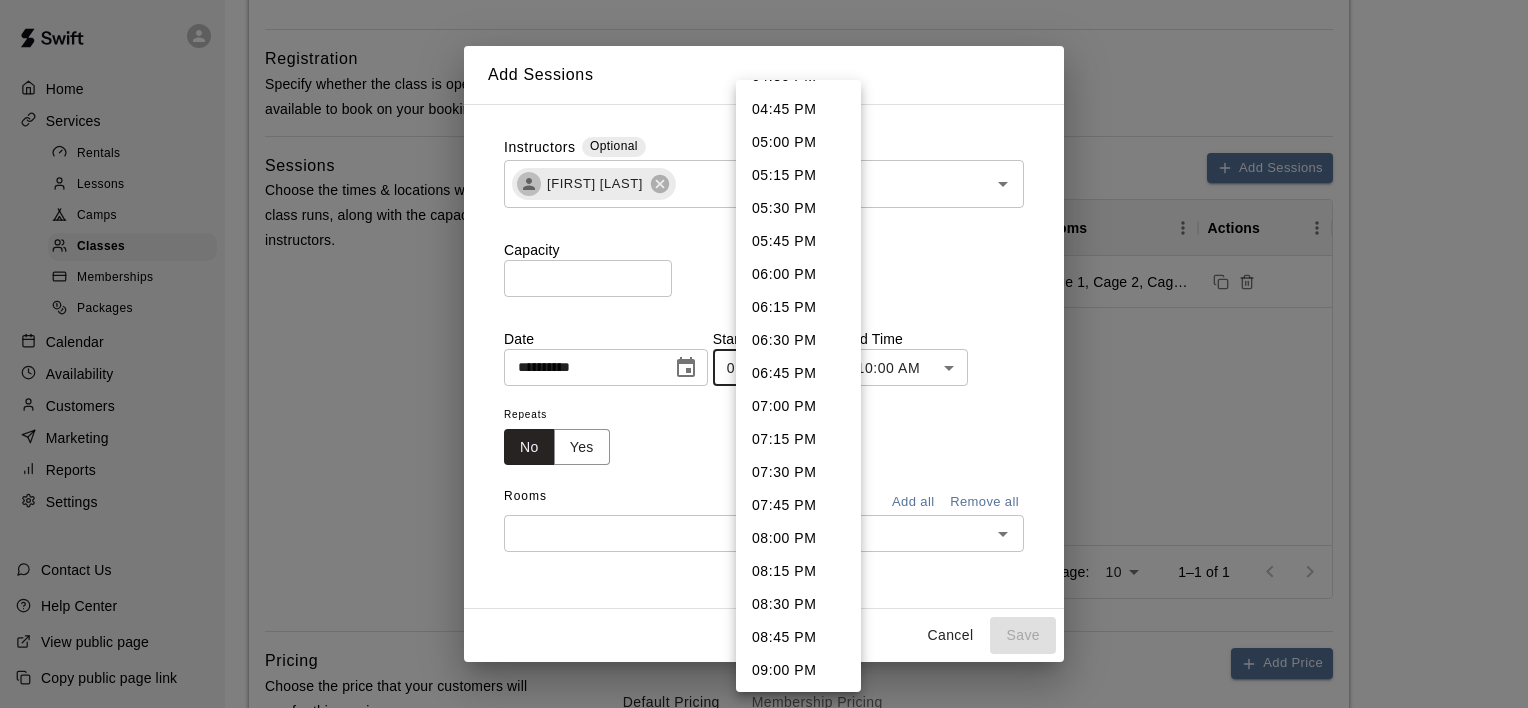 click on "07:00 PM" at bounding box center [798, 406] 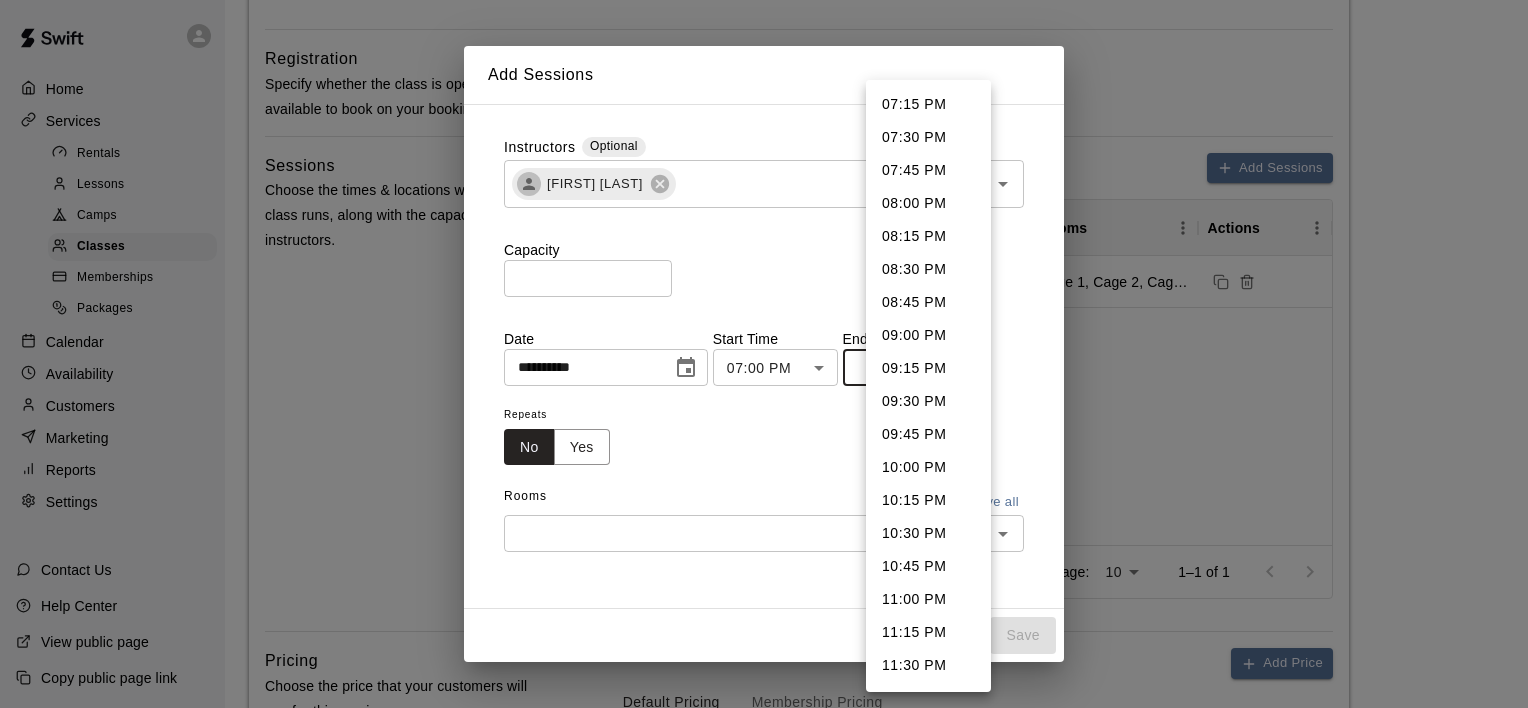 click on "**********" at bounding box center (764, 430) 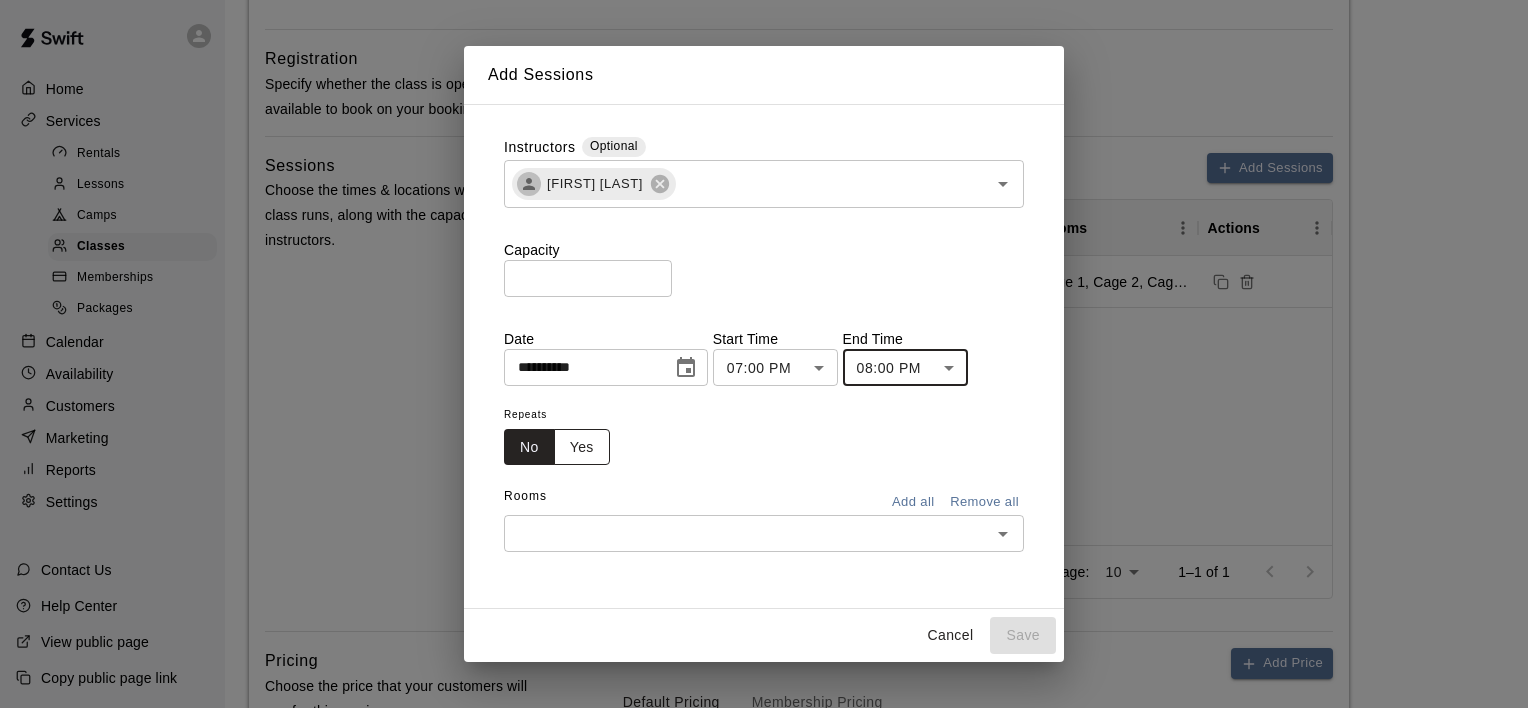 click on "Yes" at bounding box center [582, 447] 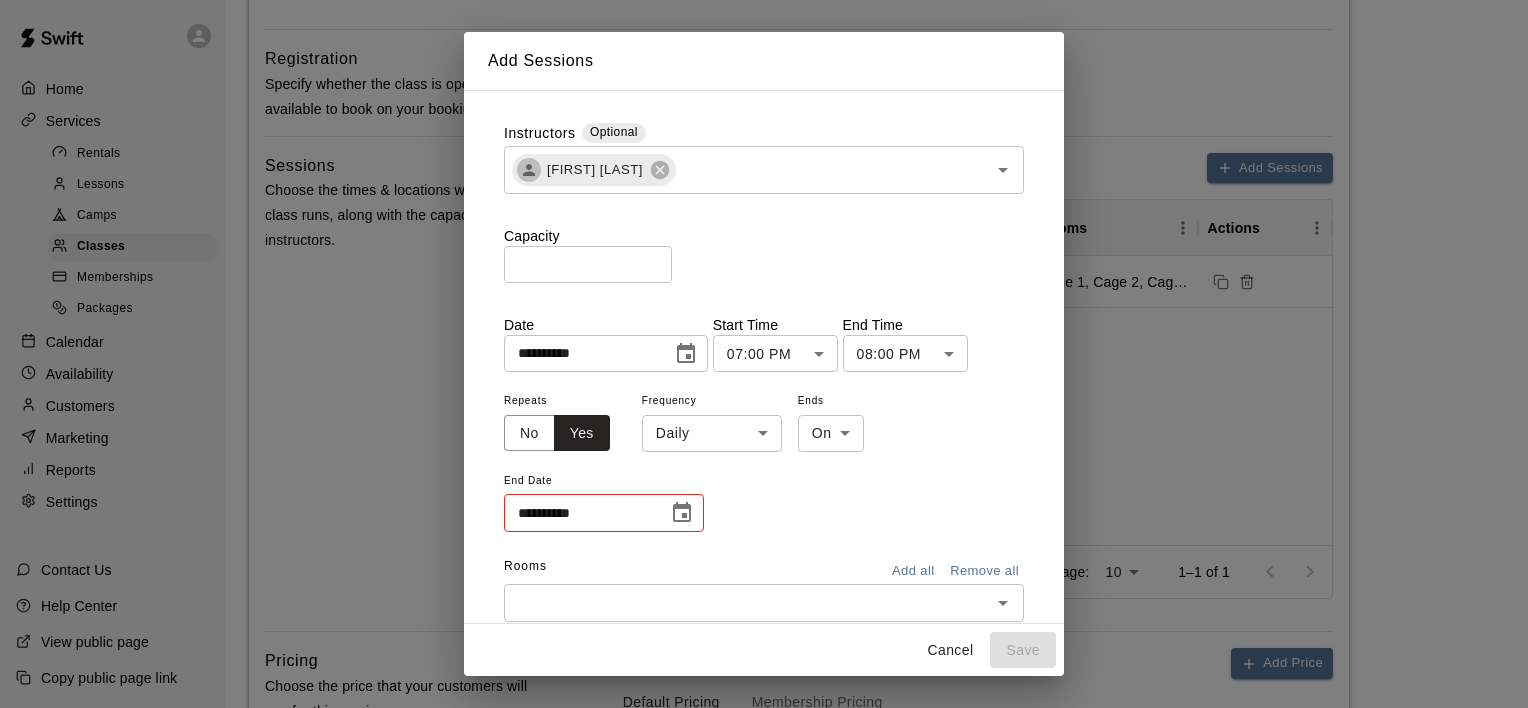 click on "**********" at bounding box center [764, 430] 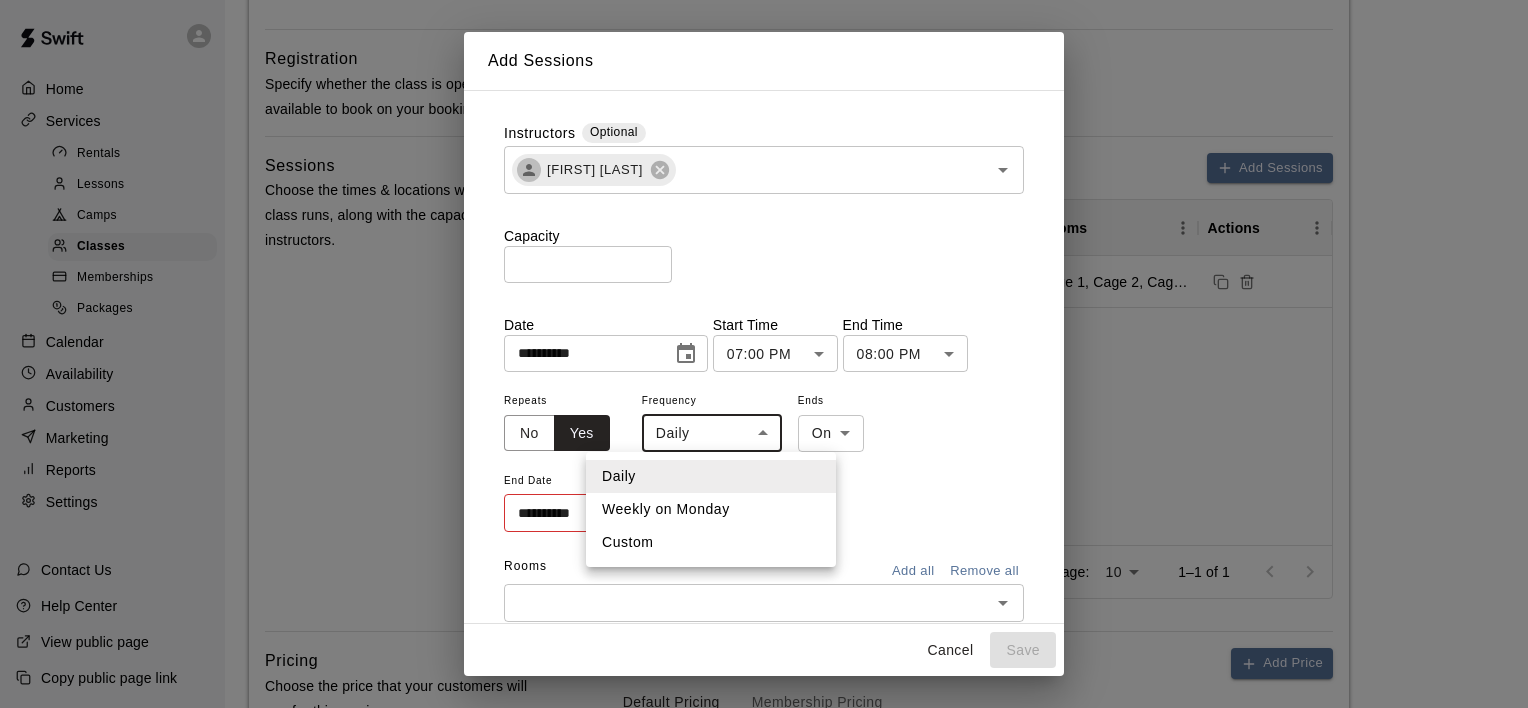 click on "Weekly on Monday" at bounding box center (711, 509) 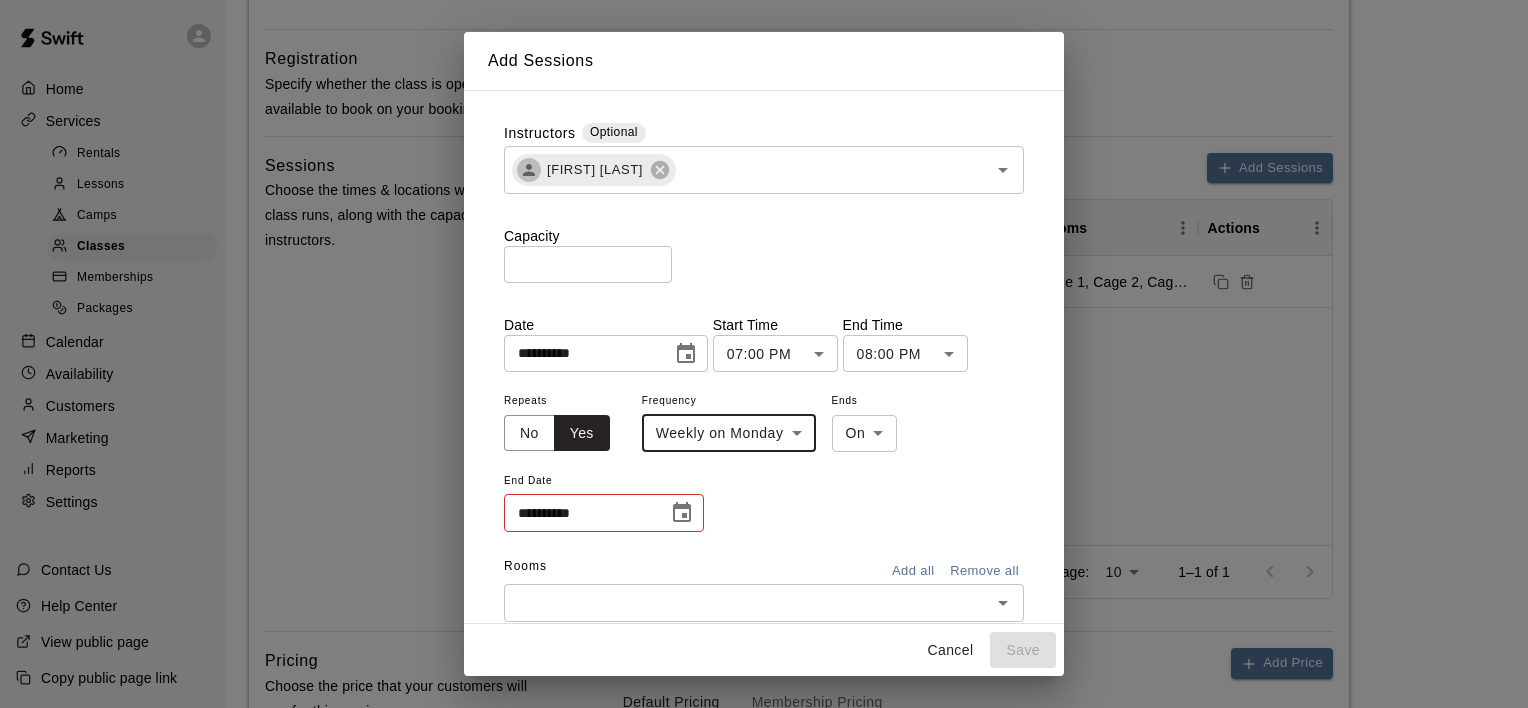 click 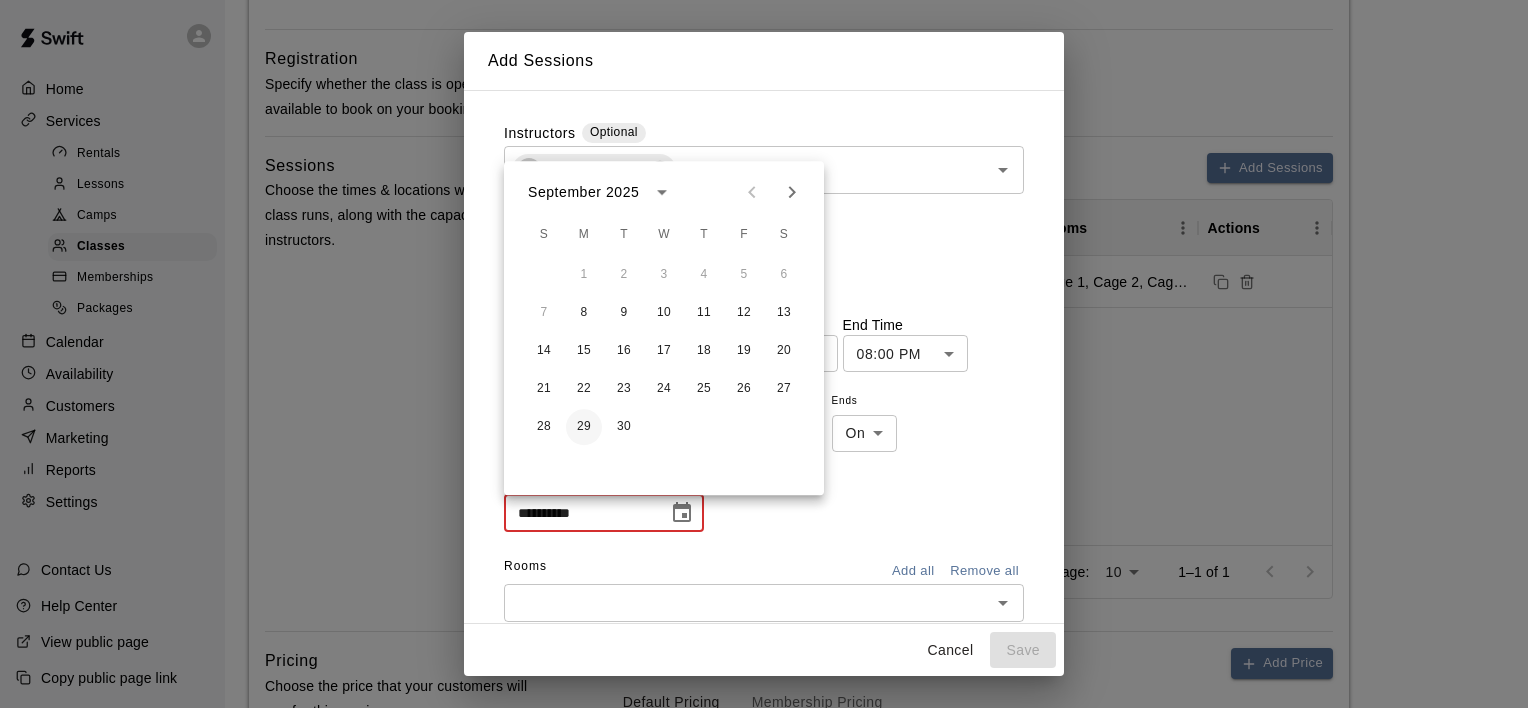 click on "29" at bounding box center (584, 427) 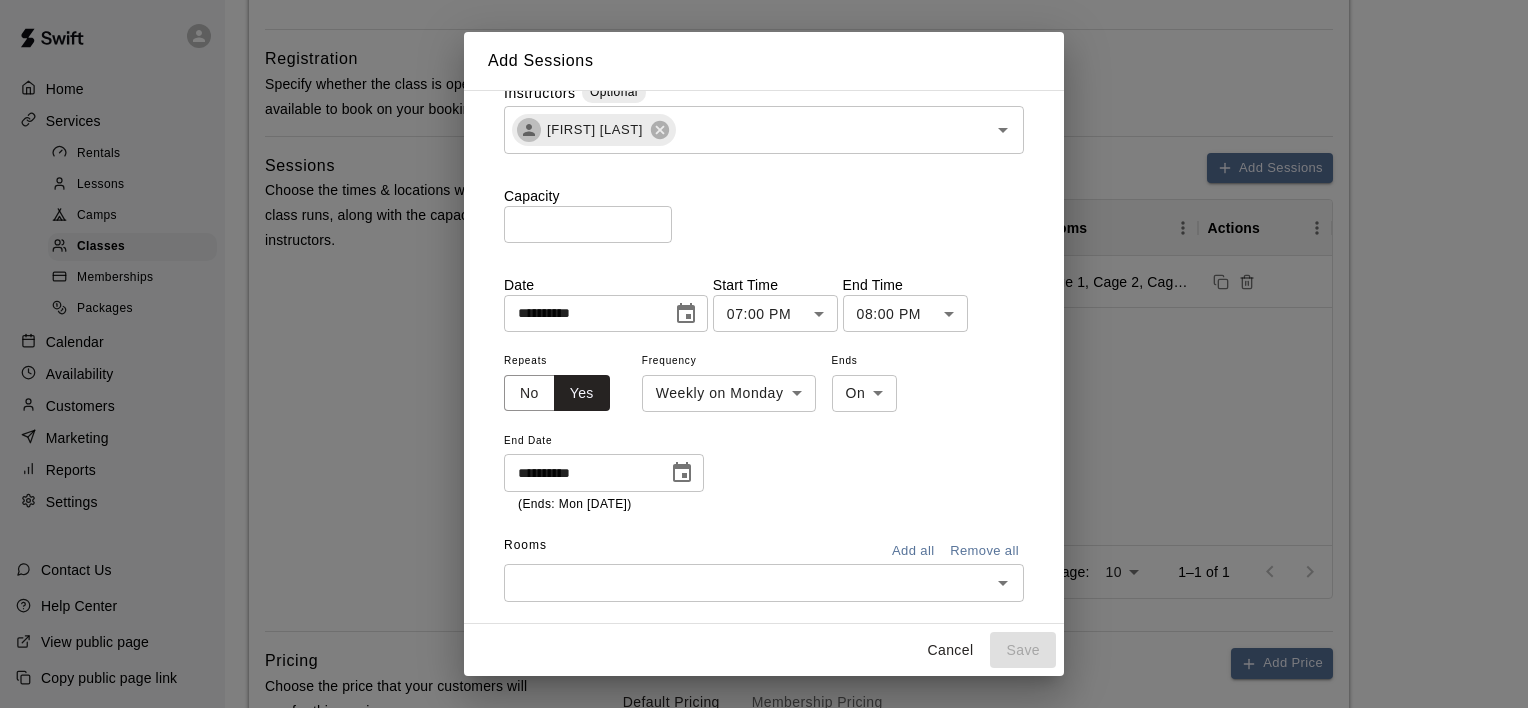 scroll, scrollTop: 75, scrollLeft: 0, axis: vertical 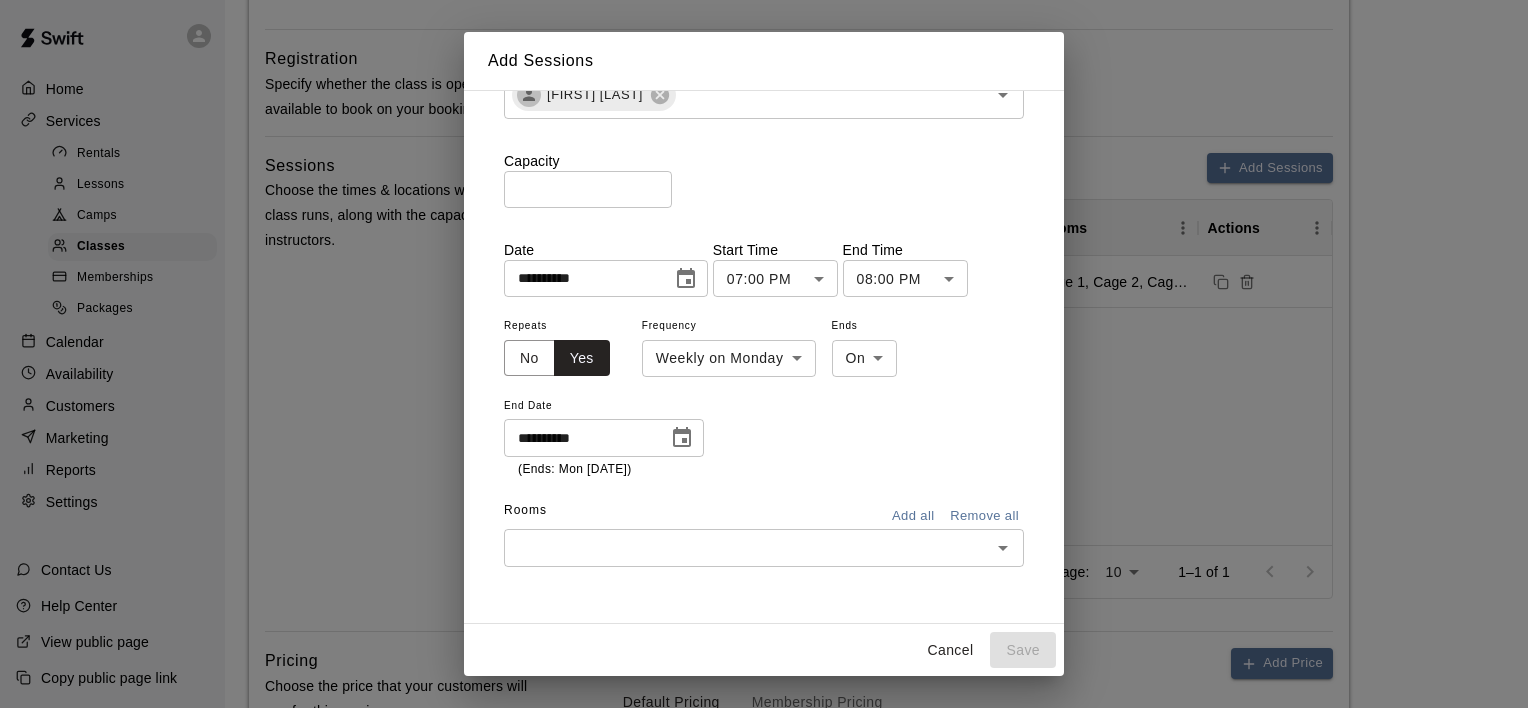 click on "Add all" at bounding box center [913, 516] 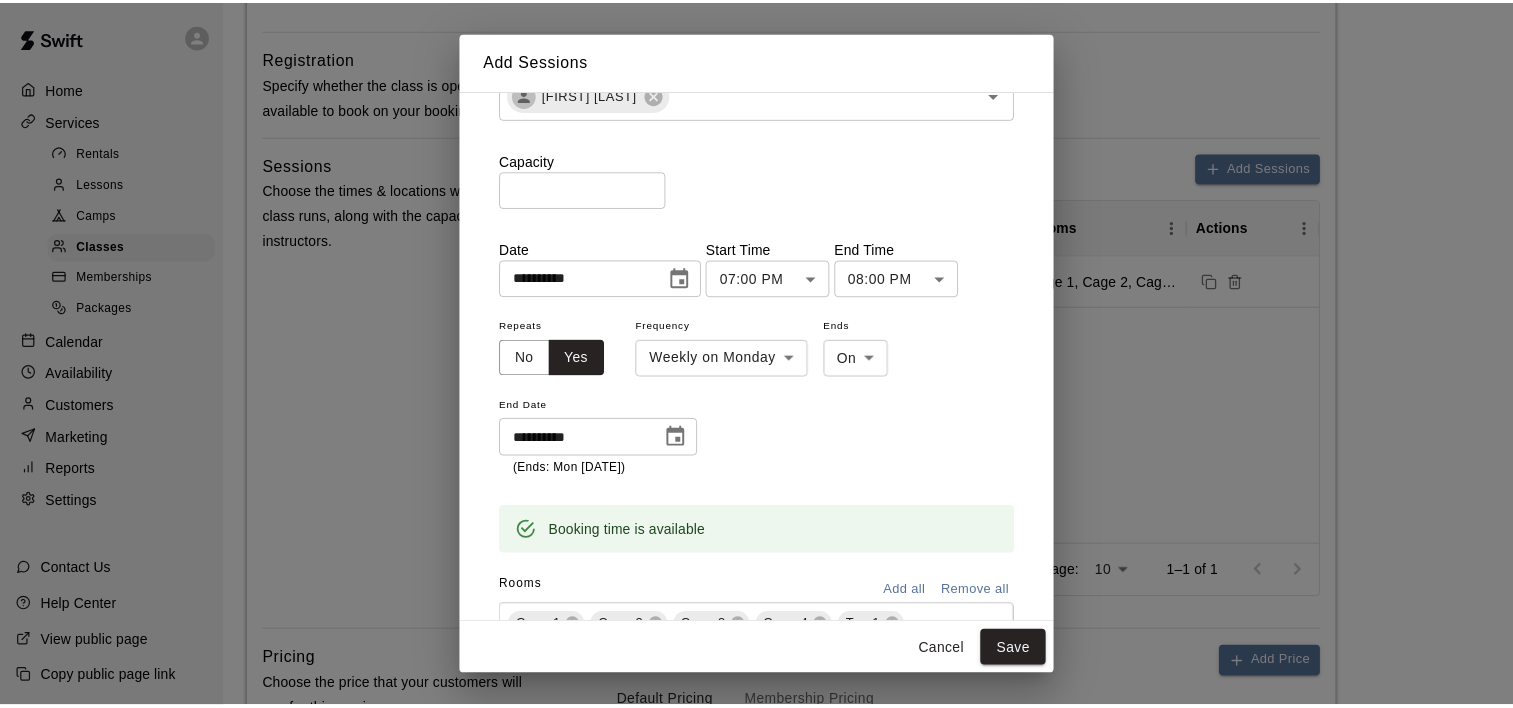 scroll, scrollTop: 216, scrollLeft: 0, axis: vertical 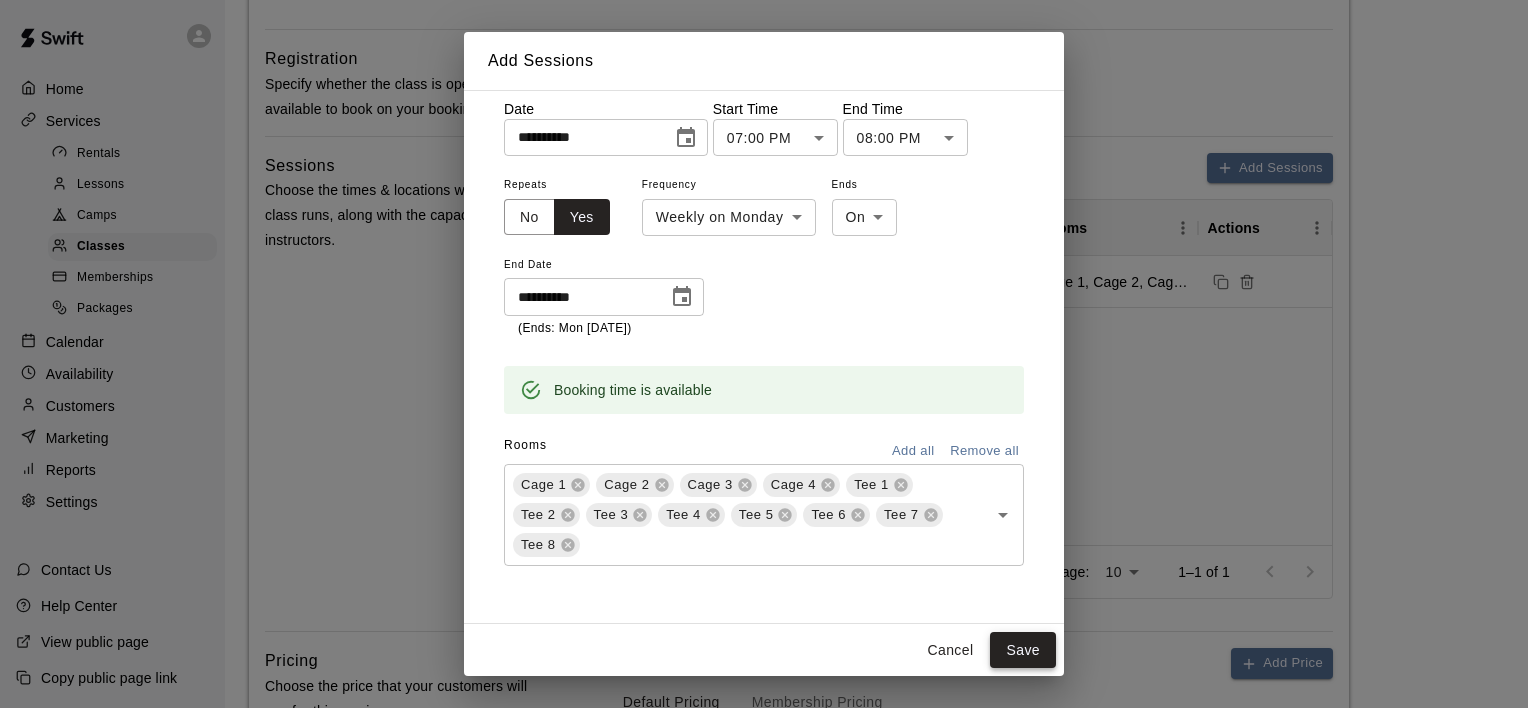 click on "Save" at bounding box center [1023, 650] 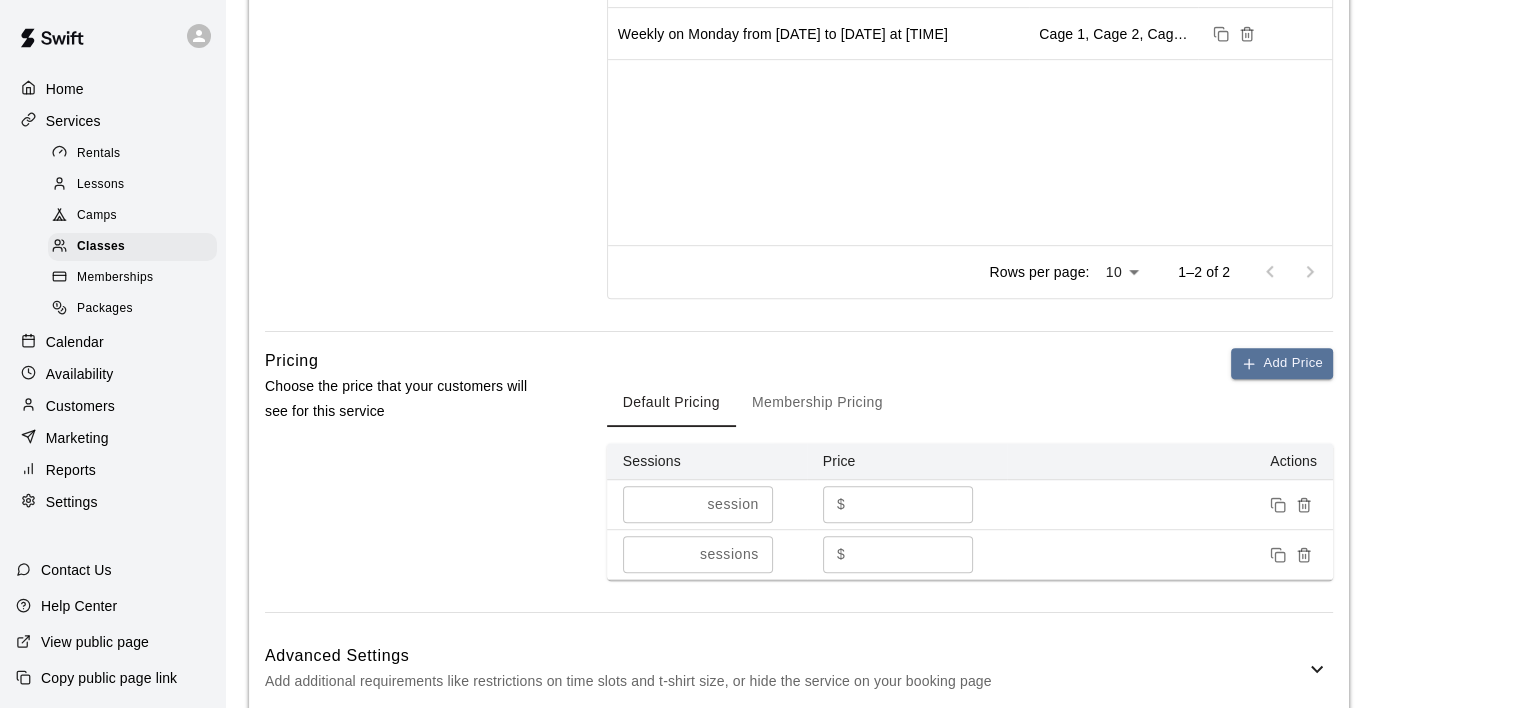scroll, scrollTop: 1336, scrollLeft: 0, axis: vertical 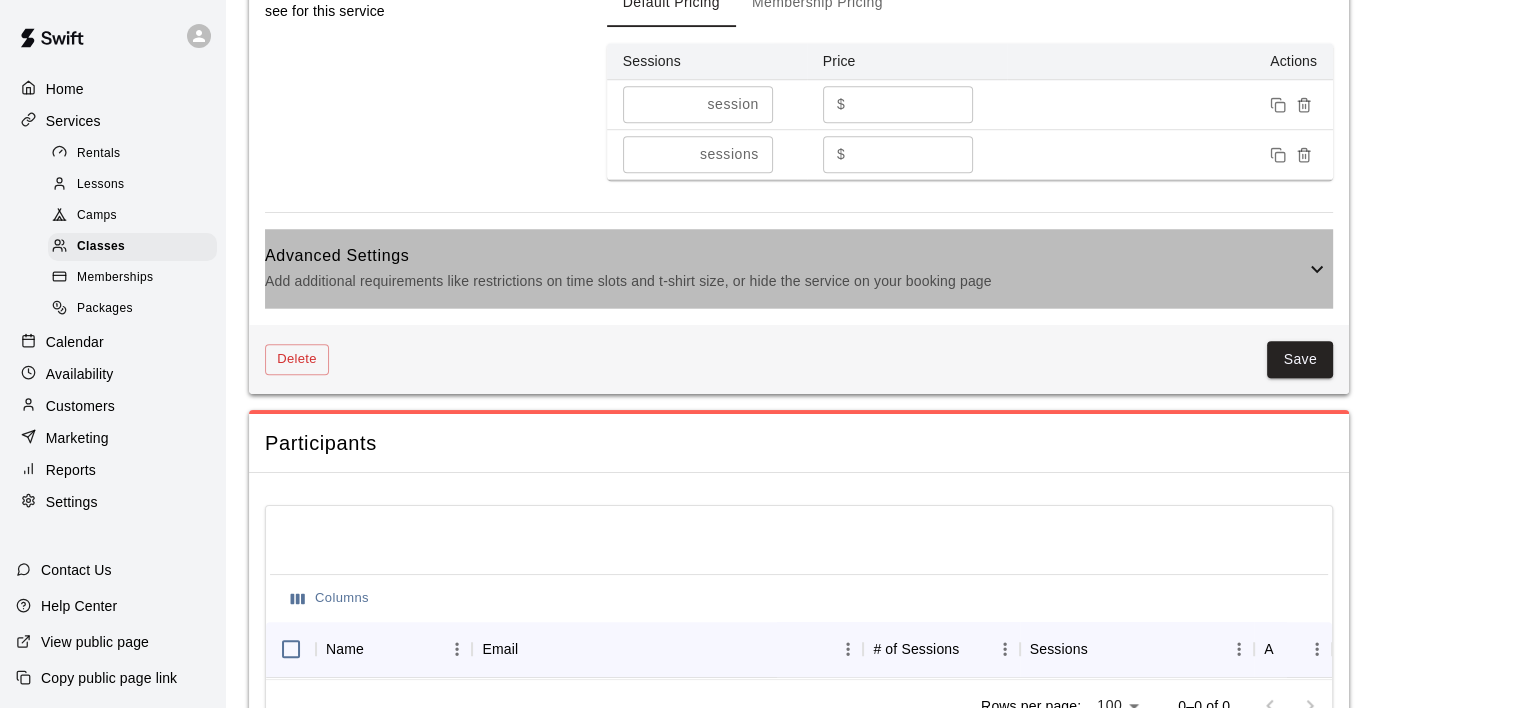 click 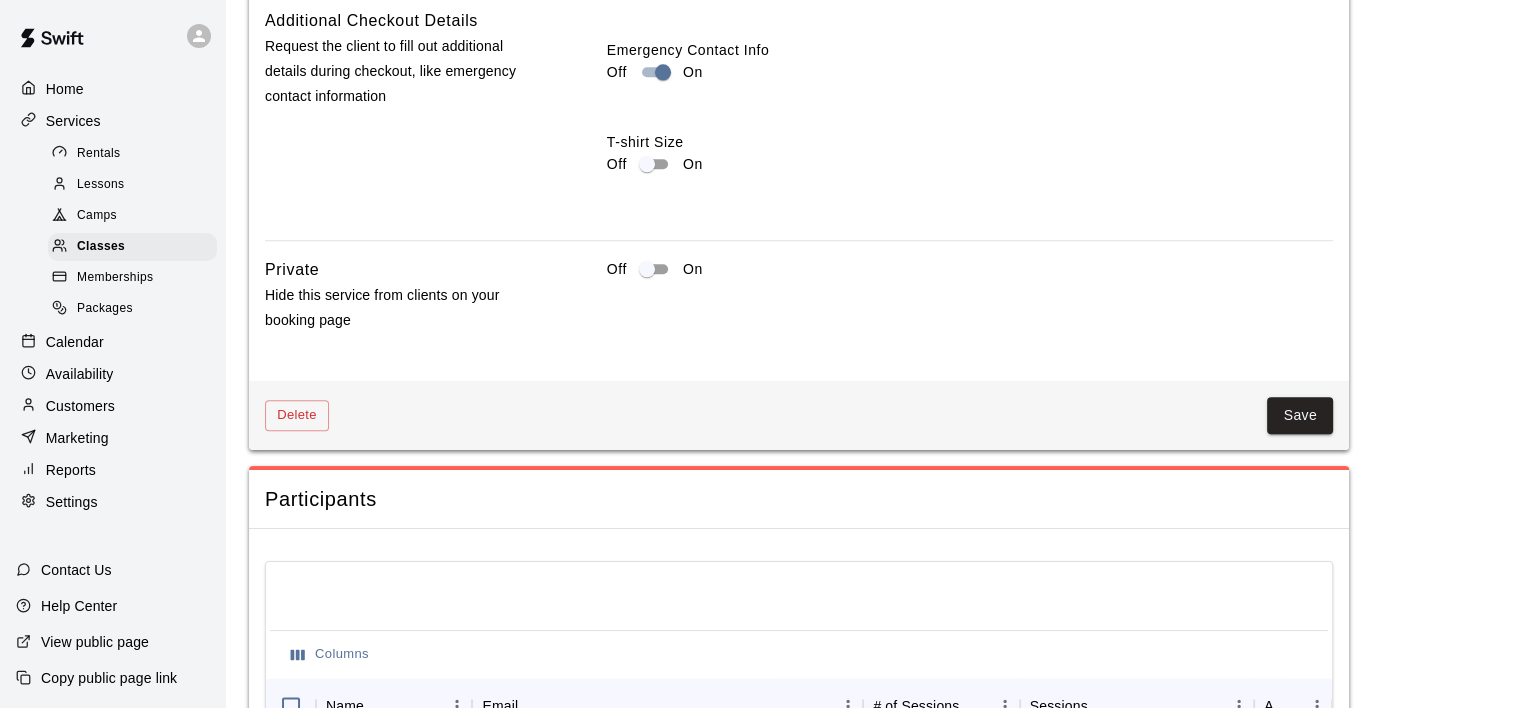 scroll, scrollTop: 2422, scrollLeft: 0, axis: vertical 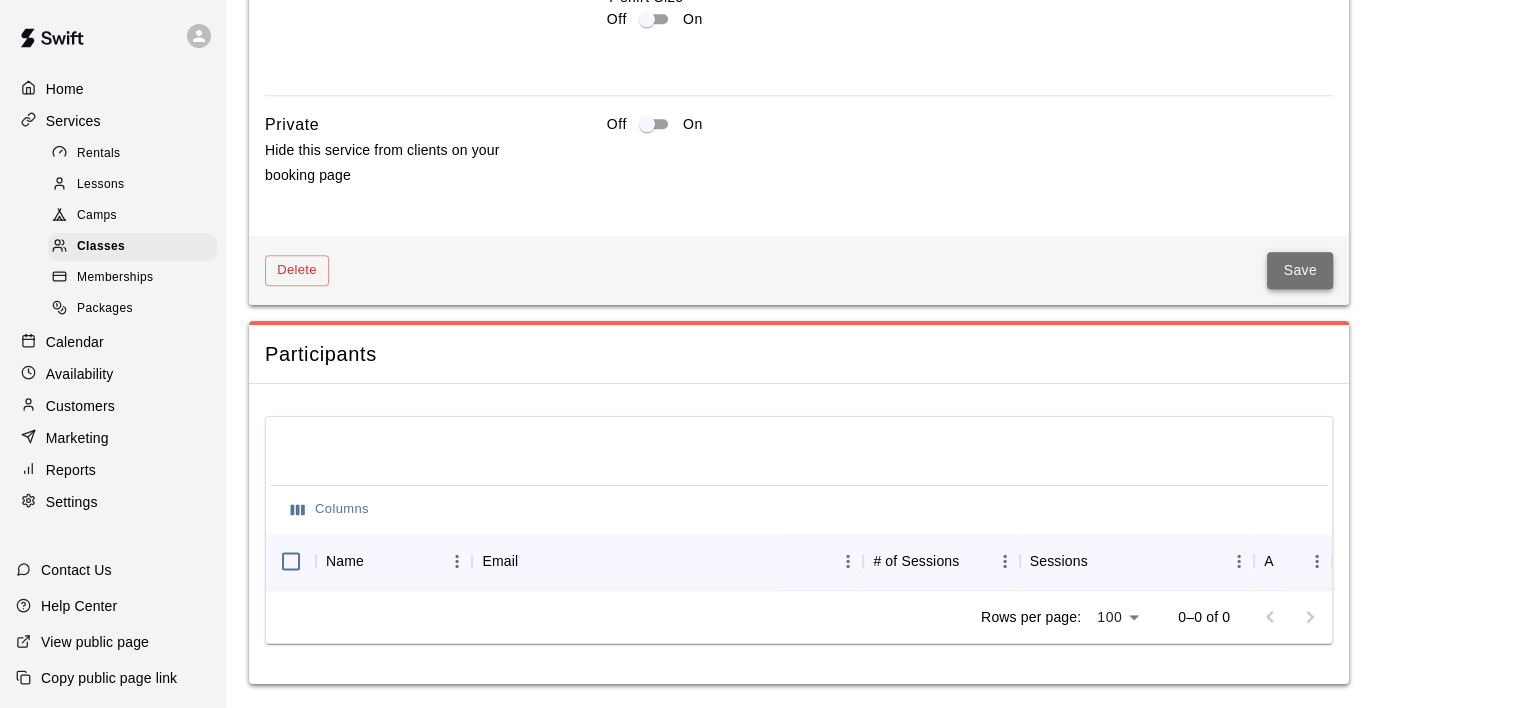 click on "Save" at bounding box center [1300, 270] 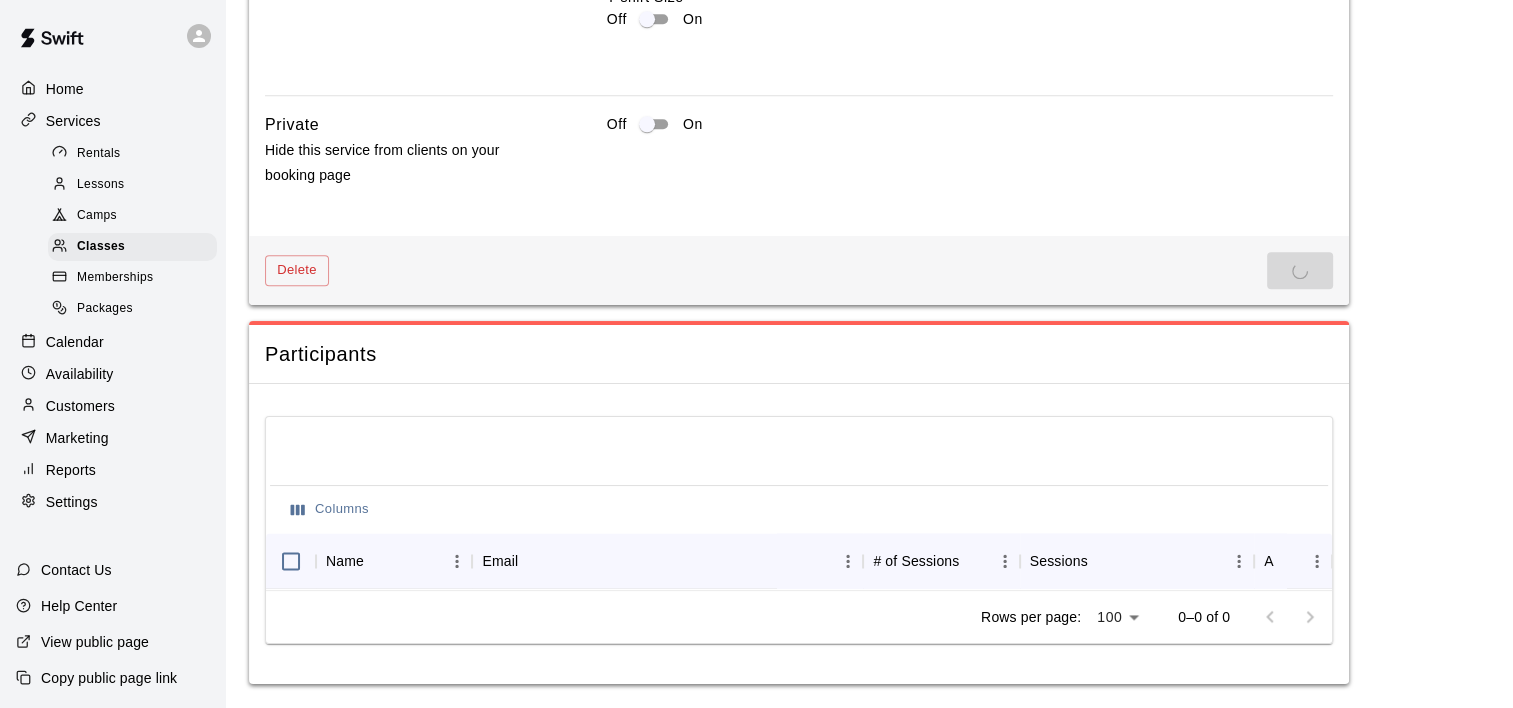 scroll, scrollTop: 0, scrollLeft: 0, axis: both 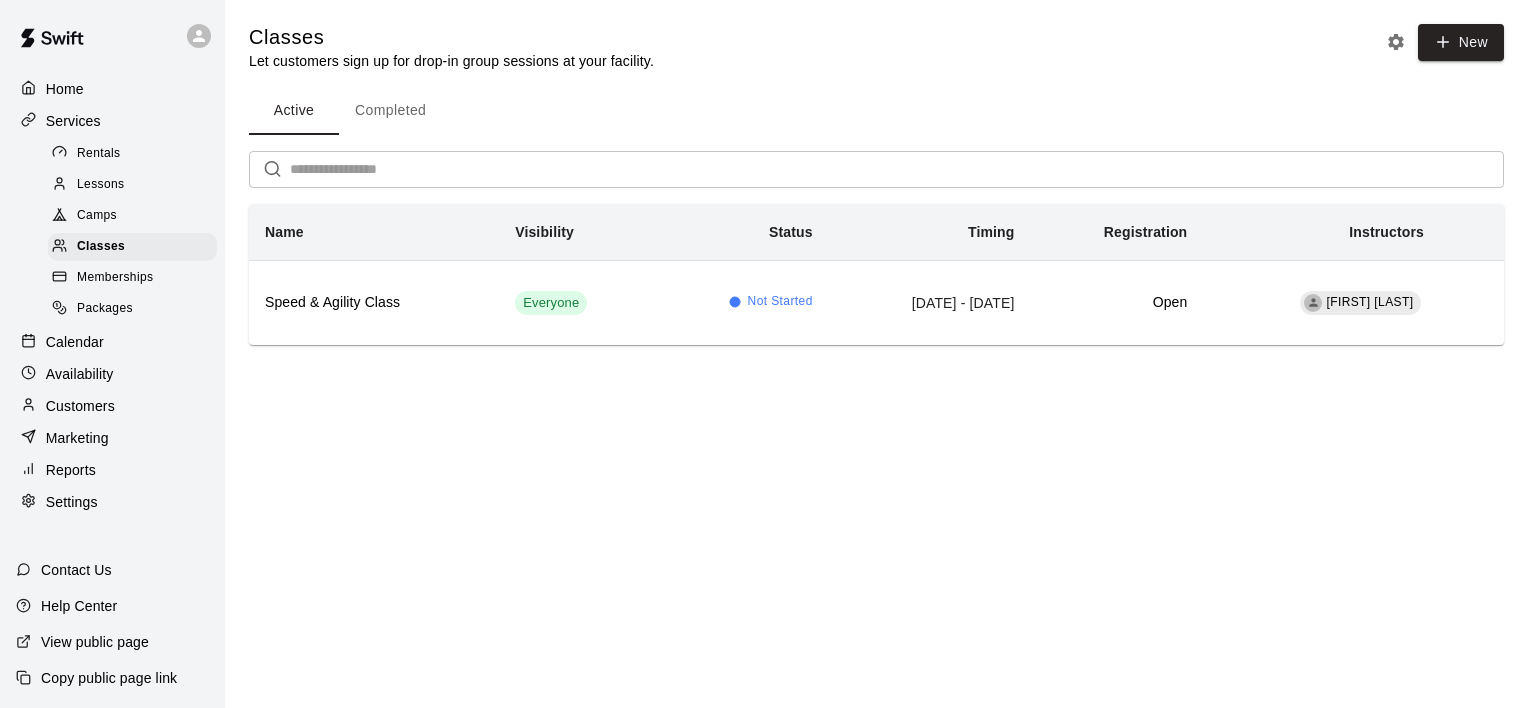 click on "View public page" at bounding box center [95, 642] 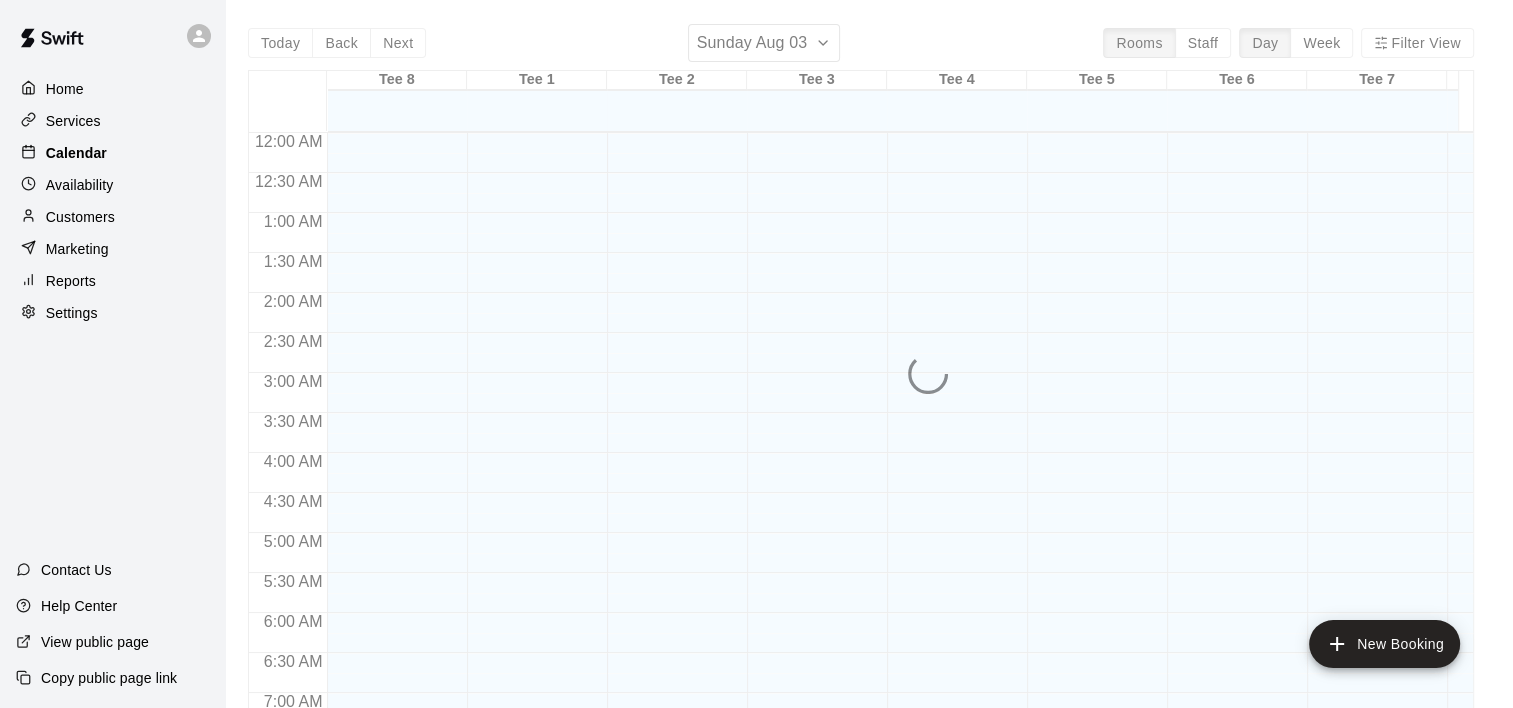 scroll, scrollTop: 956, scrollLeft: 0, axis: vertical 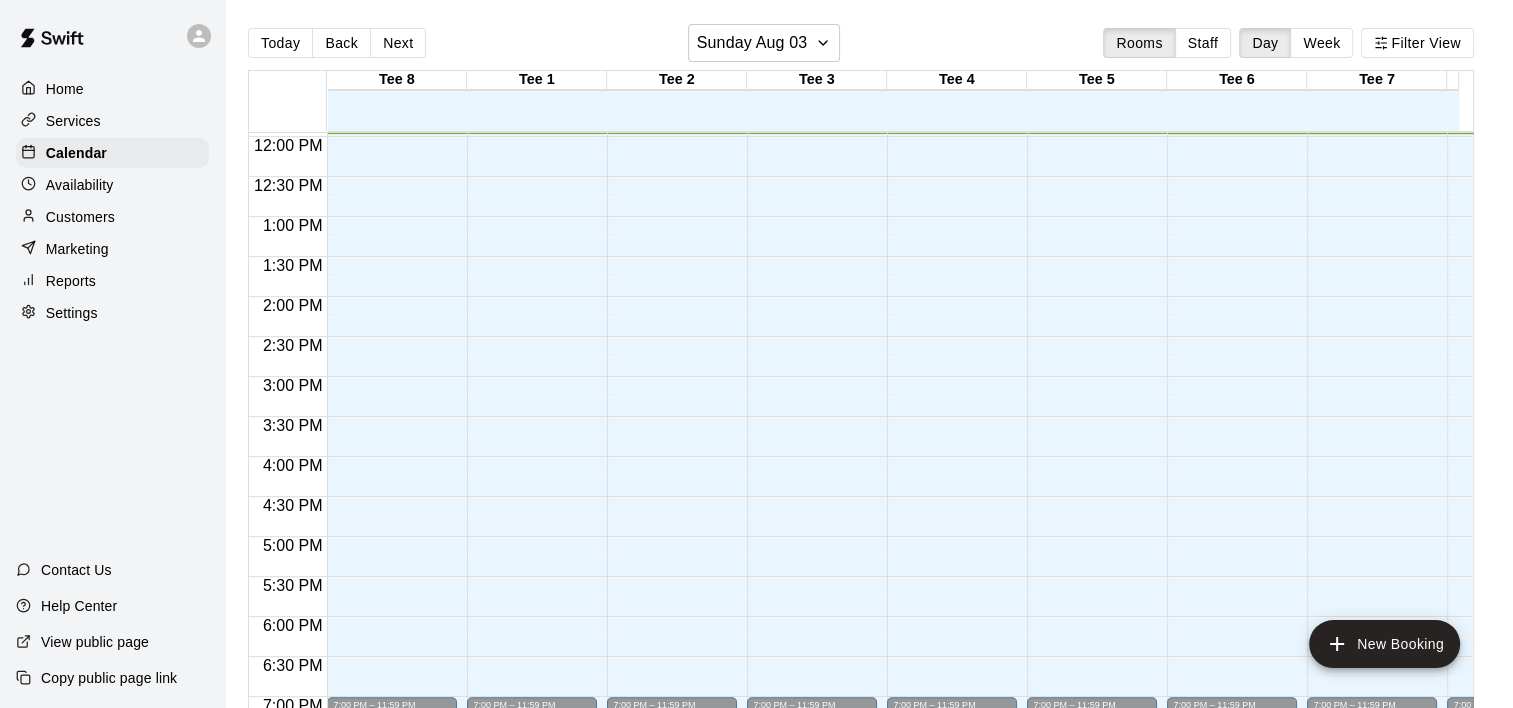 click on "Week" at bounding box center (1321, 43) 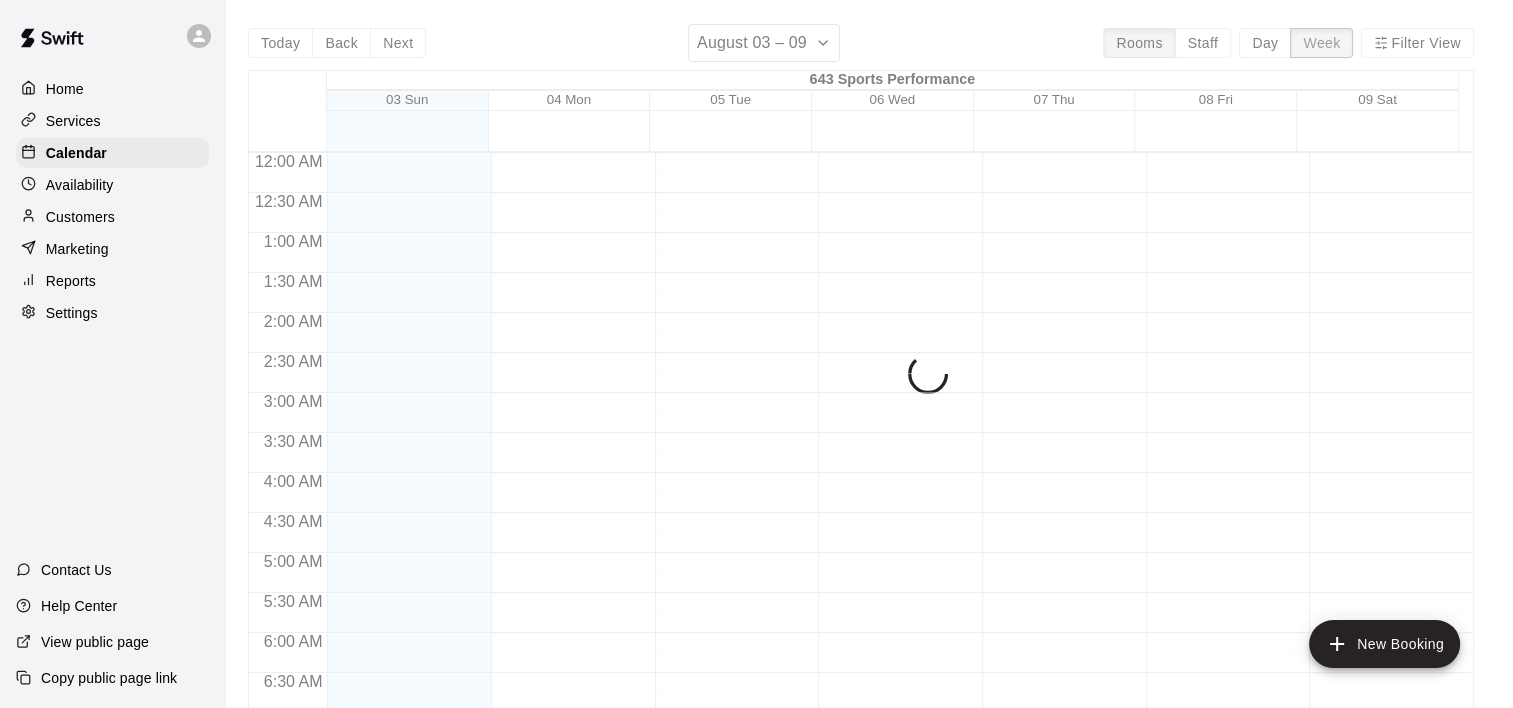 scroll, scrollTop: 957, scrollLeft: 0, axis: vertical 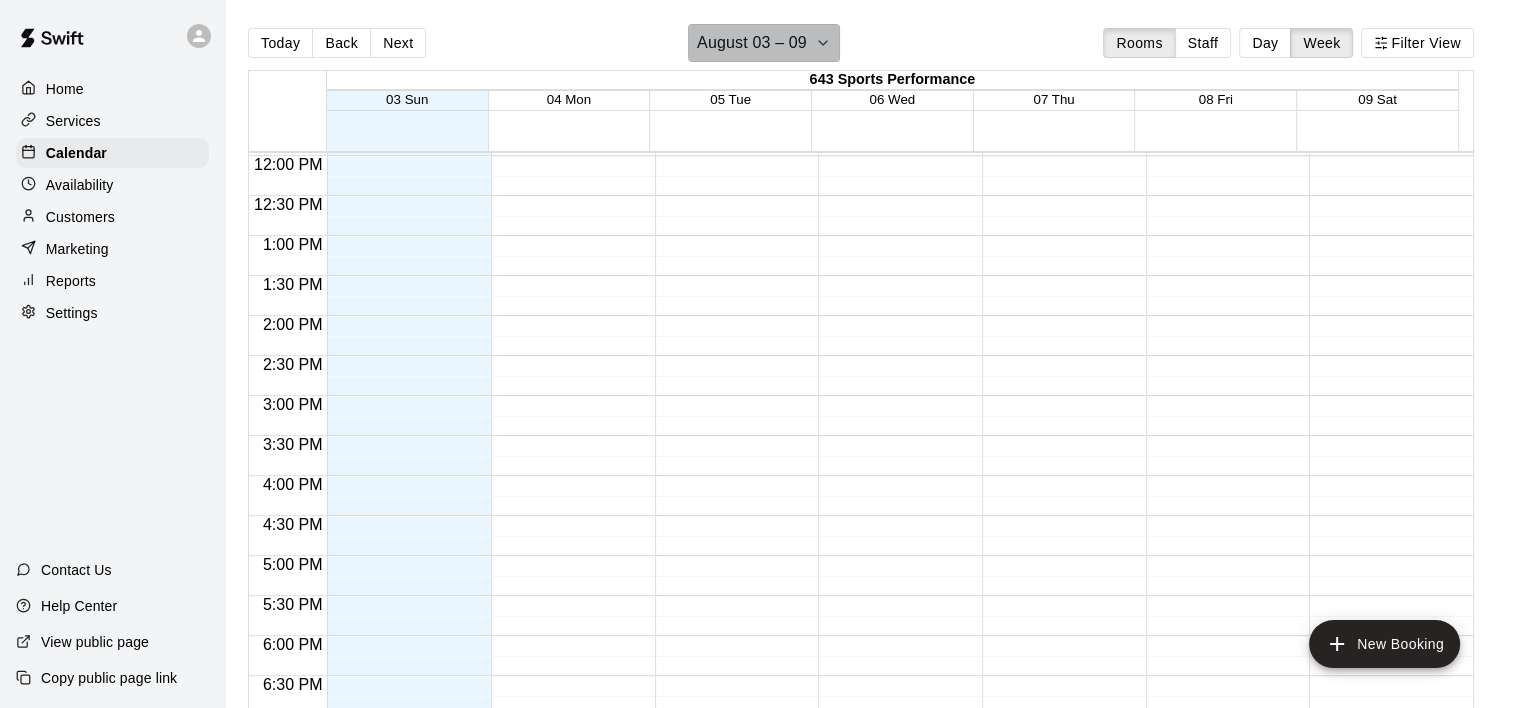 click 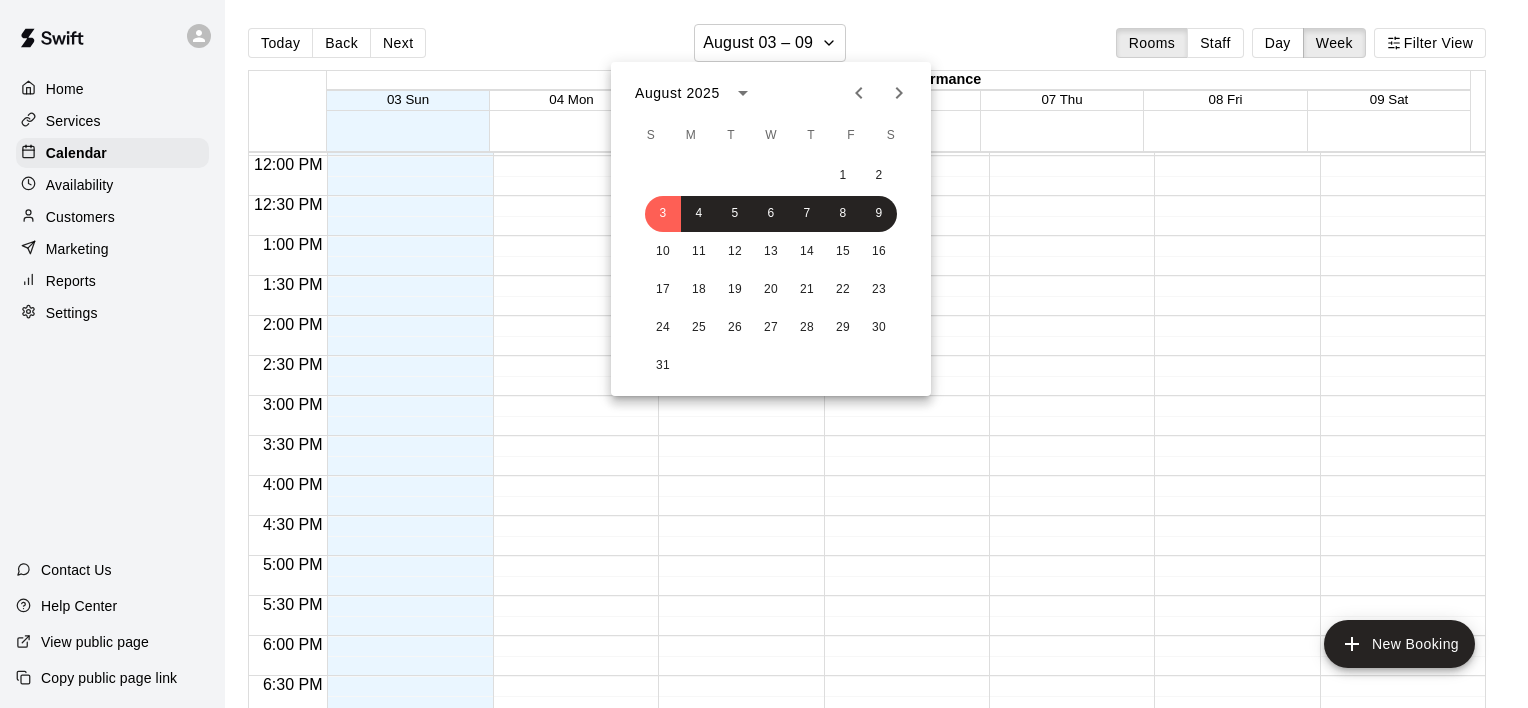 click 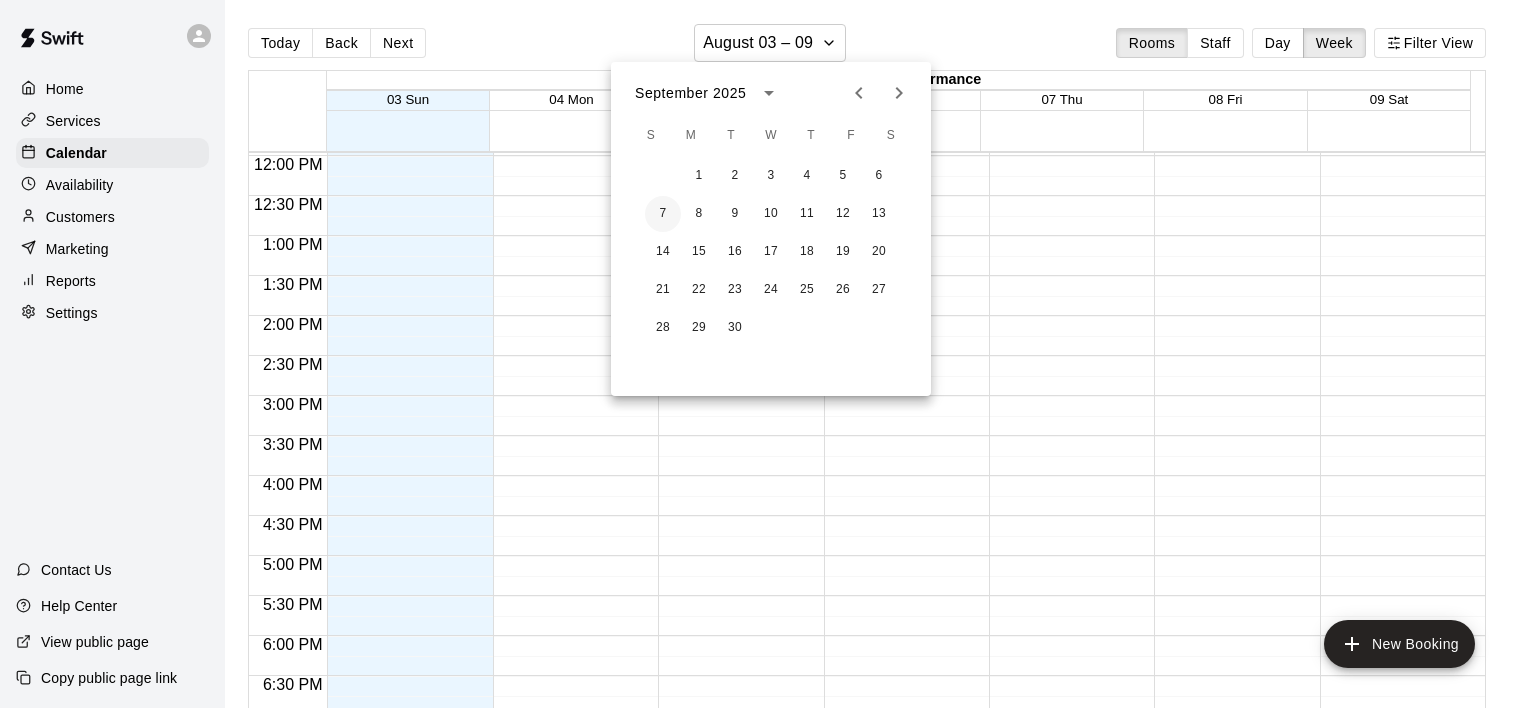 click on "7" at bounding box center (663, 214) 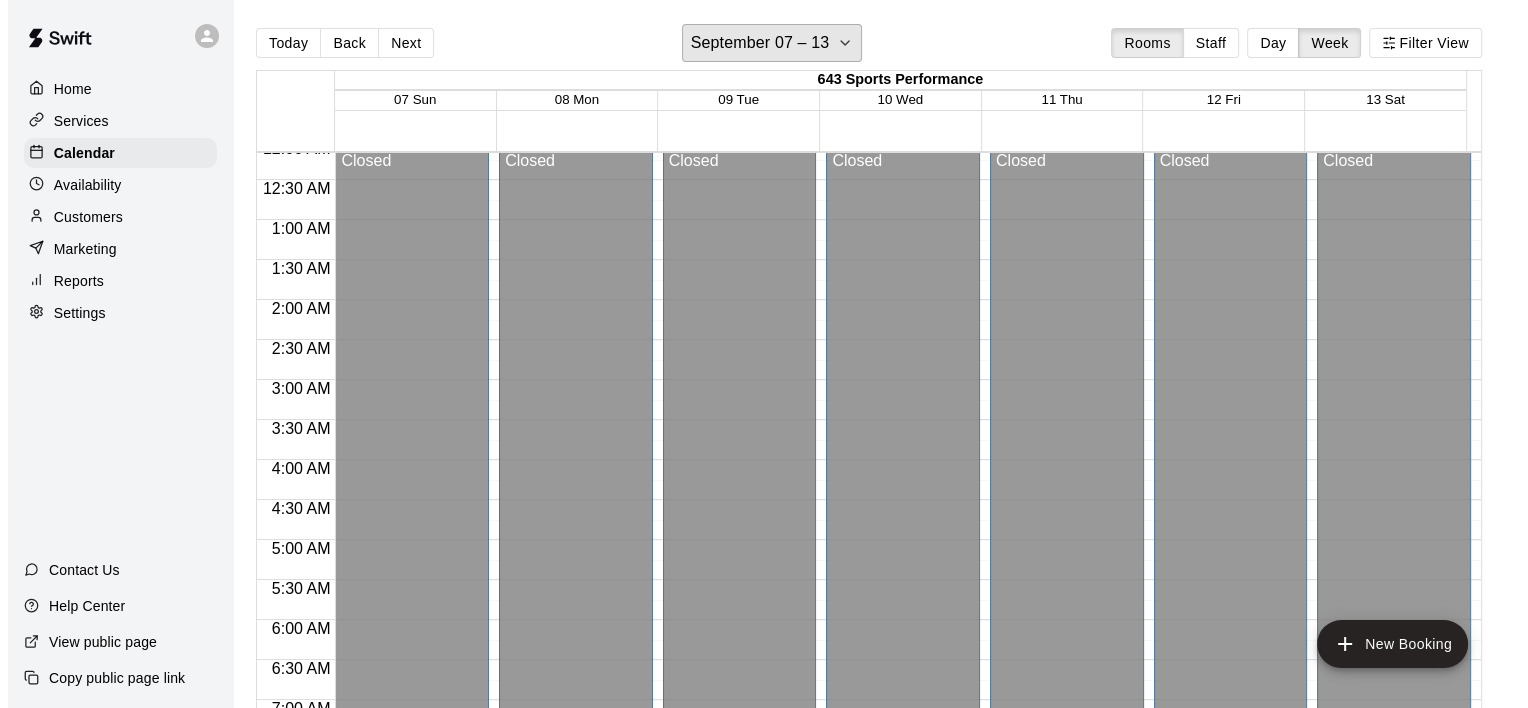 scroll, scrollTop: 0, scrollLeft: 0, axis: both 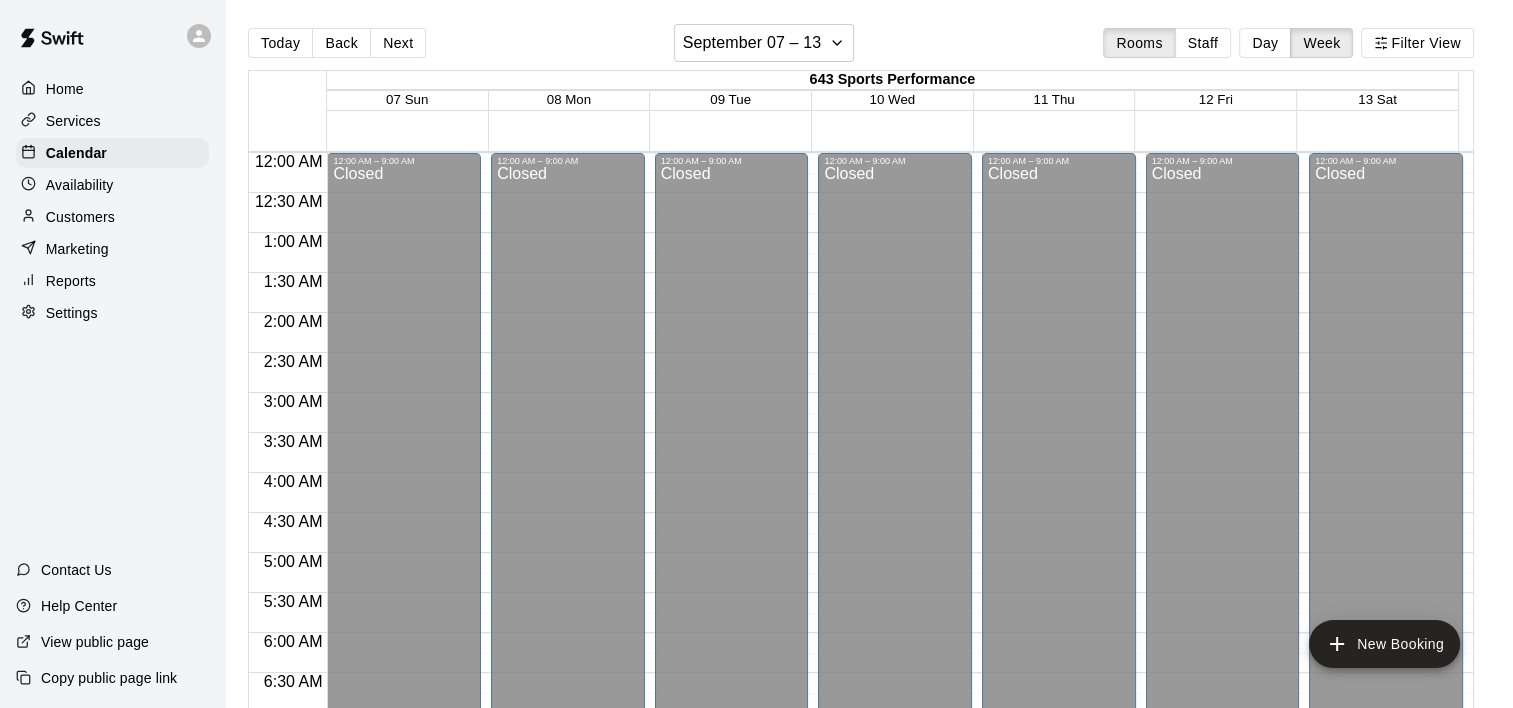 click on "Home" at bounding box center (112, 89) 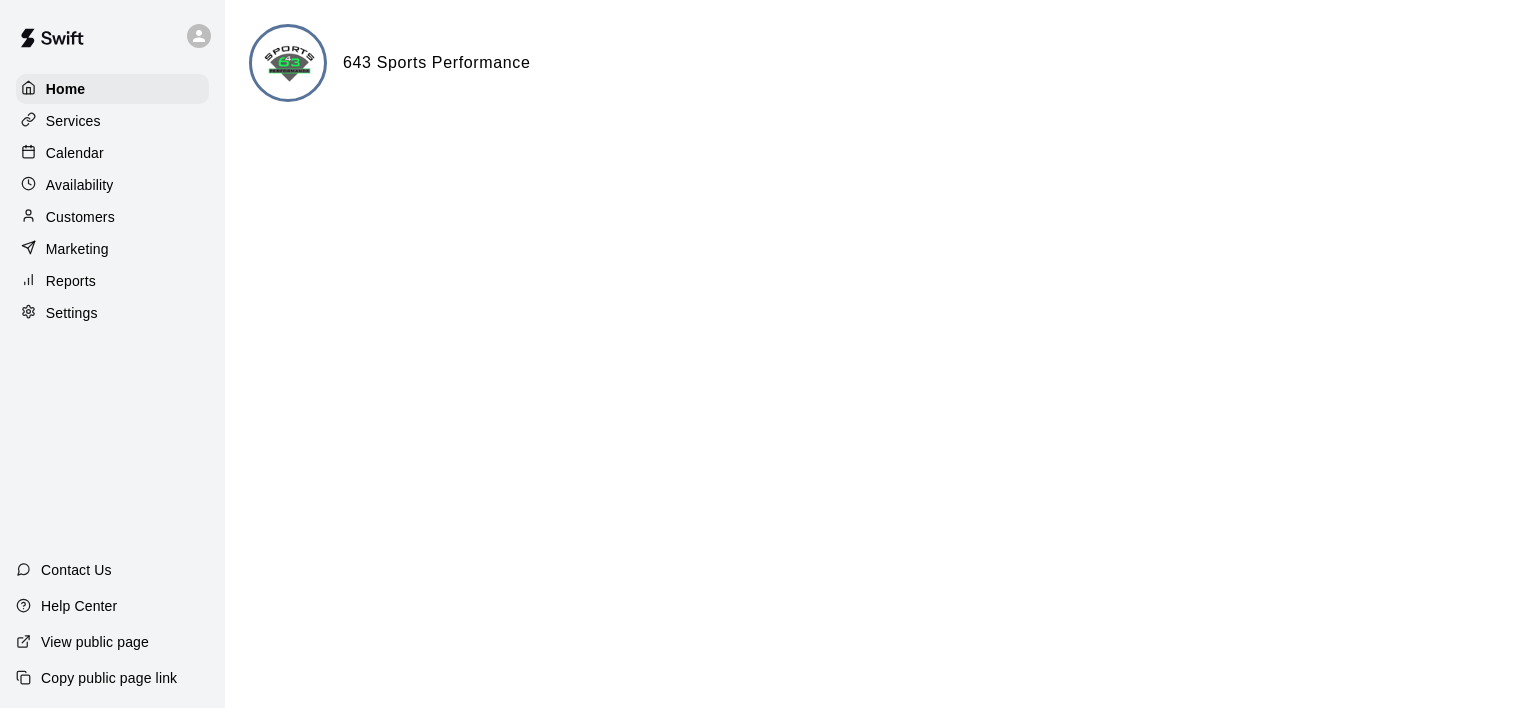 click 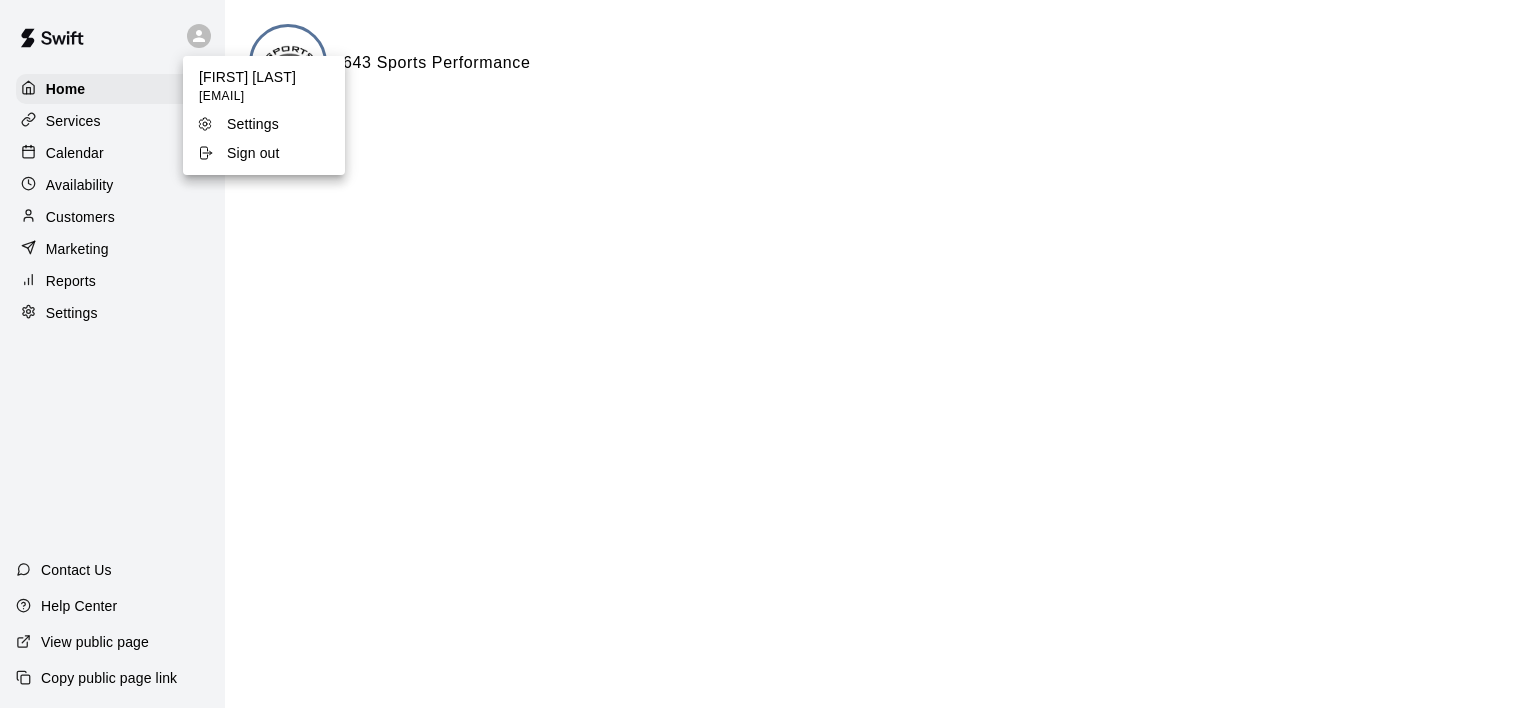 click on "Sign out" at bounding box center [253, 153] 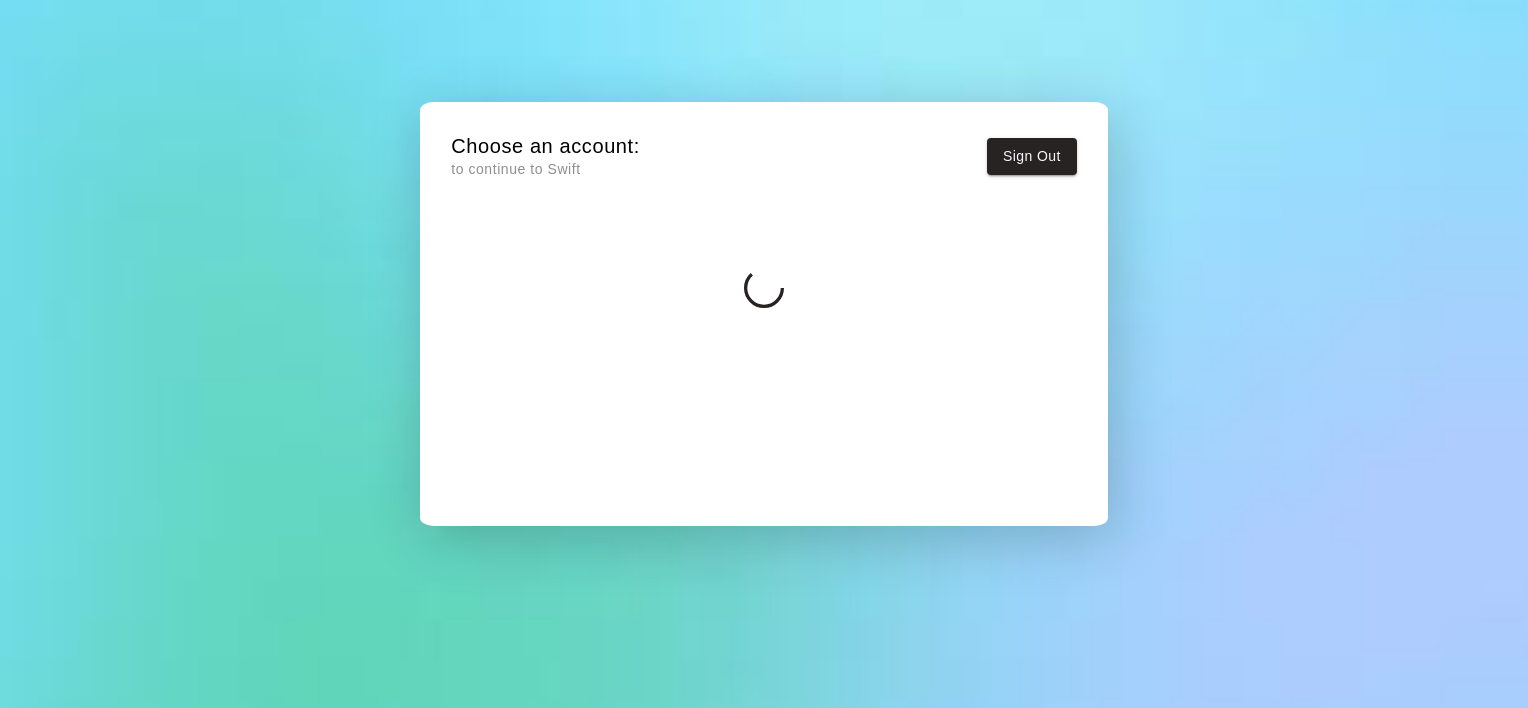 scroll, scrollTop: 0, scrollLeft: 0, axis: both 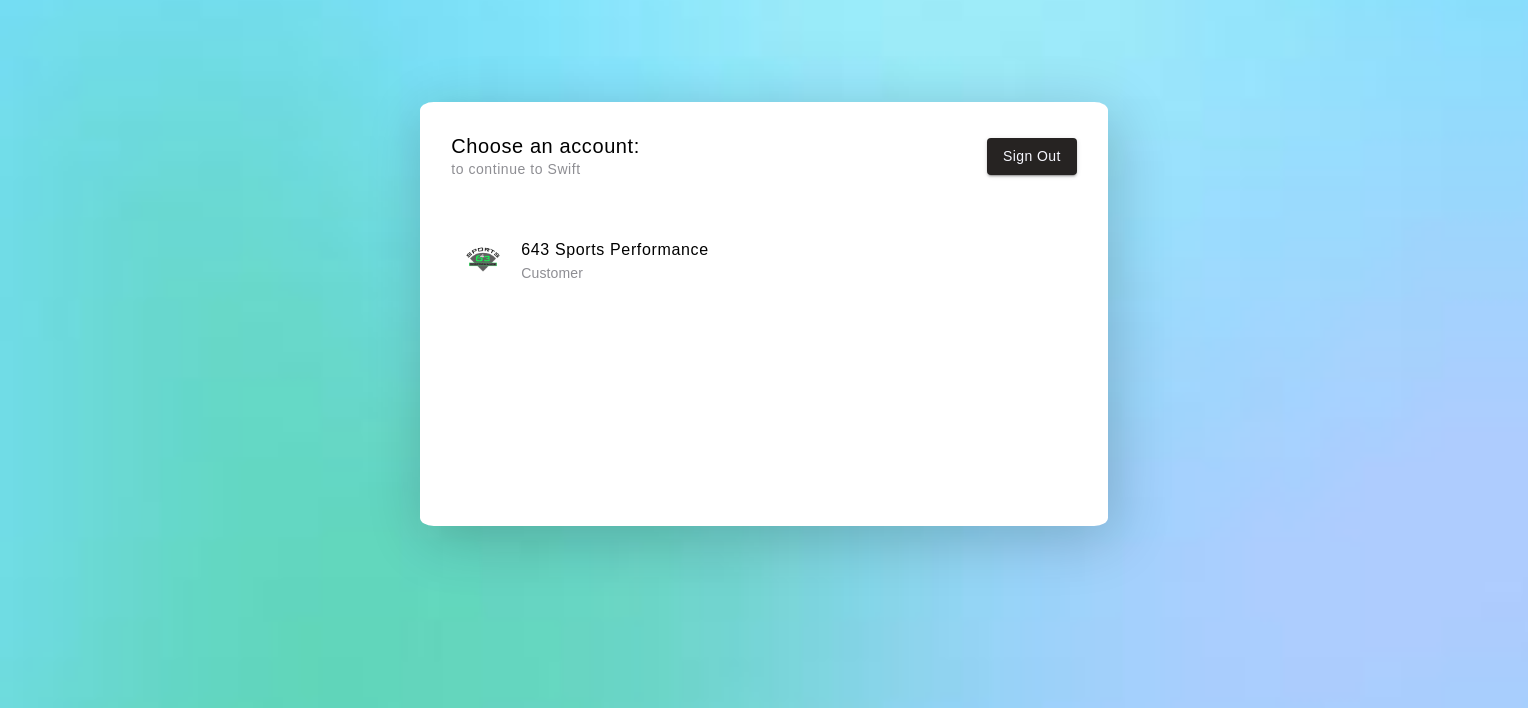 click on "Customer" at bounding box center [615, 273] 